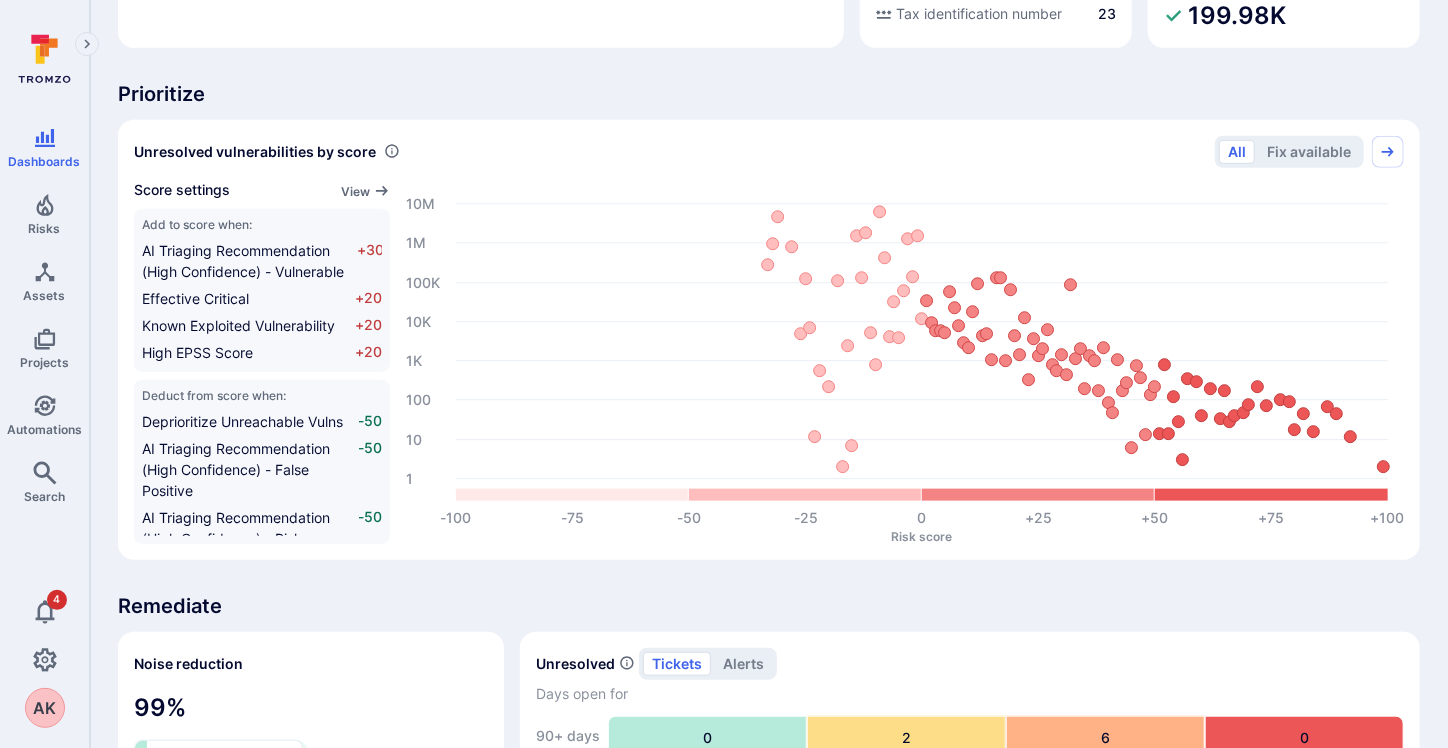 scroll, scrollTop: 24, scrollLeft: 0, axis: vertical 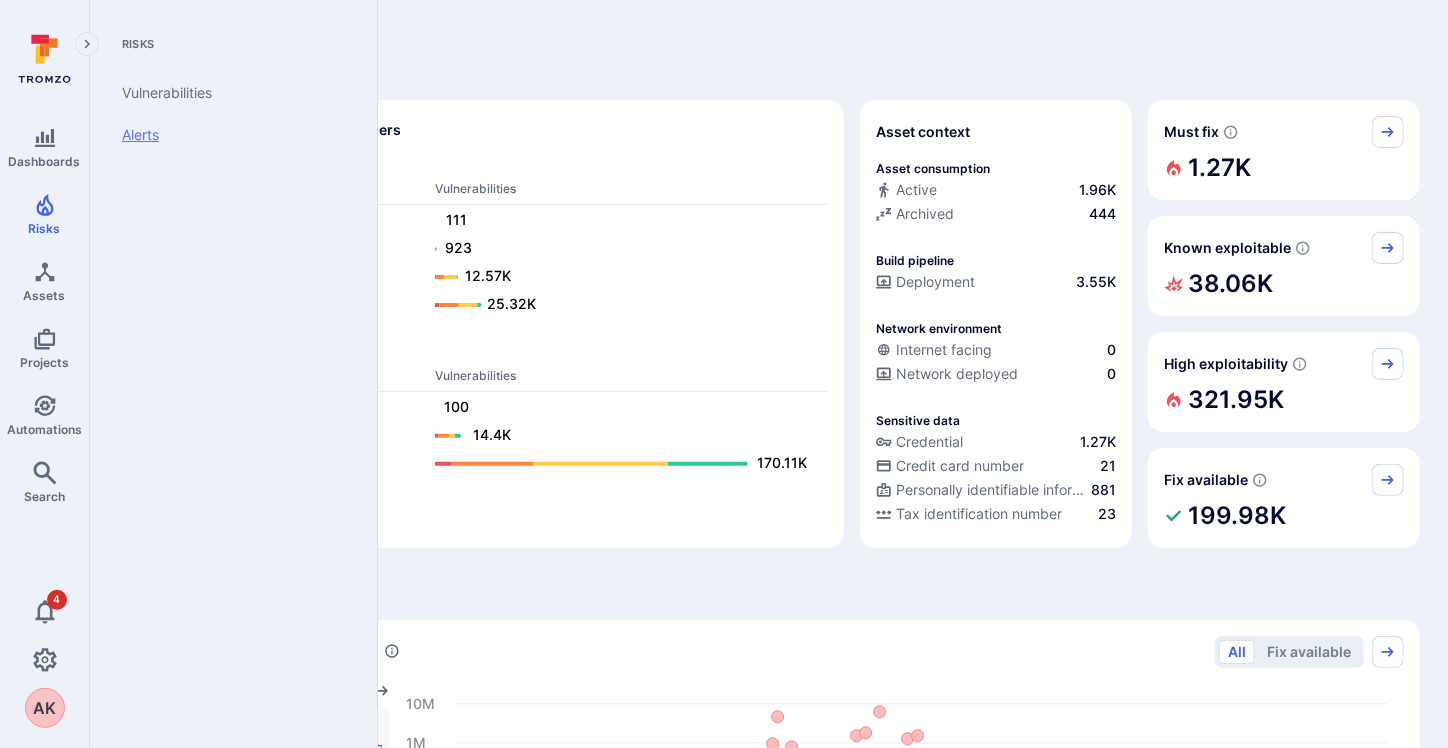 click on "Alerts" at bounding box center (229, 135) 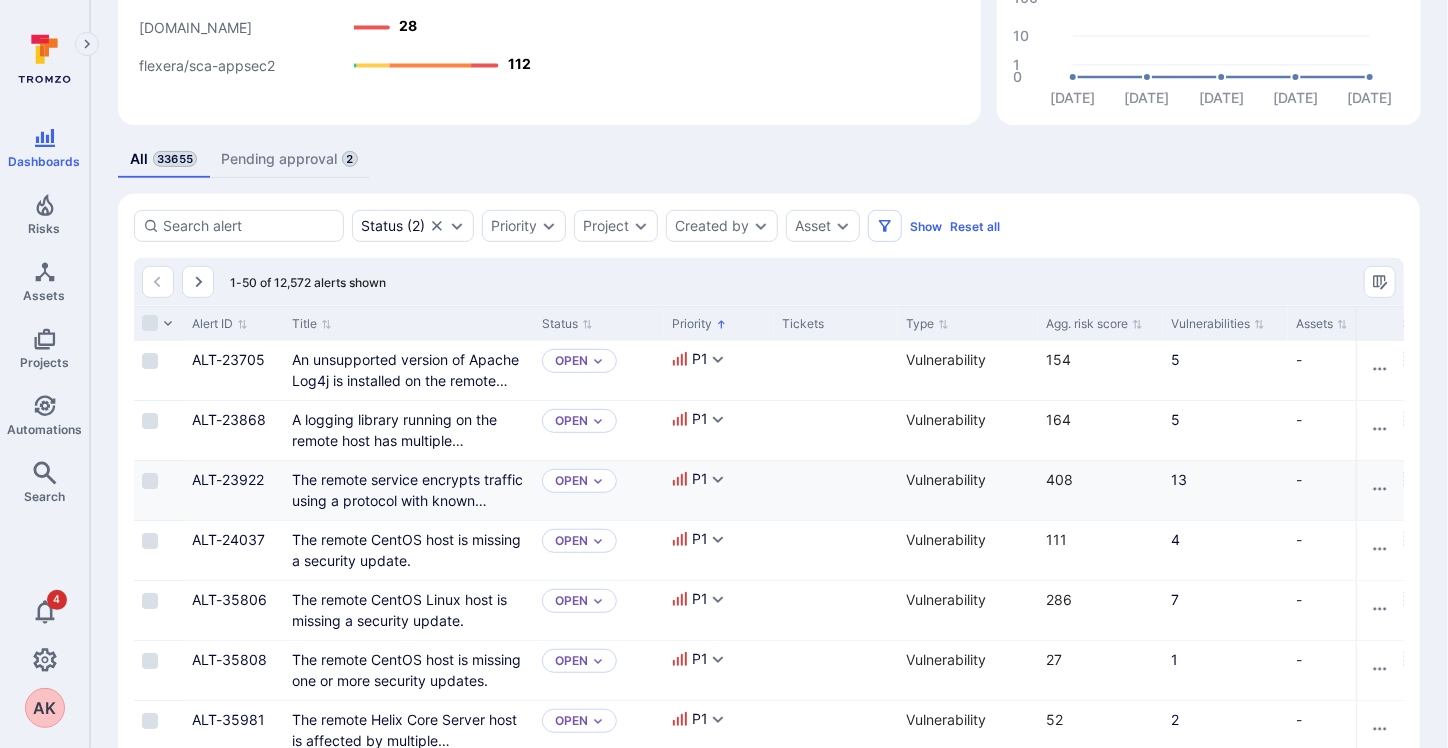 scroll, scrollTop: 400, scrollLeft: 0, axis: vertical 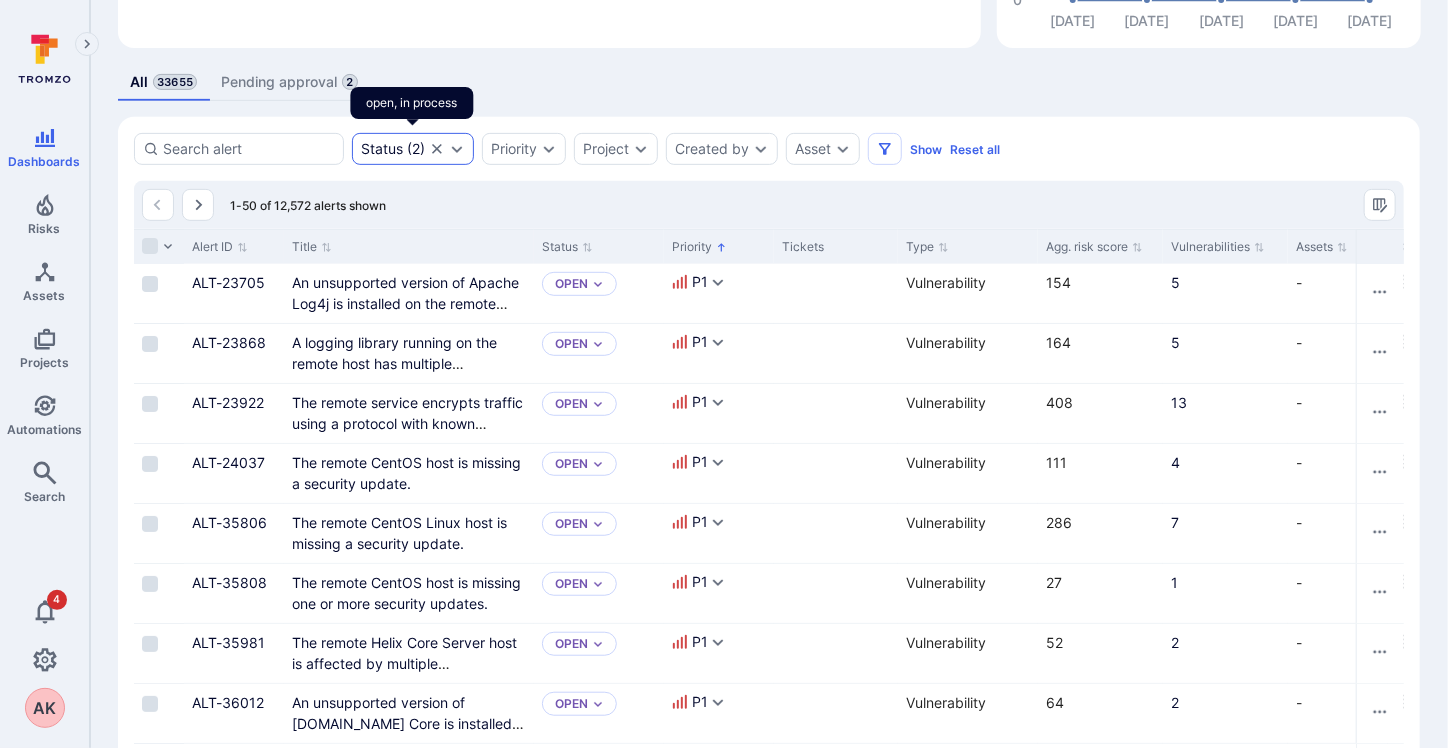 click on "Status  ( 2 )" at bounding box center (393, 149) 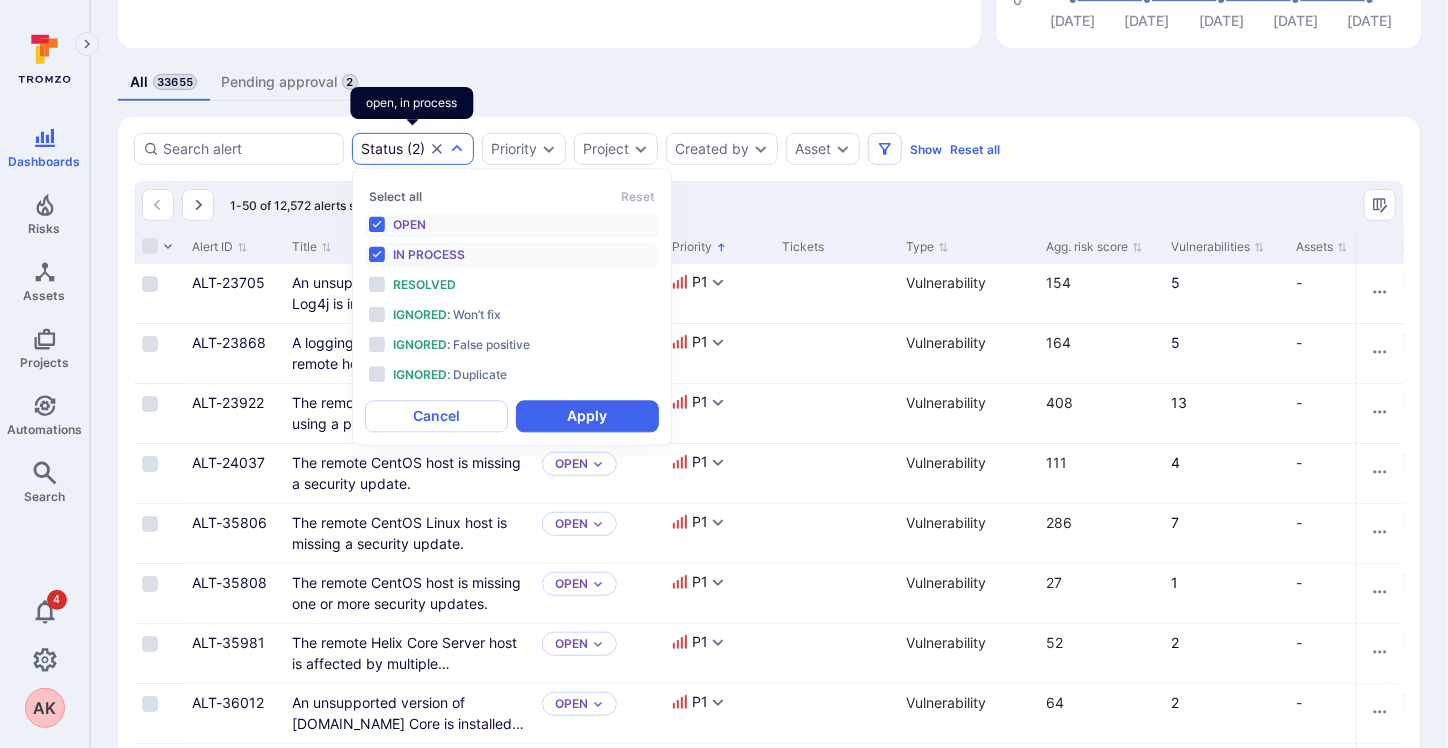 scroll, scrollTop: 16, scrollLeft: 0, axis: vertical 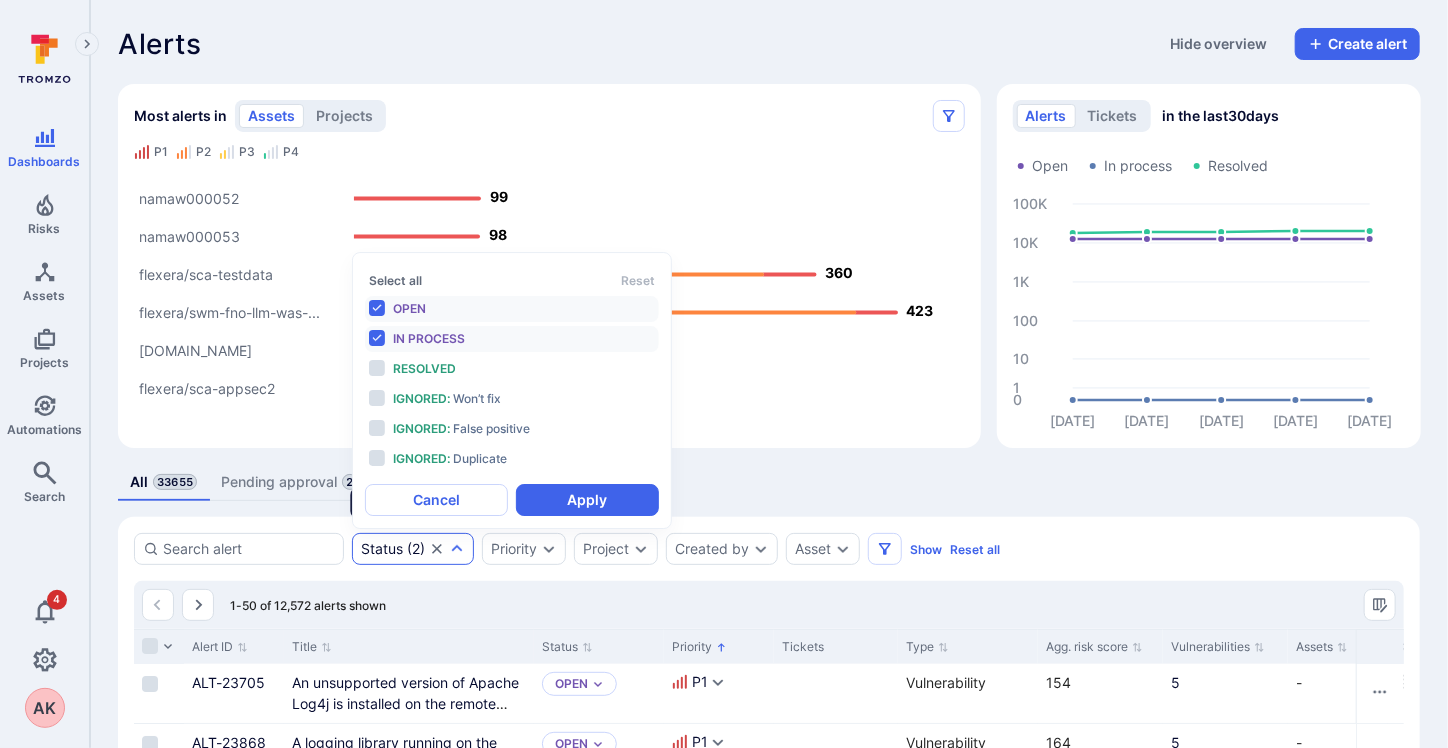 click 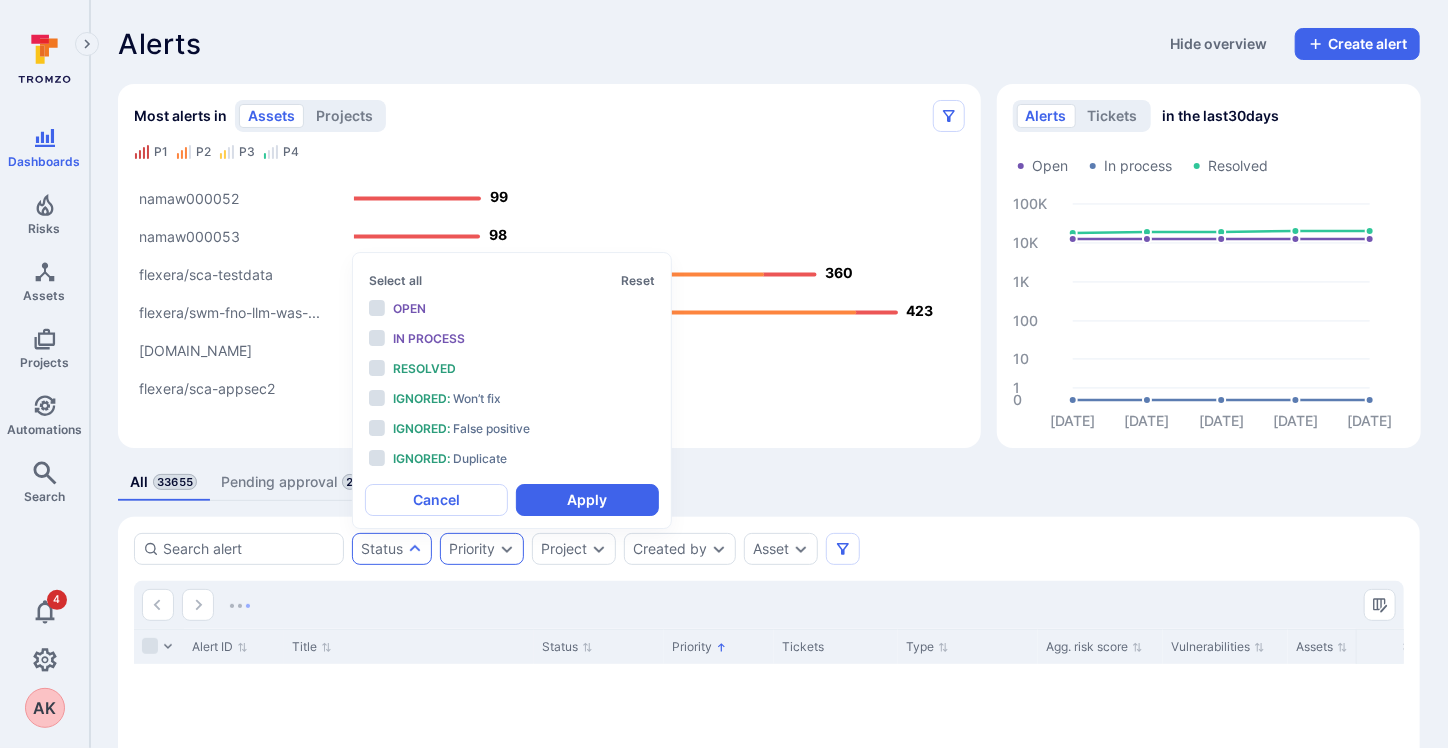 click 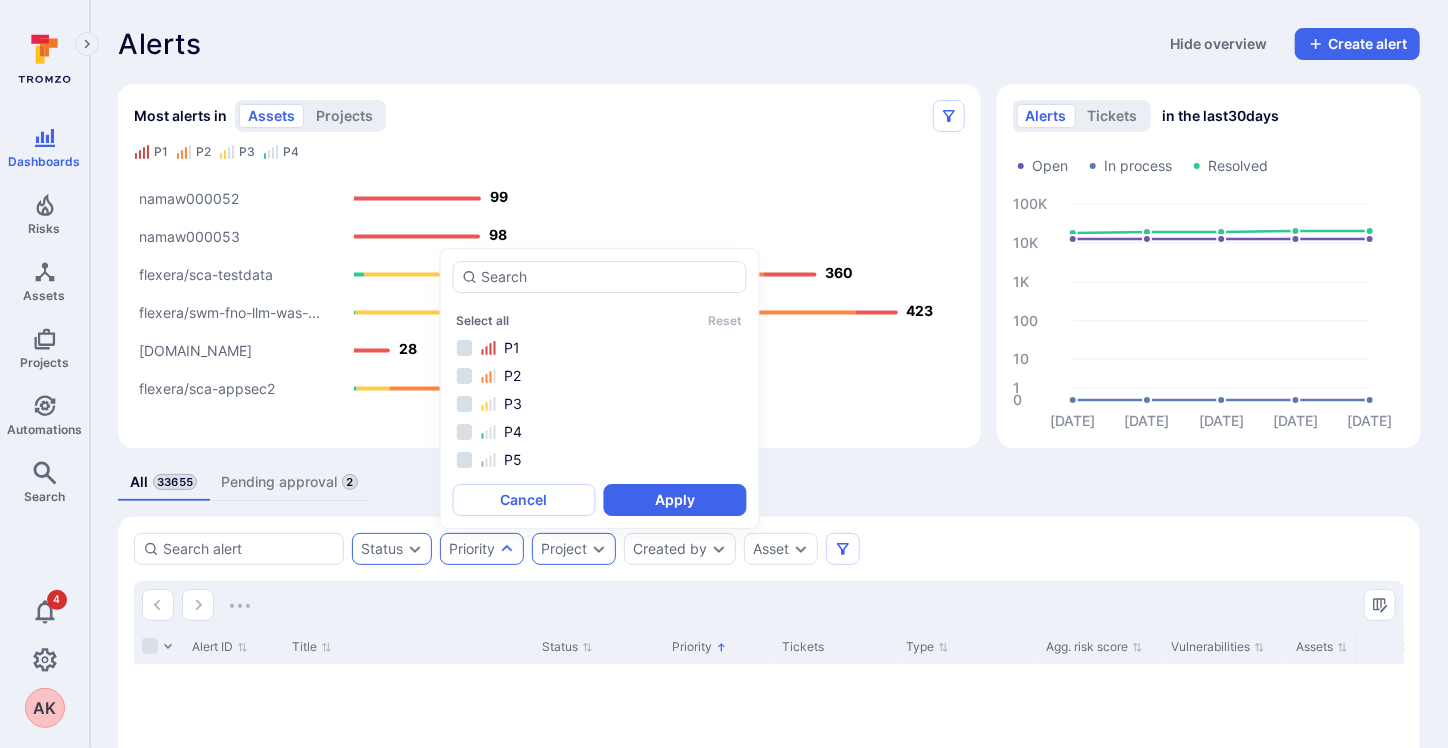 click on "Project" at bounding box center [564, 549] 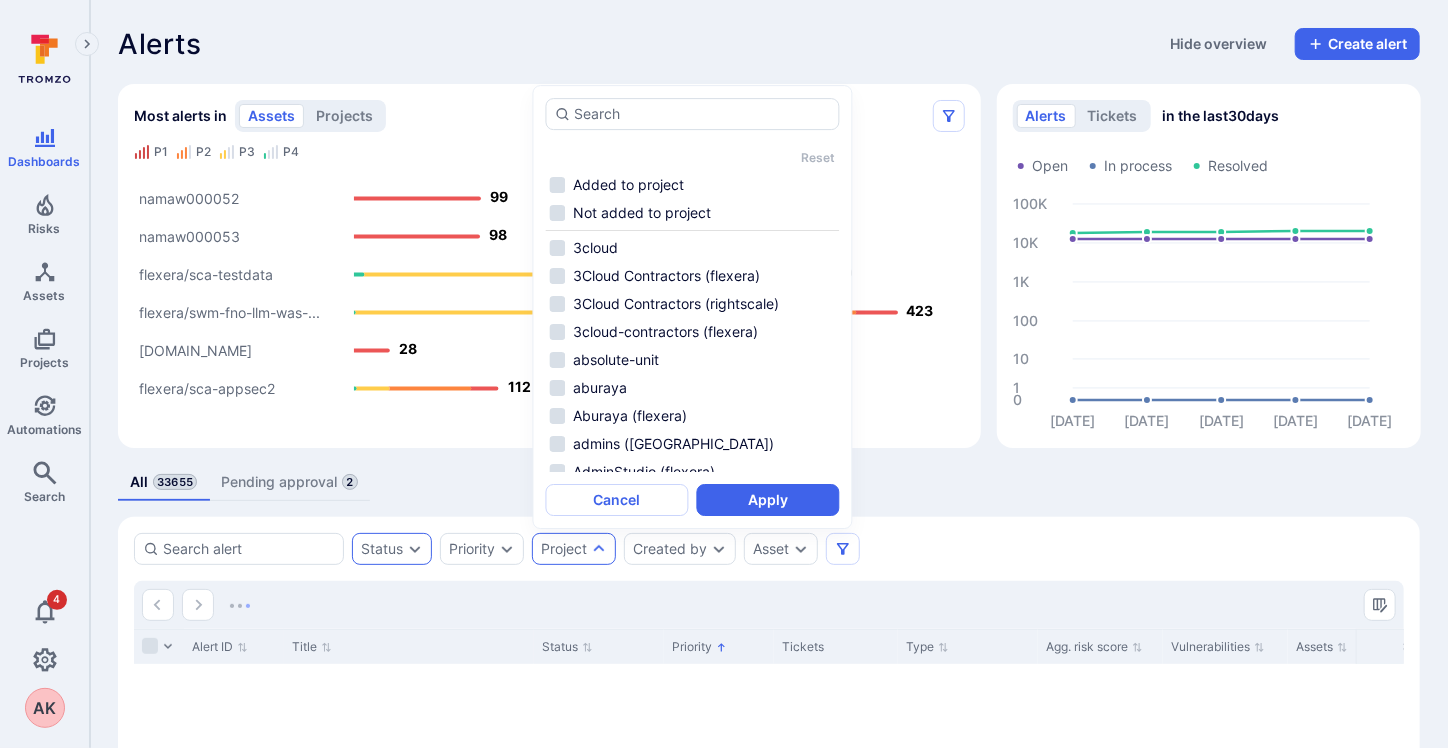 click on "Most alerts in assets projects P1 P2 P3 P4 flexera/sca-appsec2 [DOMAIN_NAME] flexera/swm-fno-llm-was-... flexera/sca-testdata namaw000053 namaw000052 112 28 423 360 98 99" at bounding box center [549, 266] 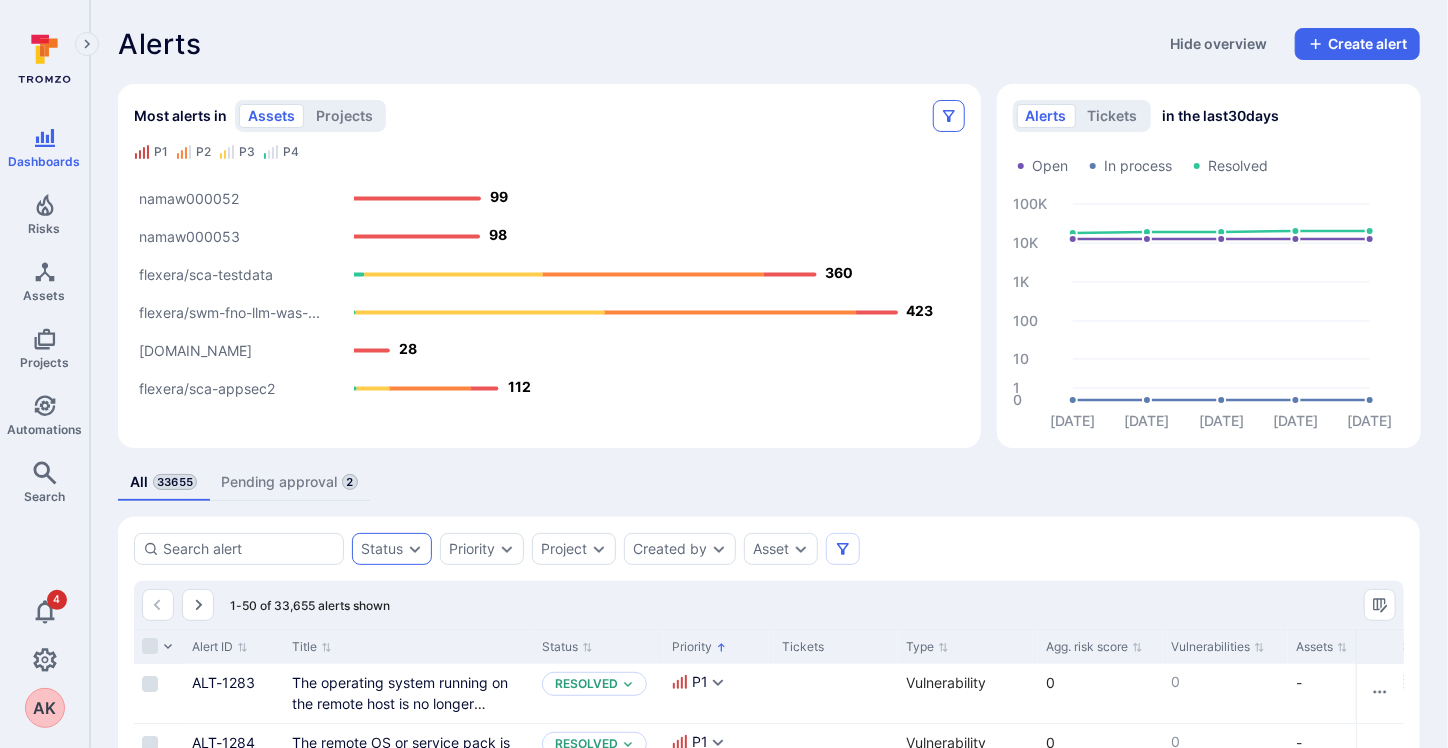 click at bounding box center (949, 116) 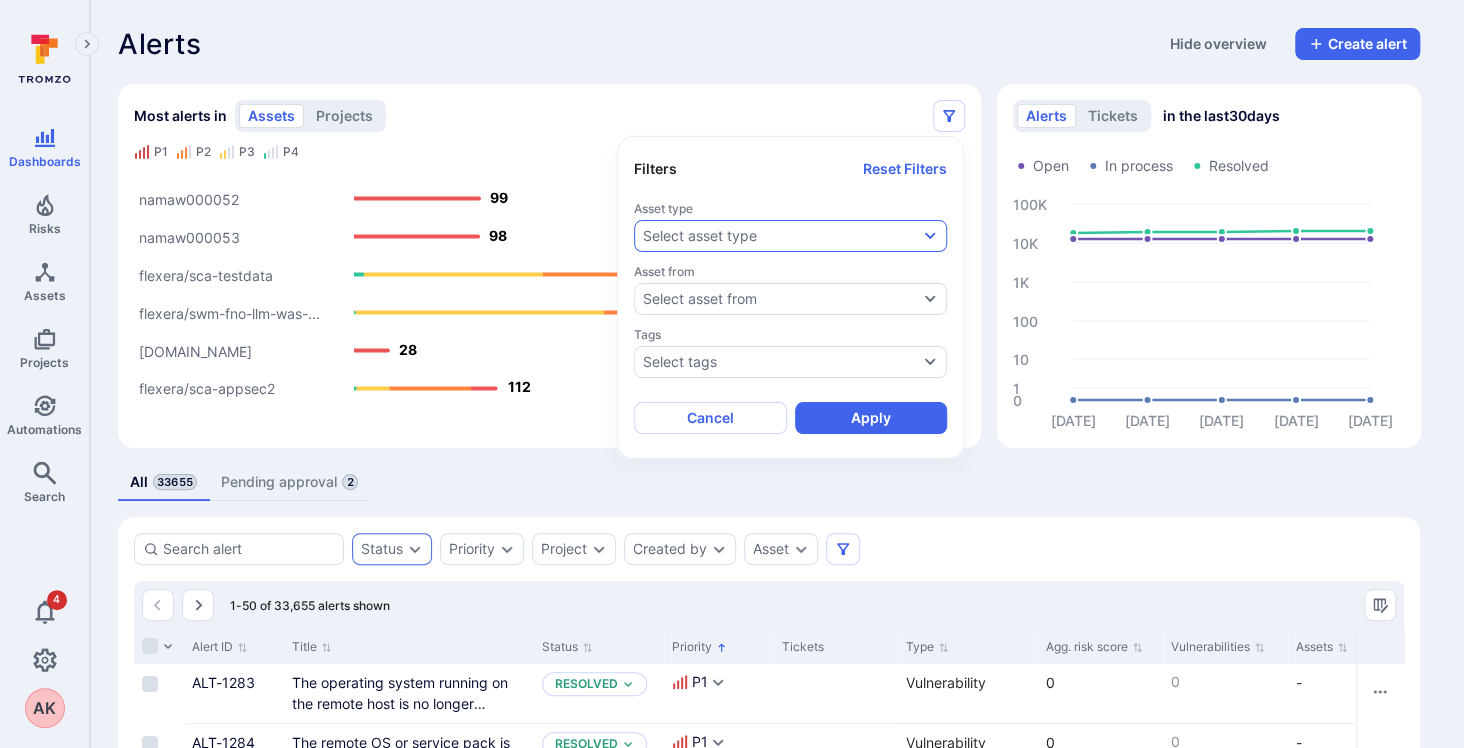 click on "Select asset type" at bounding box center (790, 236) 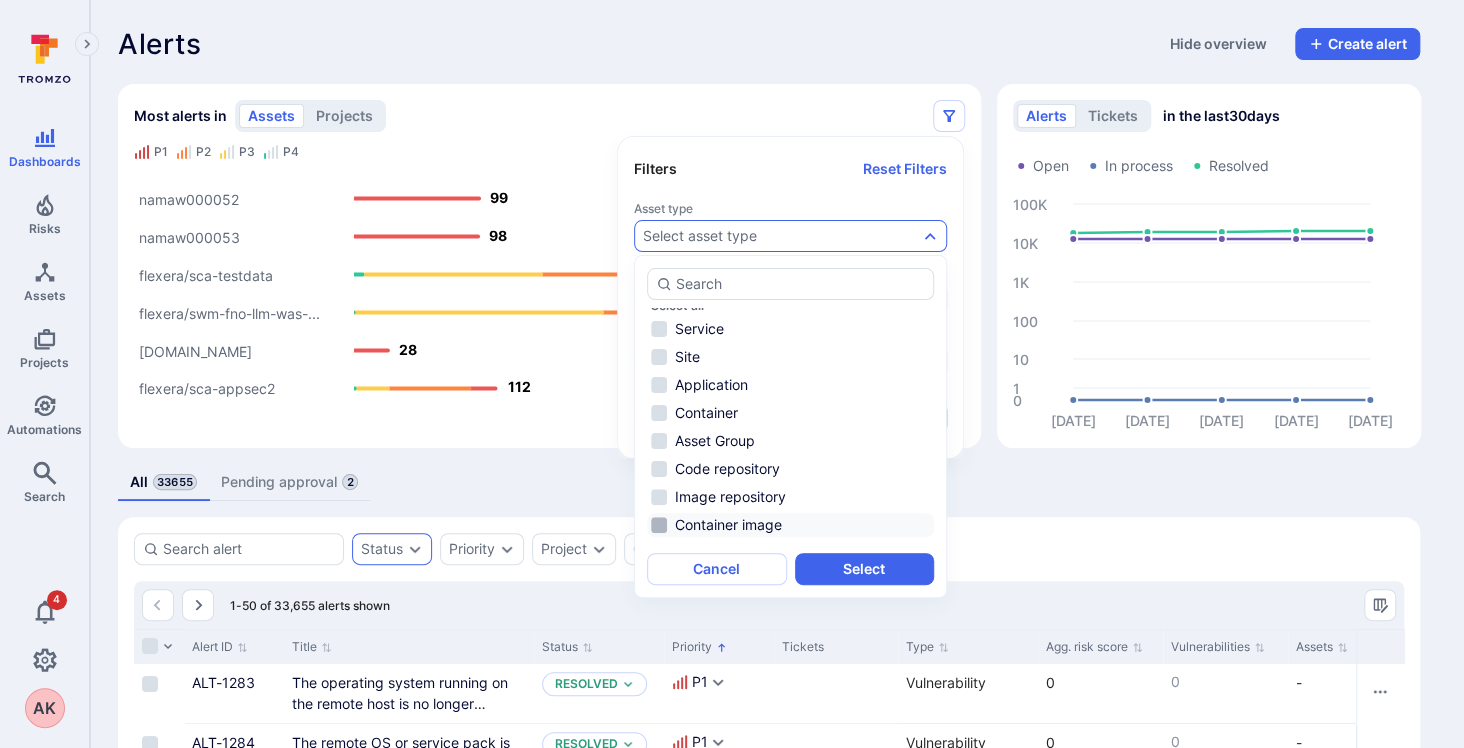 scroll, scrollTop: 0, scrollLeft: 0, axis: both 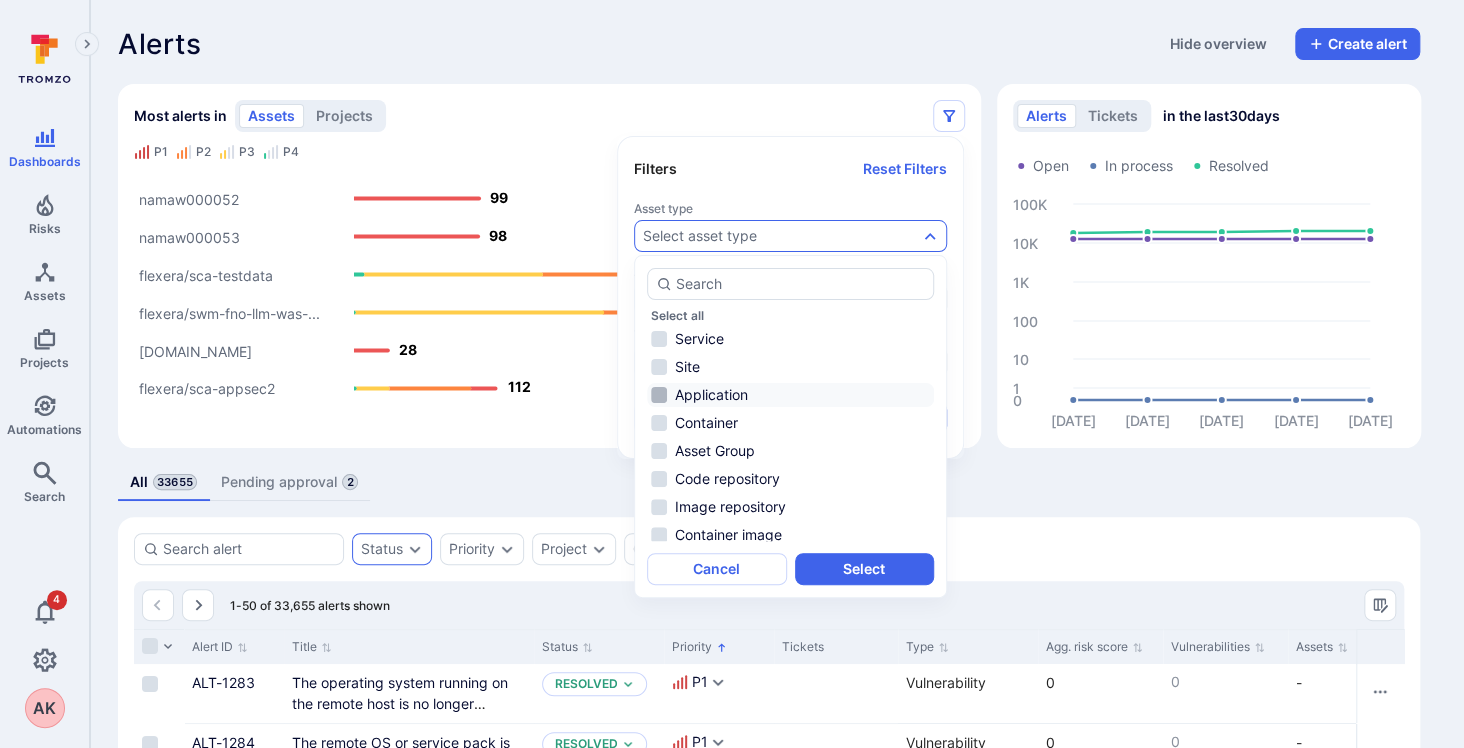 click on "Application" at bounding box center (711, 395) 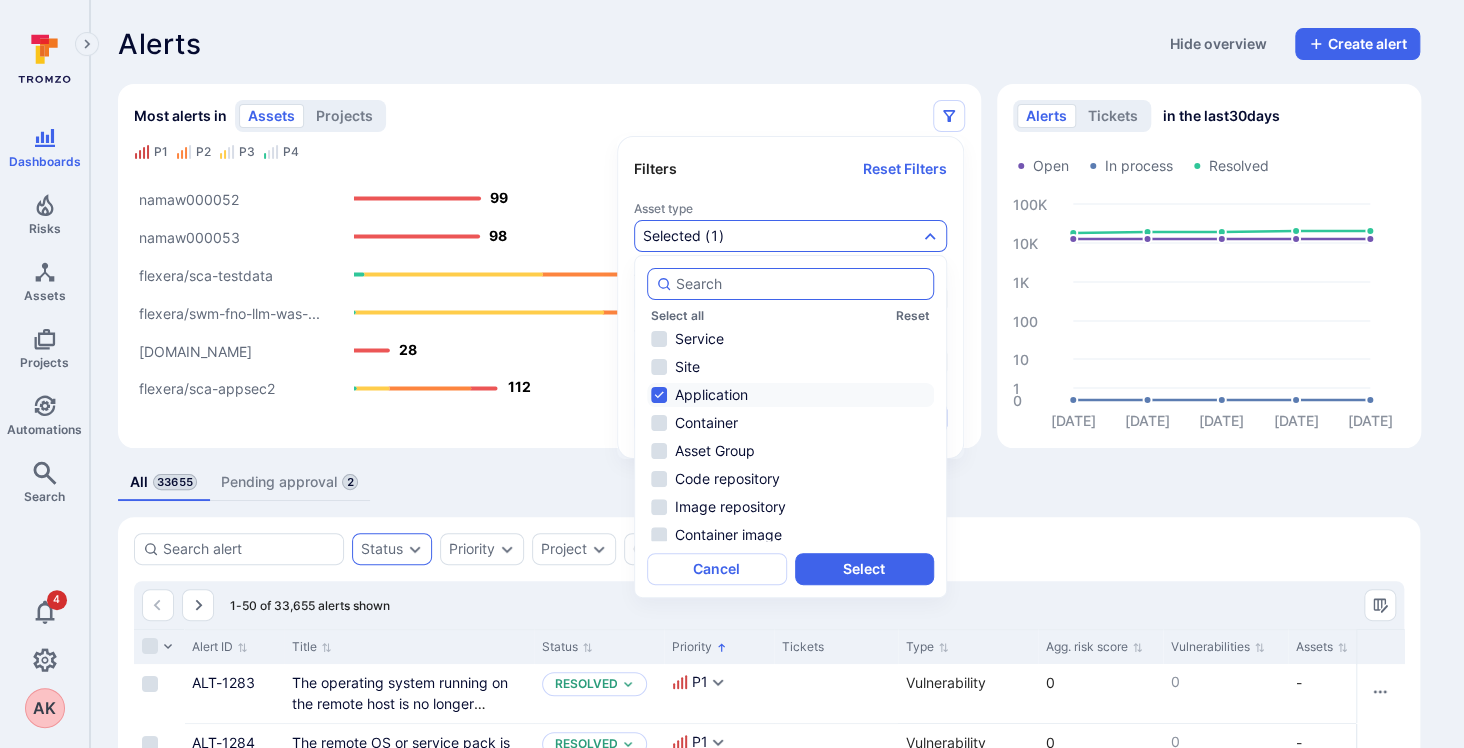 drag, startPoint x: 708, startPoint y: 263, endPoint x: 710, endPoint y: 281, distance: 18.110771 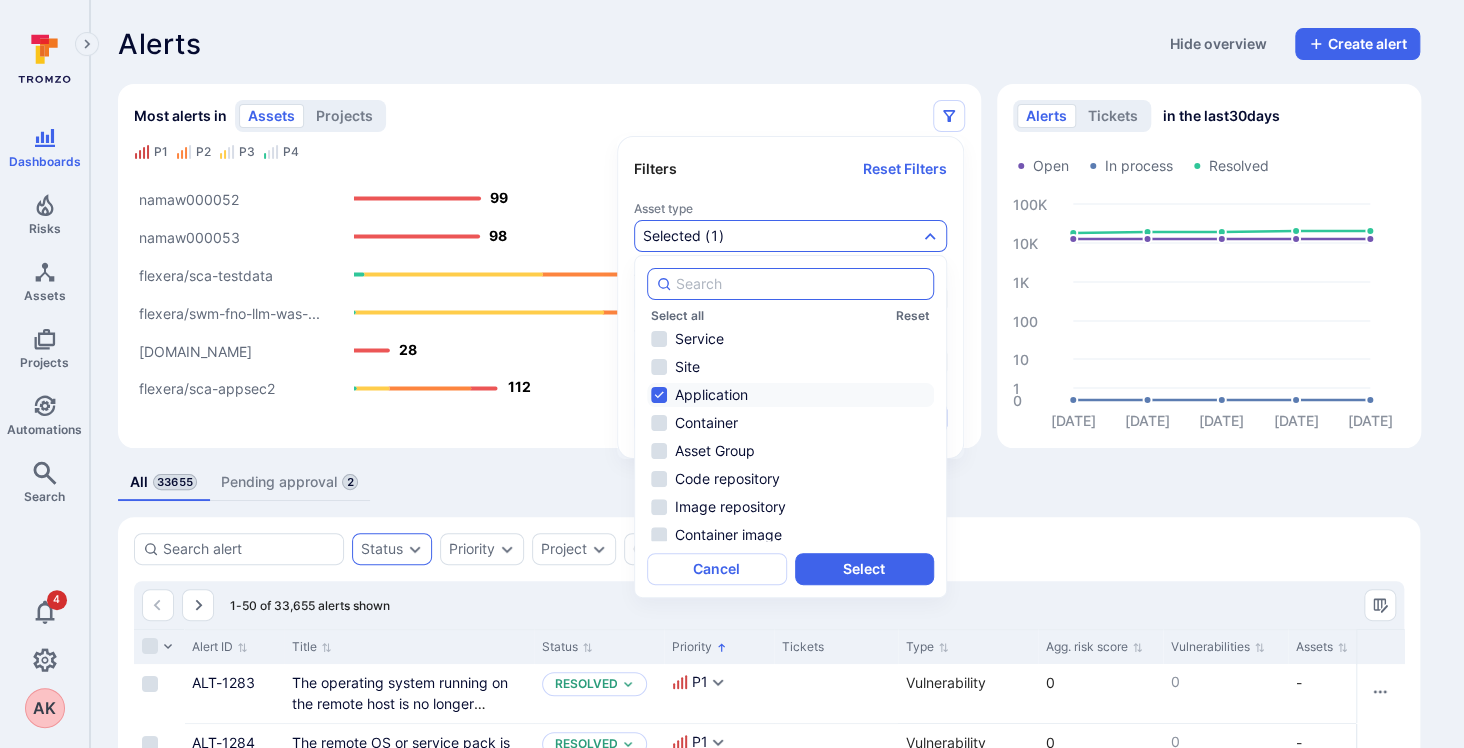 click at bounding box center (800, 284) 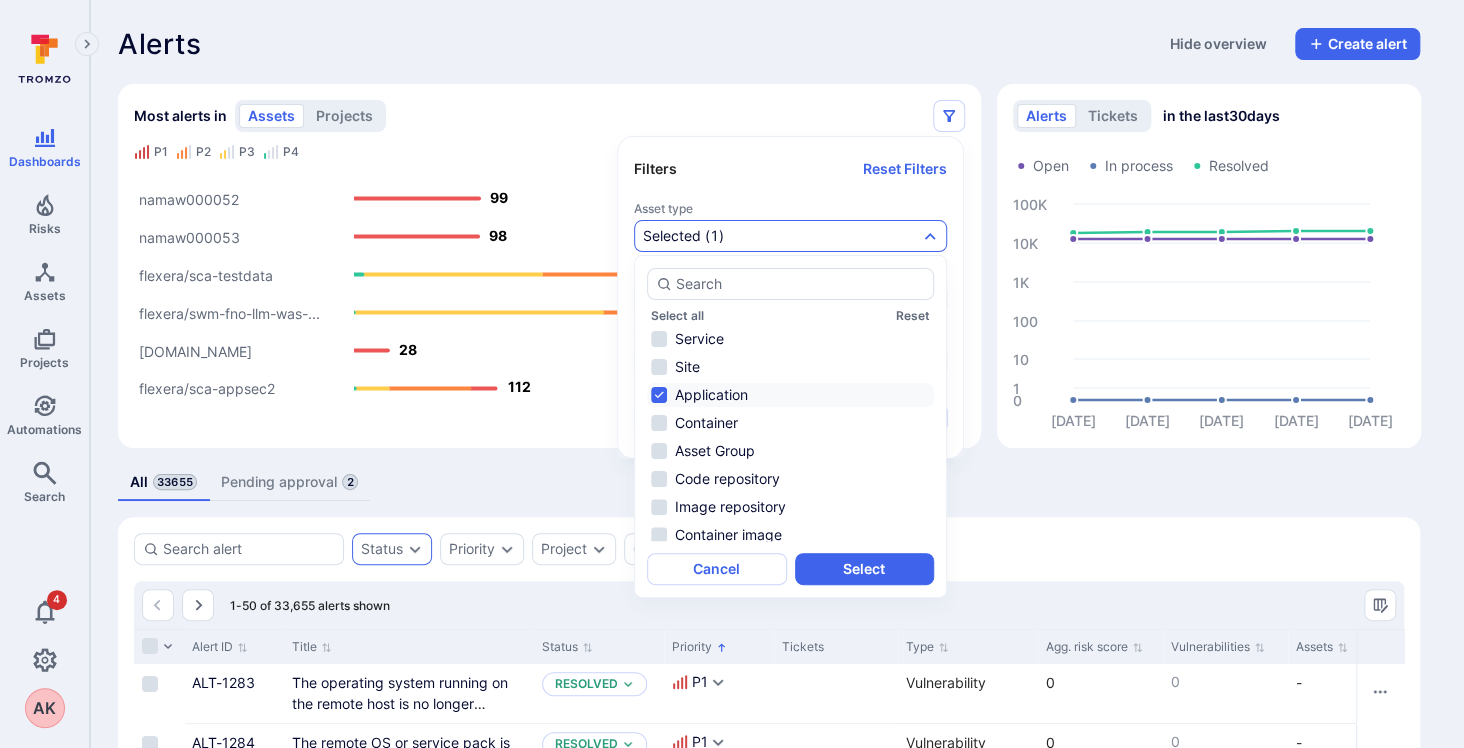 click at bounding box center (732, 374) 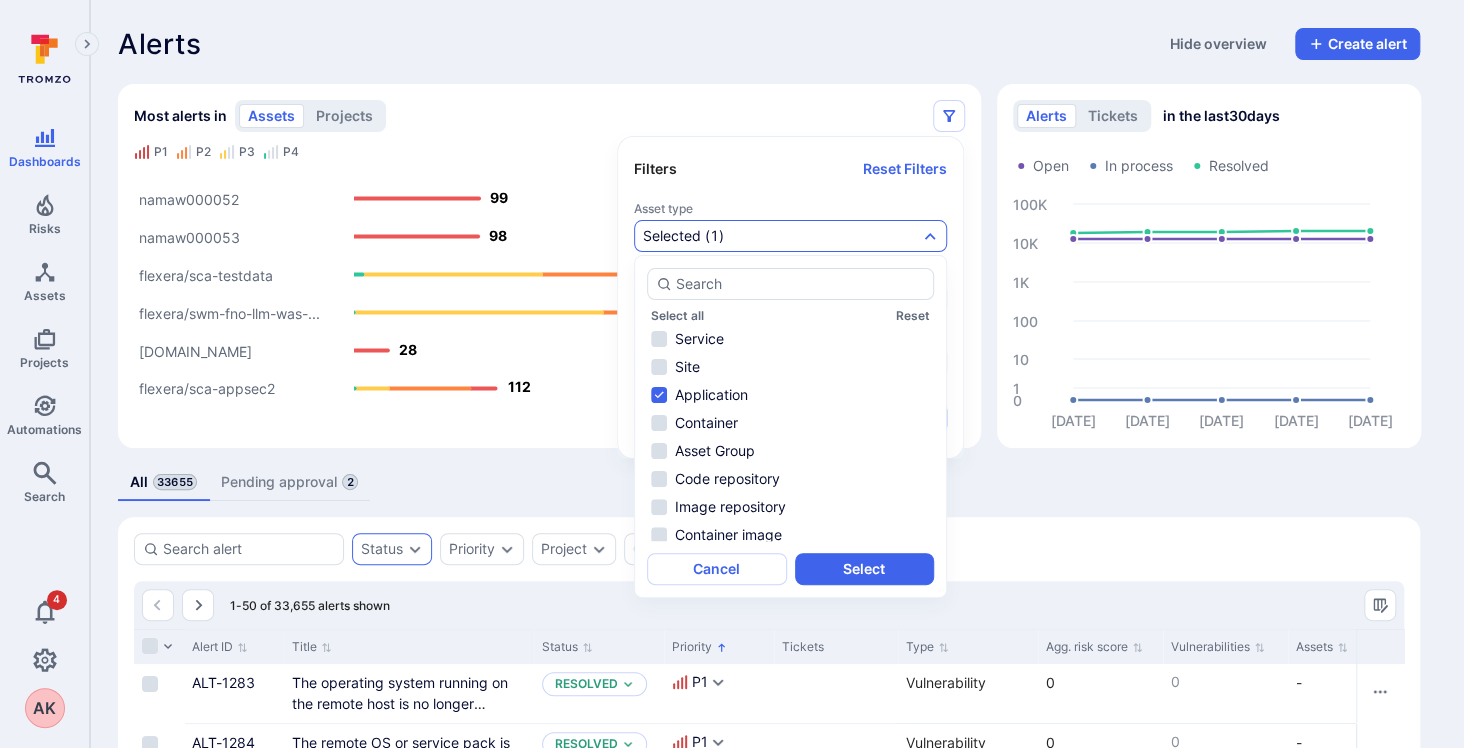 checkbox on "false" 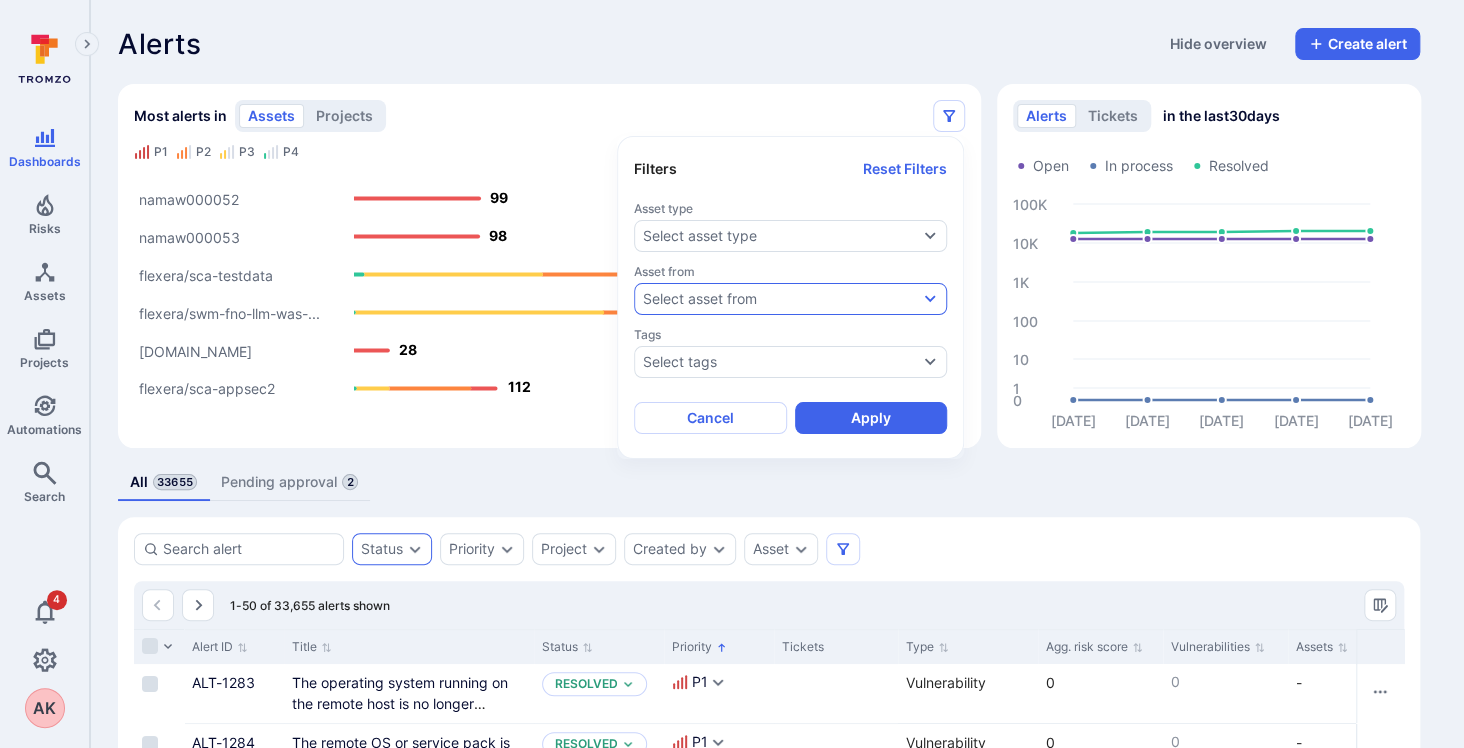 click on "Select asset from" at bounding box center (790, 299) 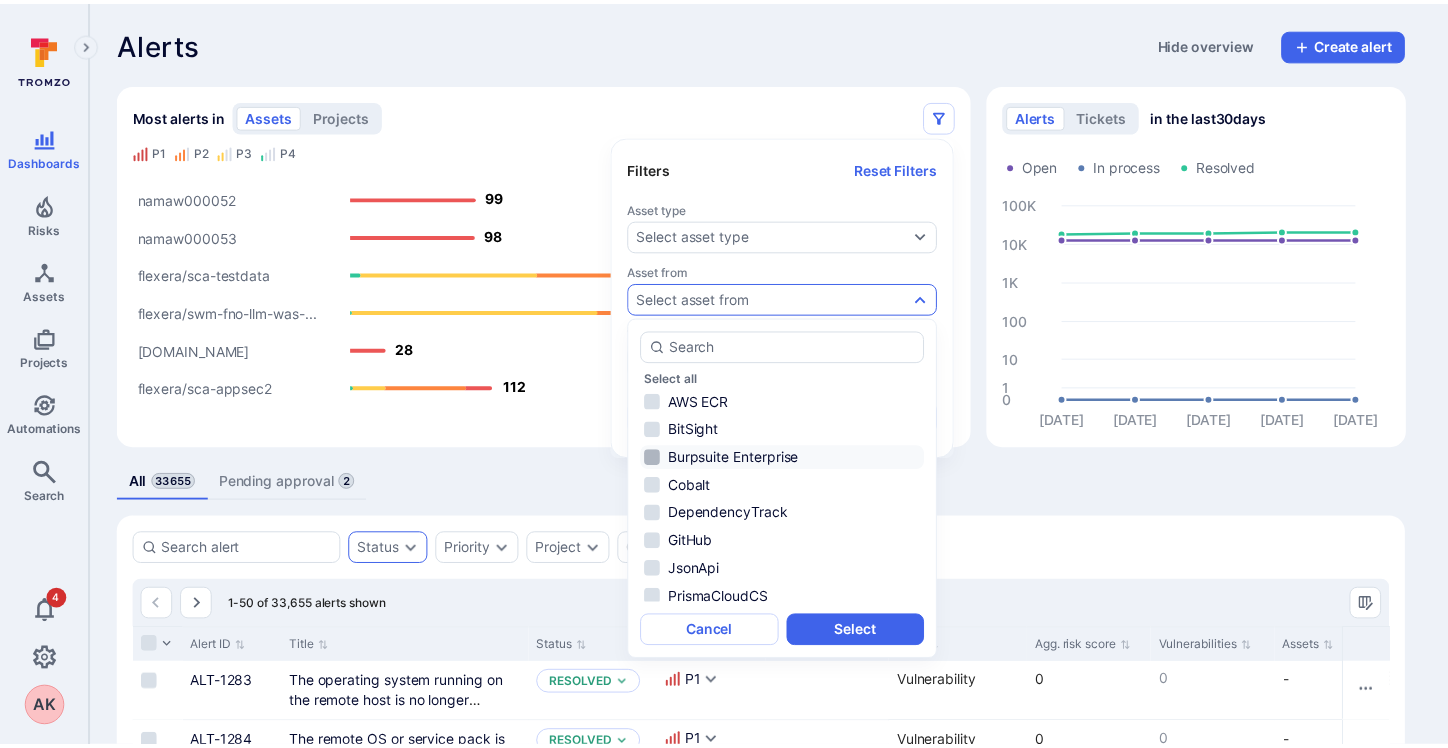 scroll, scrollTop: 173, scrollLeft: 0, axis: vertical 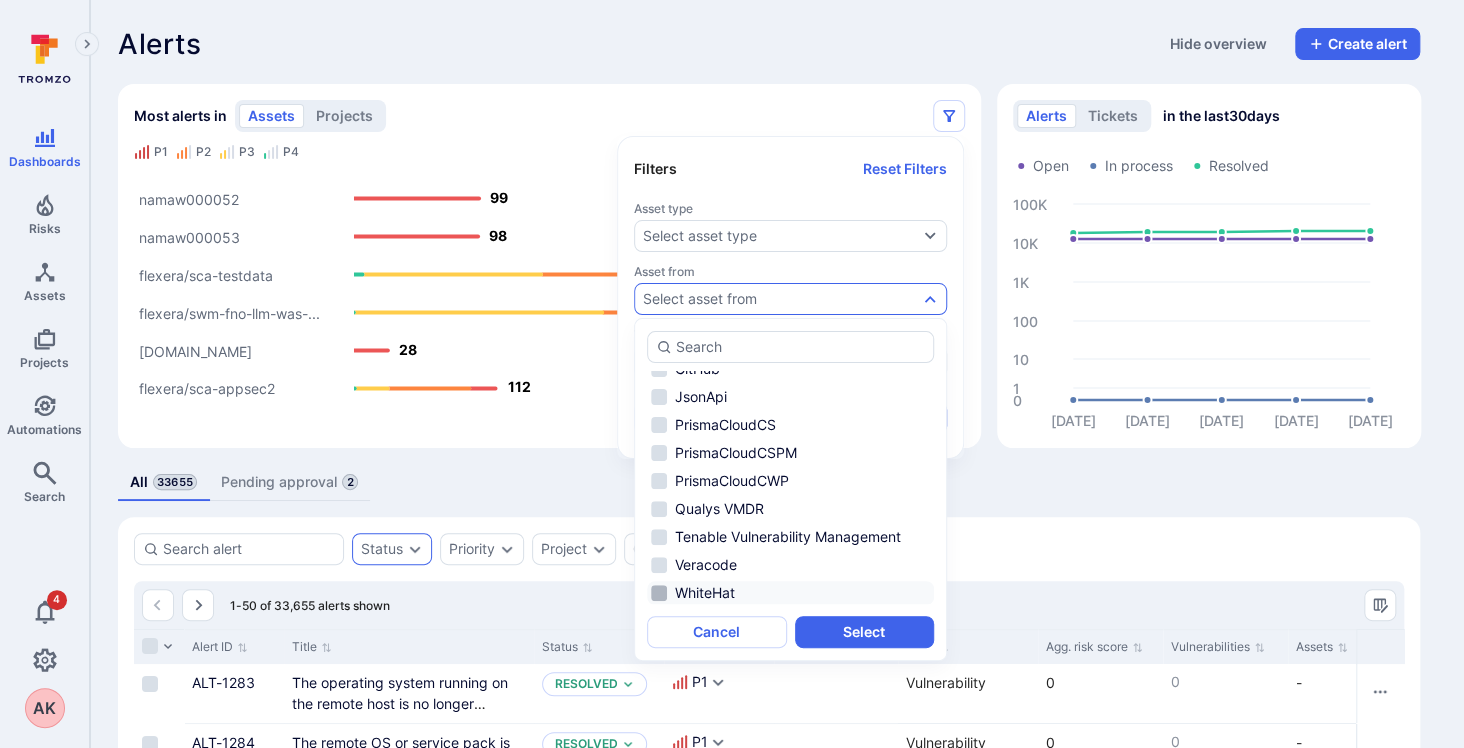 click on "WhiteHat" at bounding box center (705, 593) 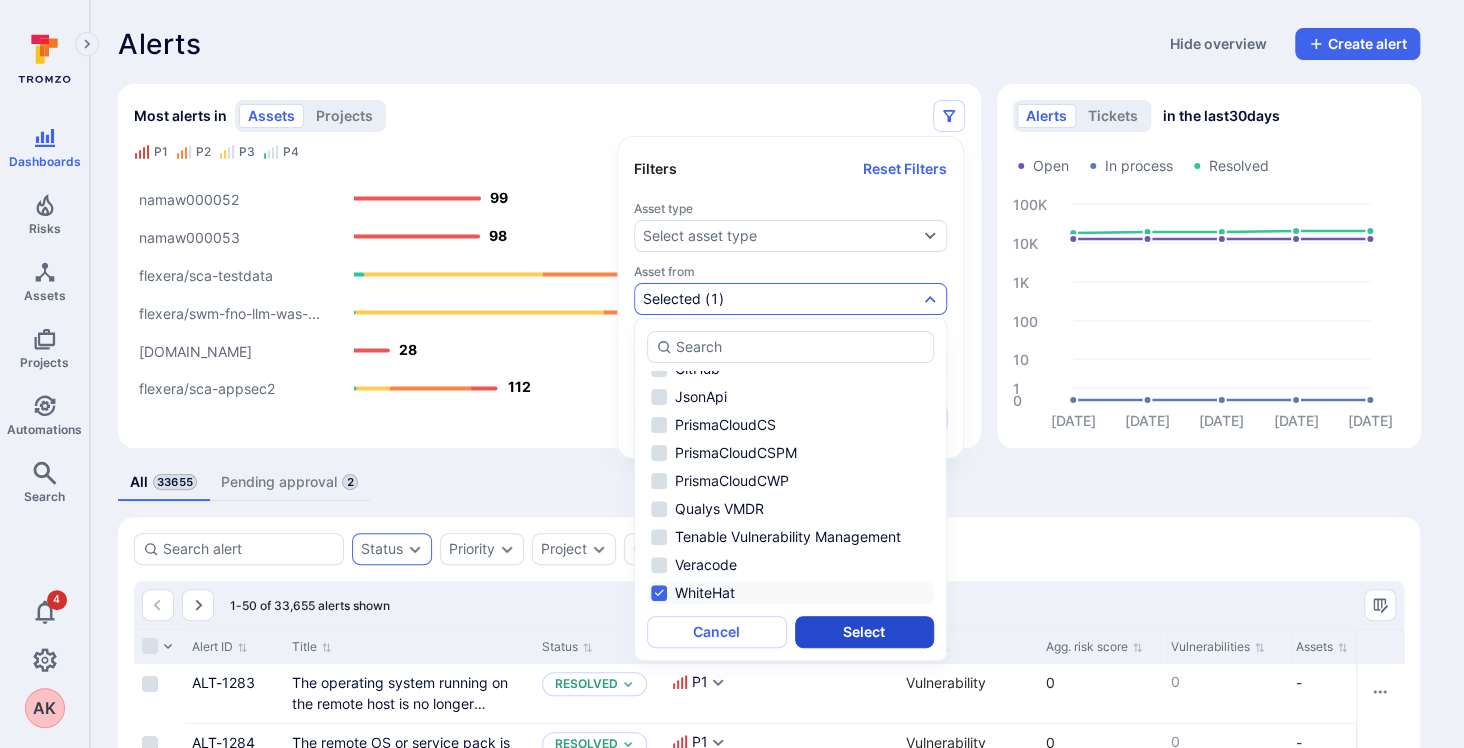 click on "Select" at bounding box center (865, 632) 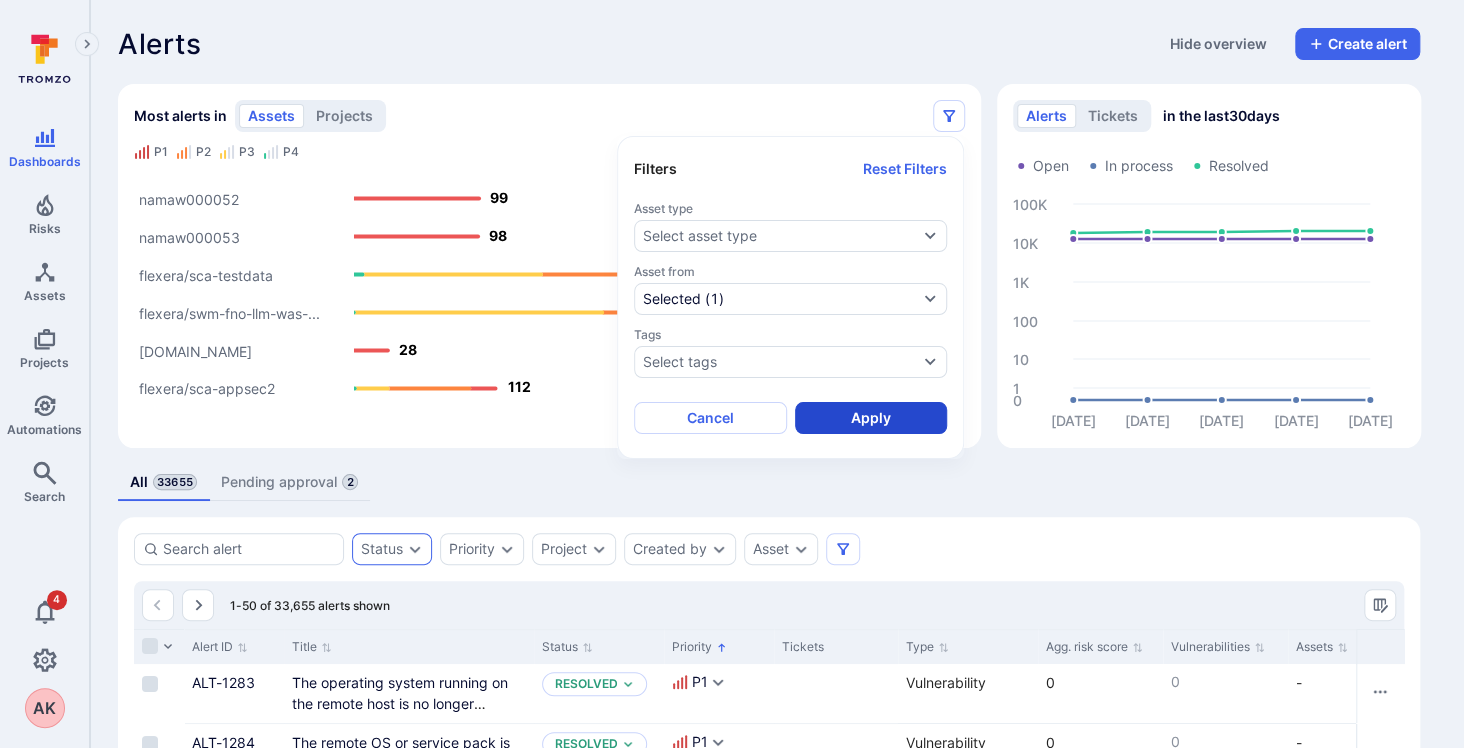 click on "Apply" at bounding box center (871, 418) 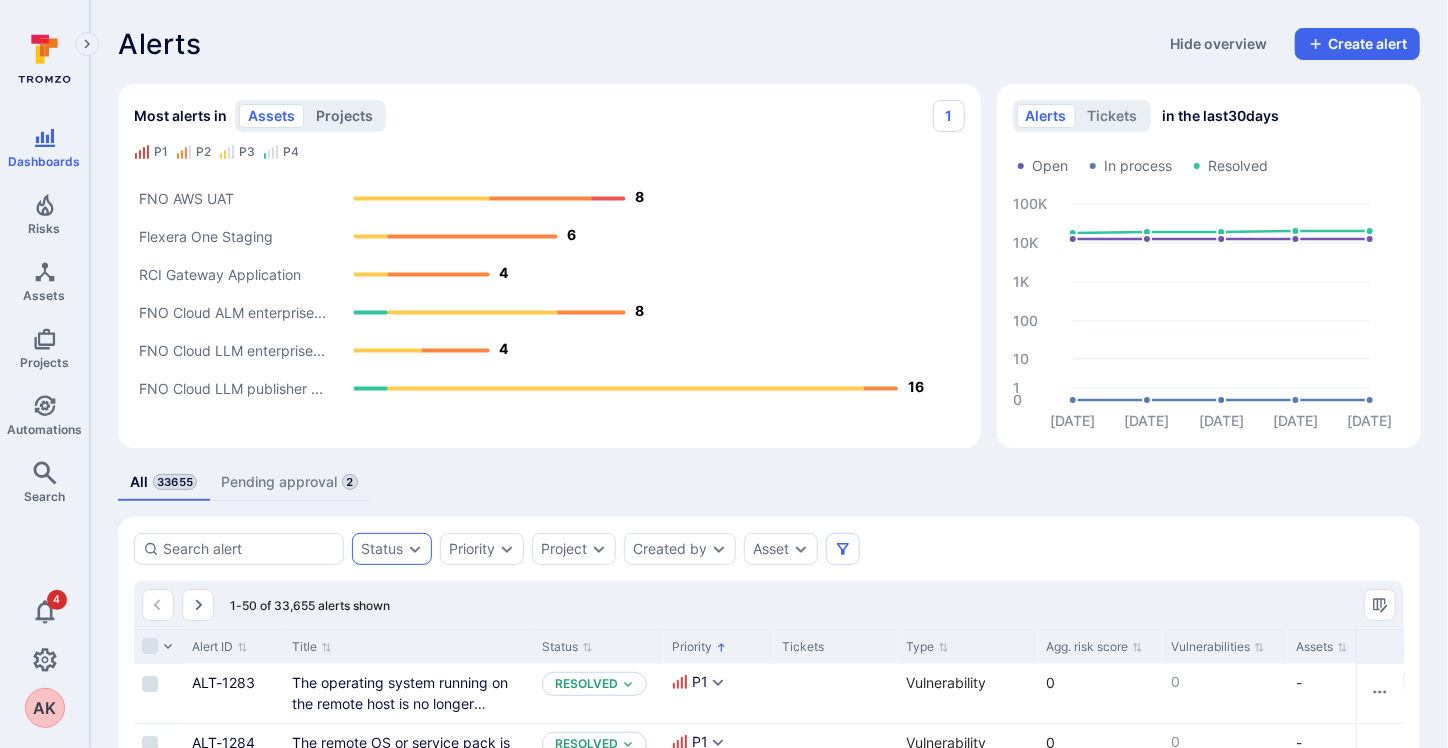 click on "projects" at bounding box center (344, 116) 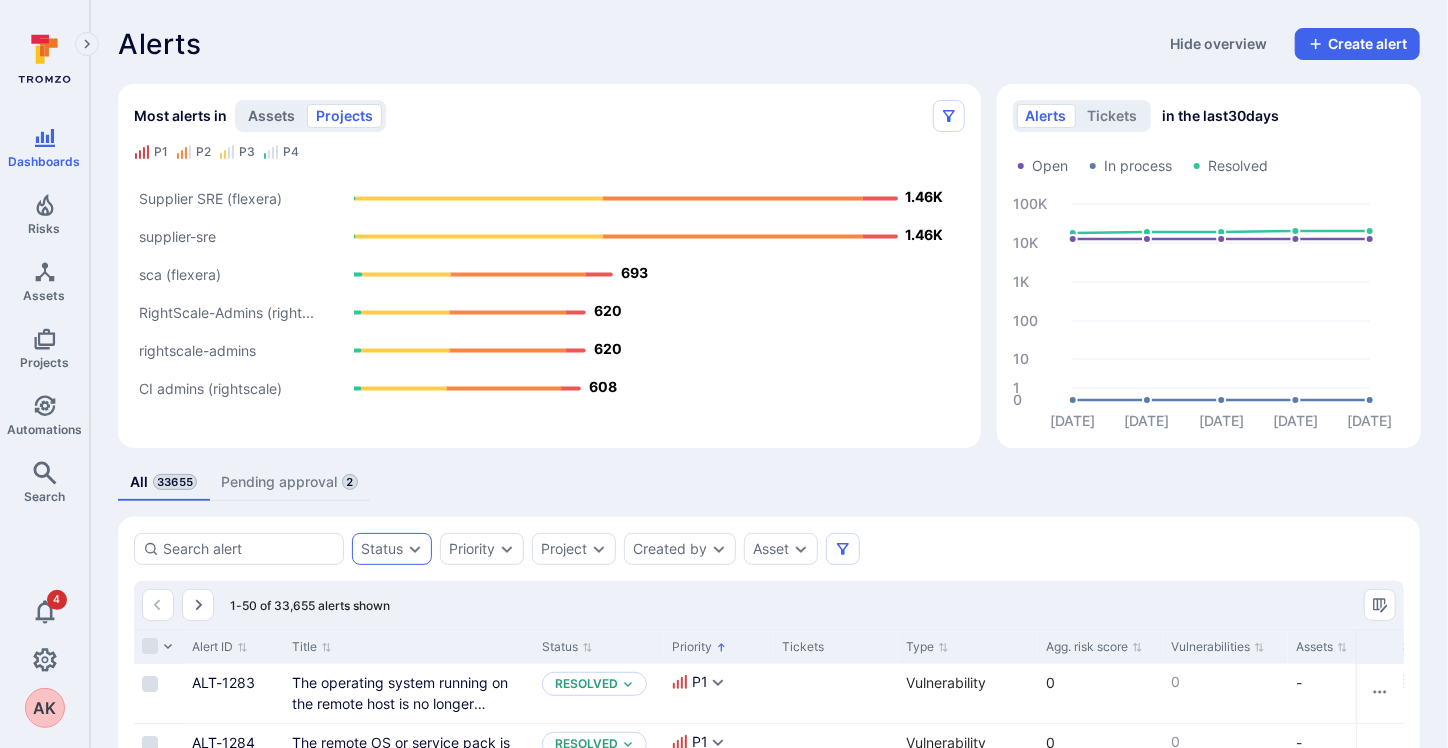 click on "assets" at bounding box center (271, 116) 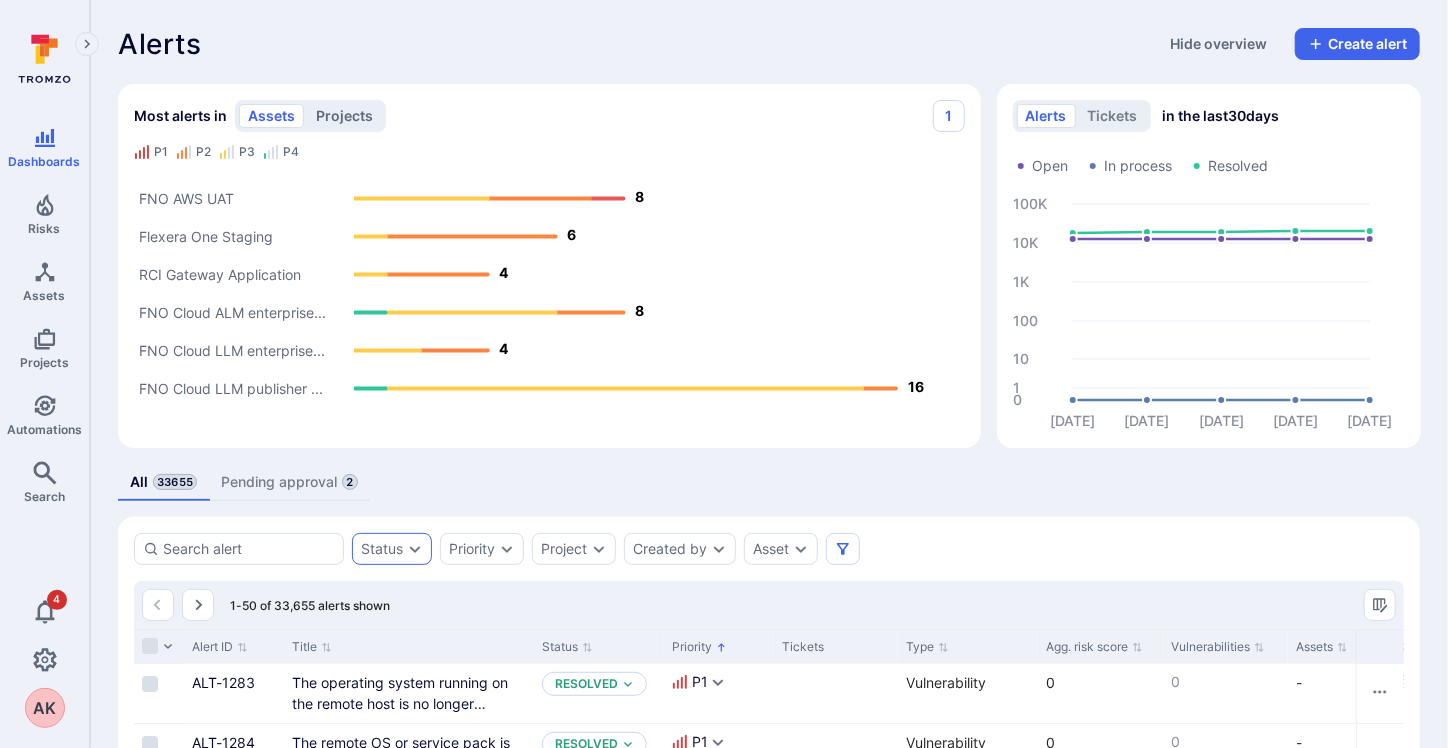 click on "projects" at bounding box center [344, 116] 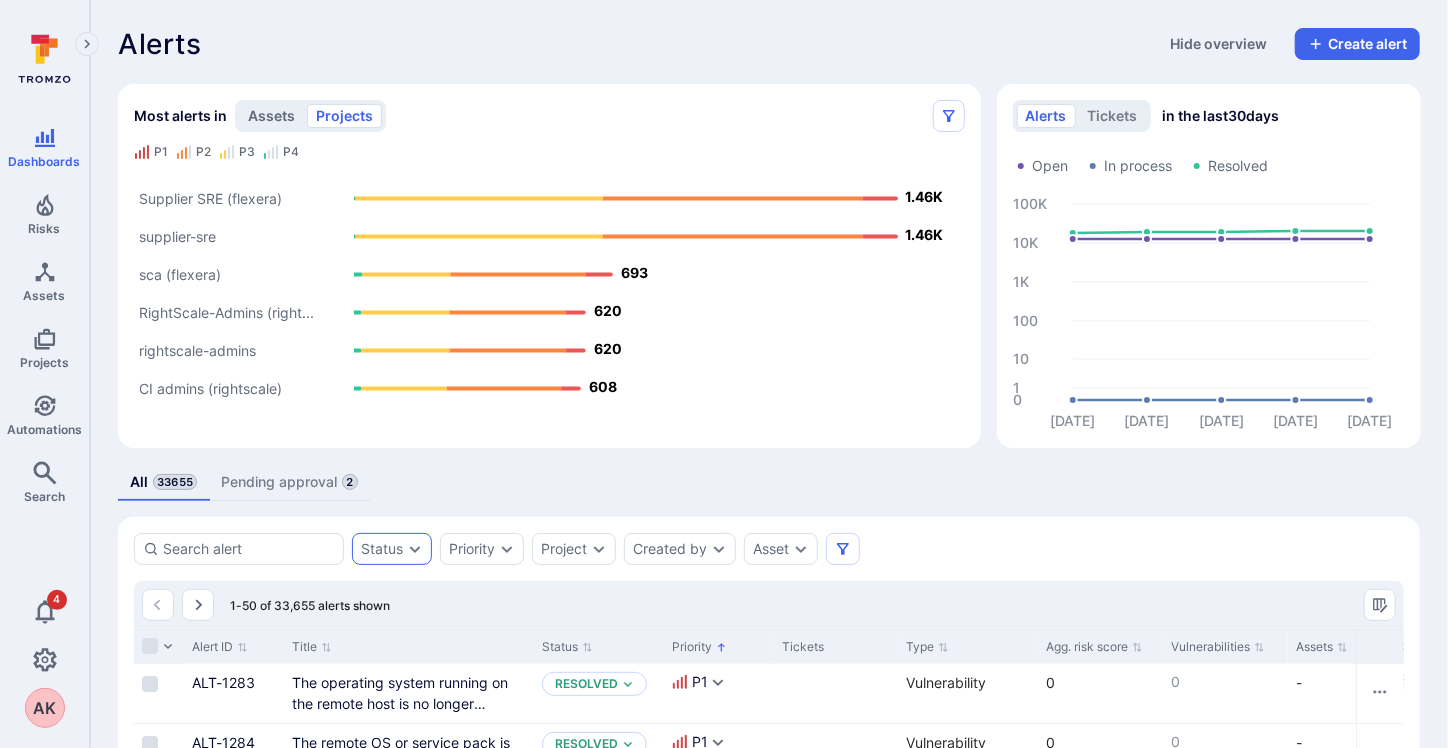 click on "assets" at bounding box center (271, 116) 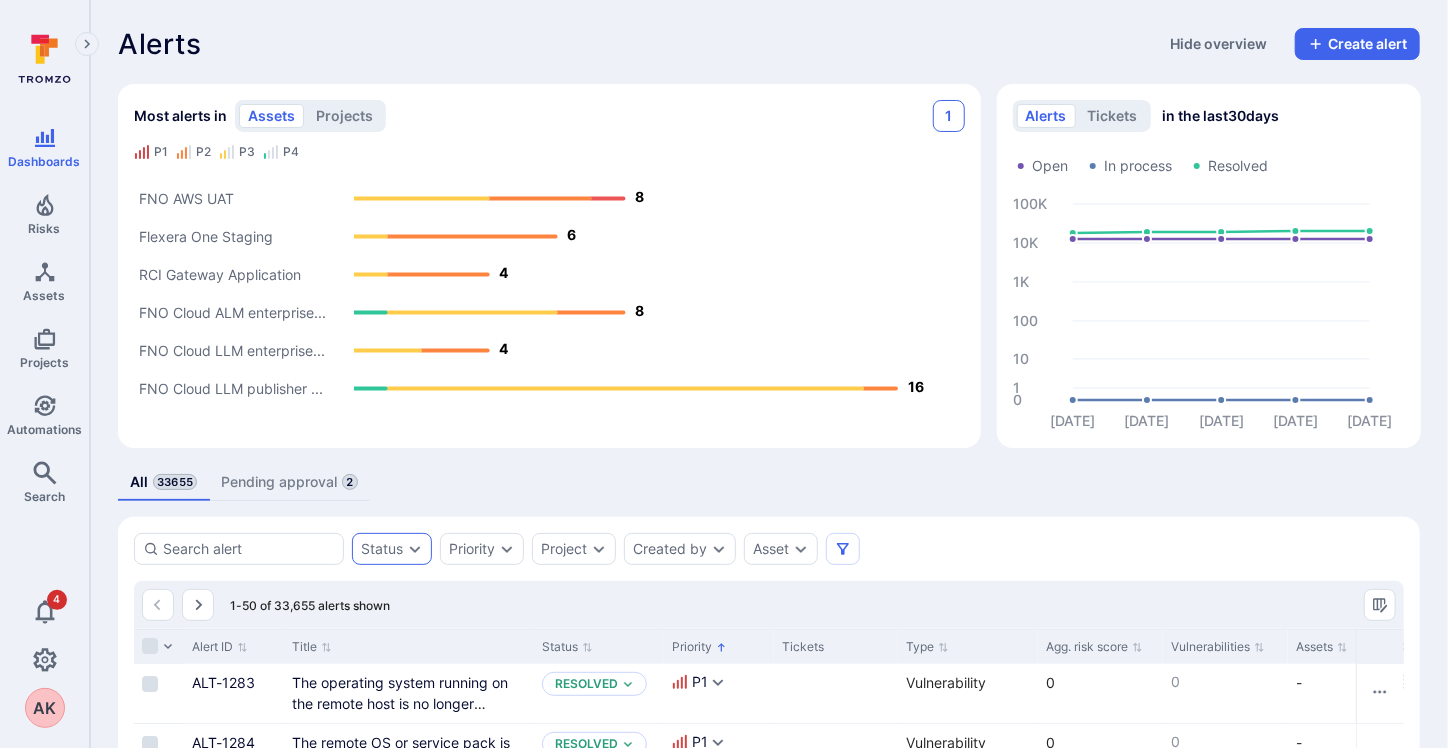 click on "1" at bounding box center (949, 116) 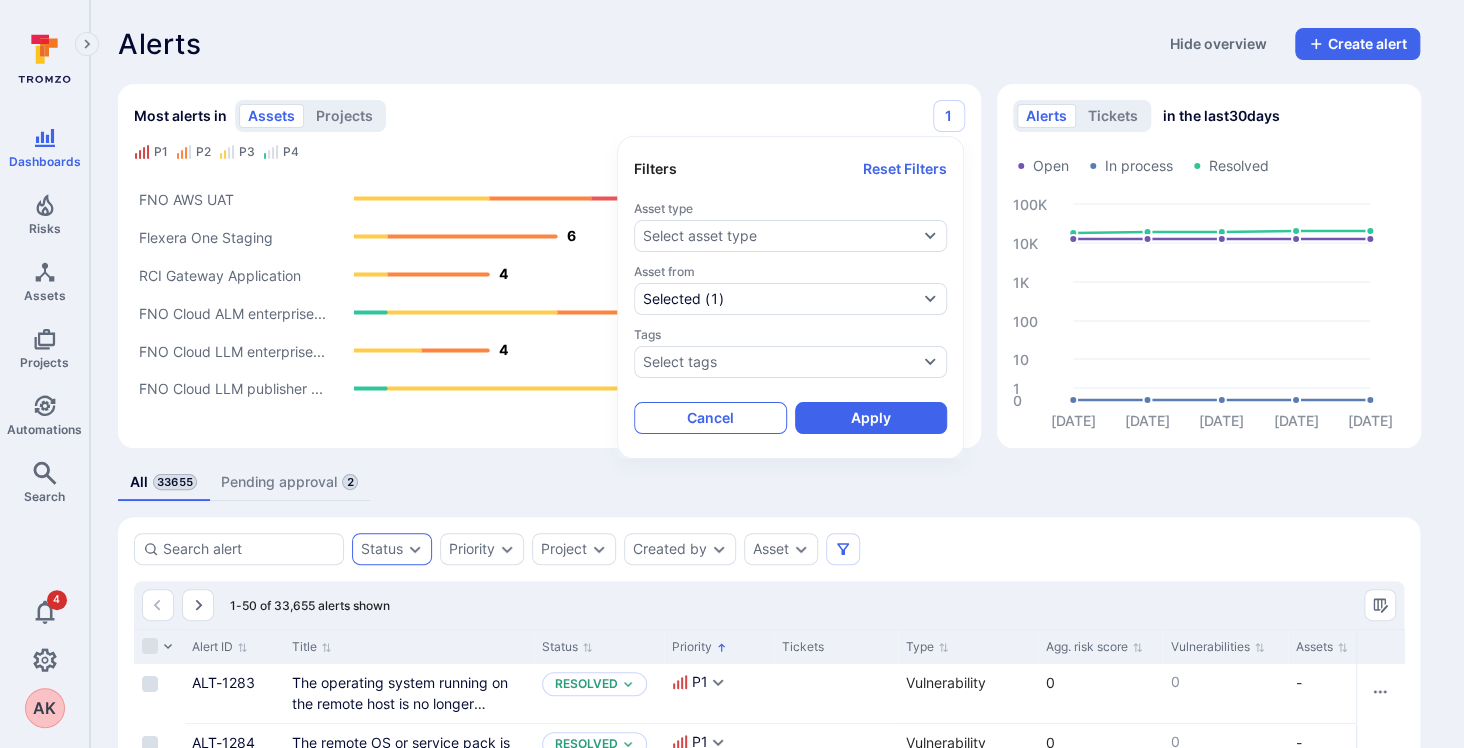 click on "Cancel" at bounding box center (710, 418) 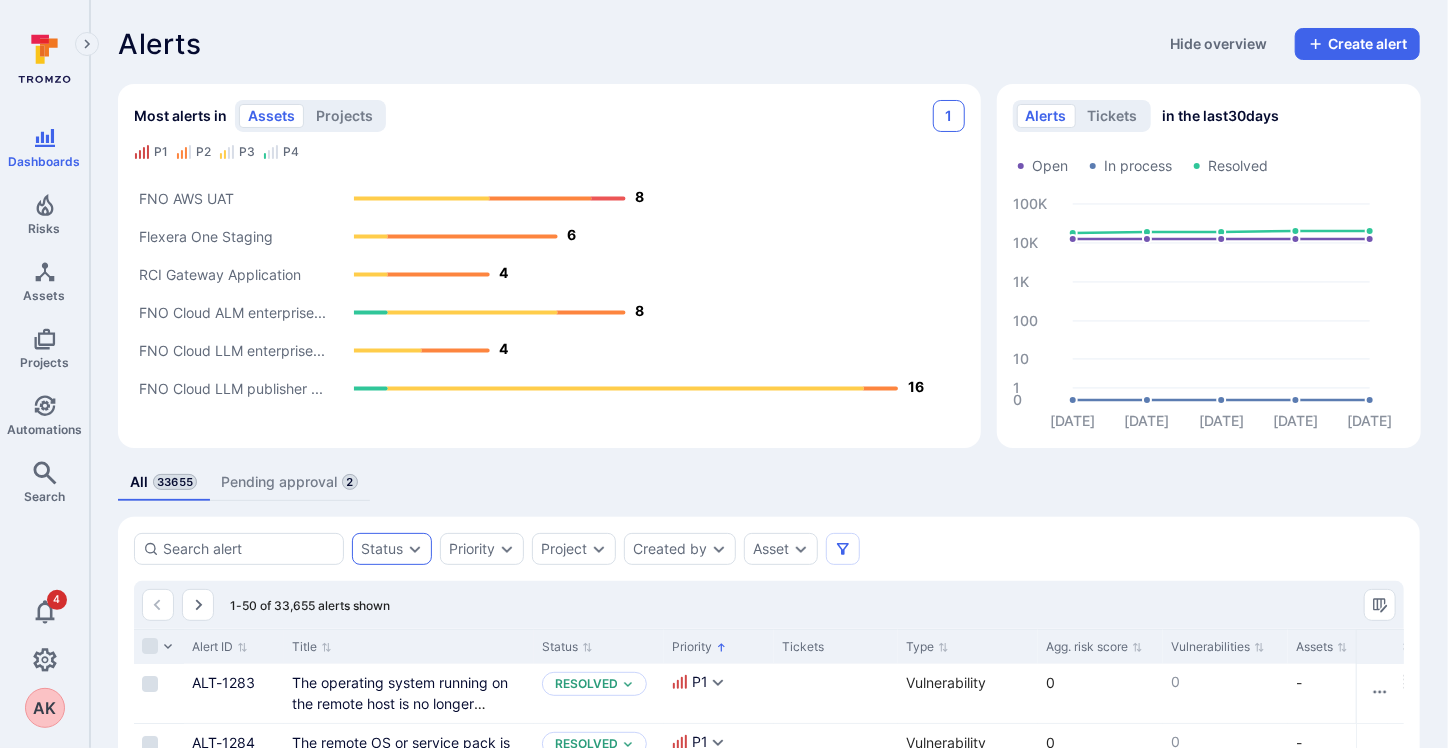 click on "1" at bounding box center [949, 116] 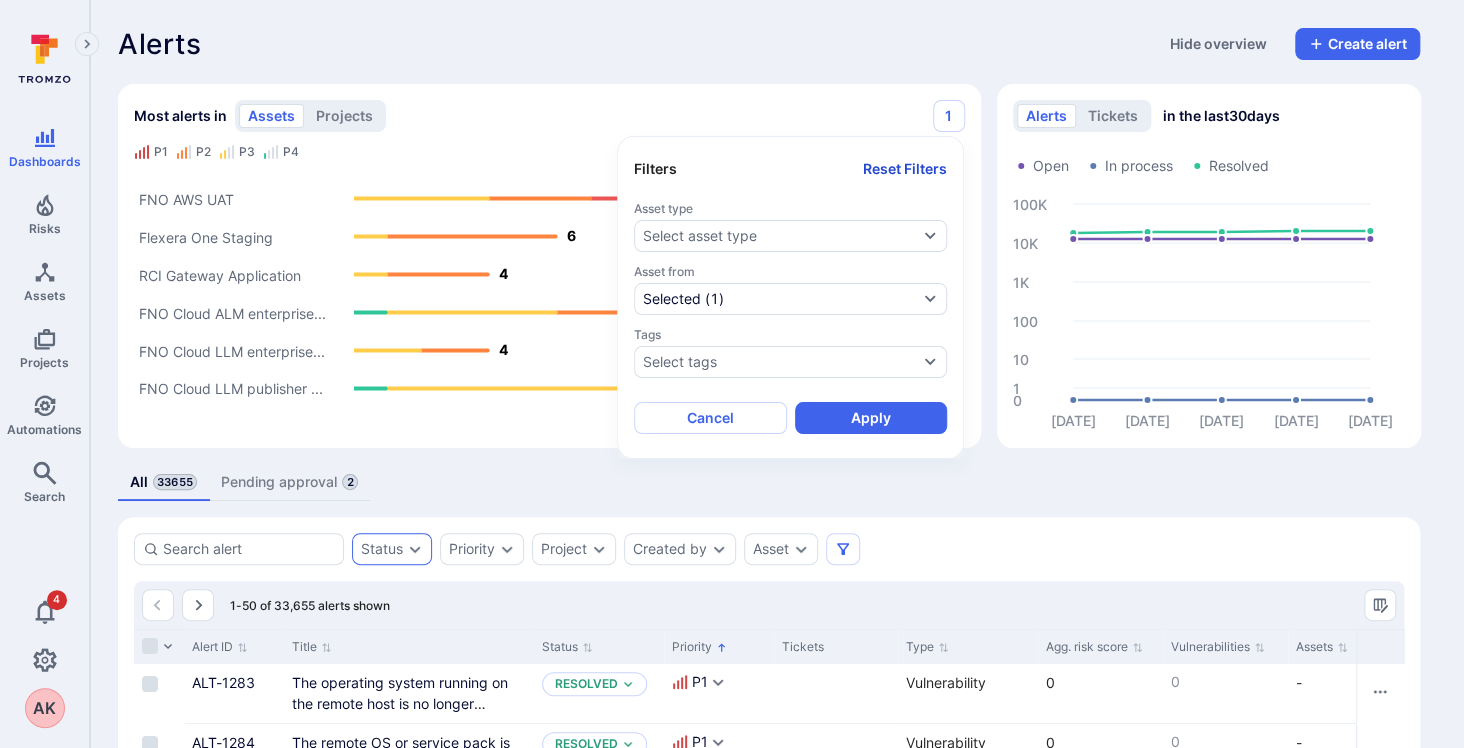 click on "Reset Filters" at bounding box center (905, 169) 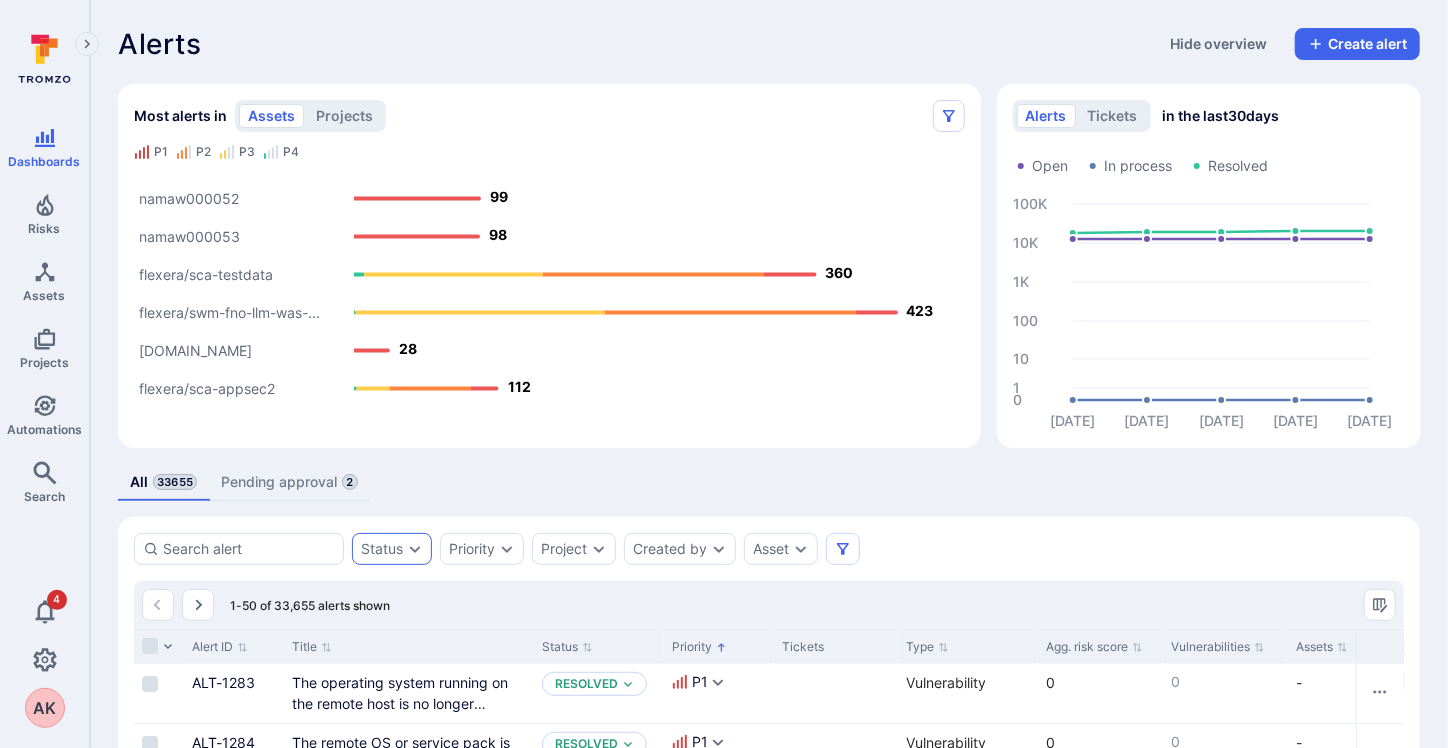 click on "Pending approval 2" at bounding box center [289, 482] 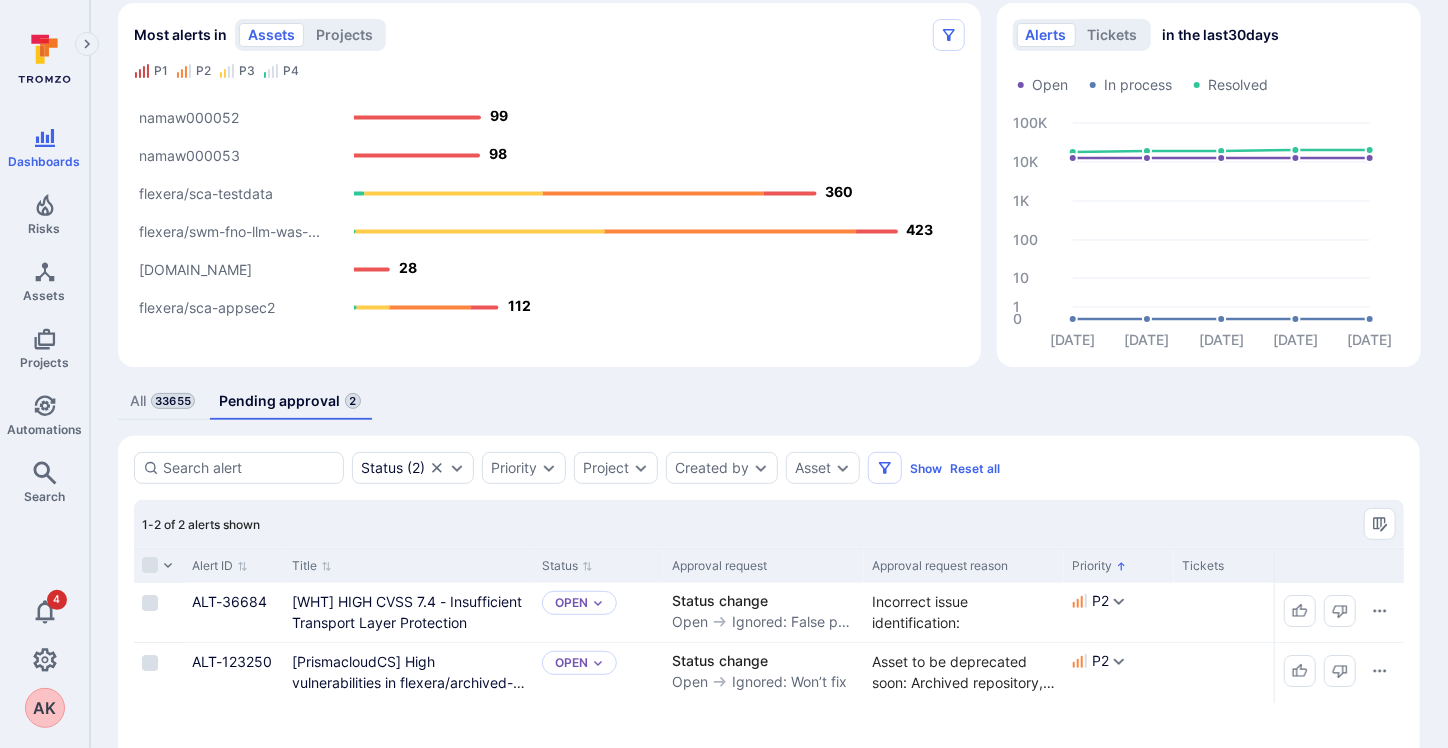 scroll, scrollTop: 224, scrollLeft: 0, axis: vertical 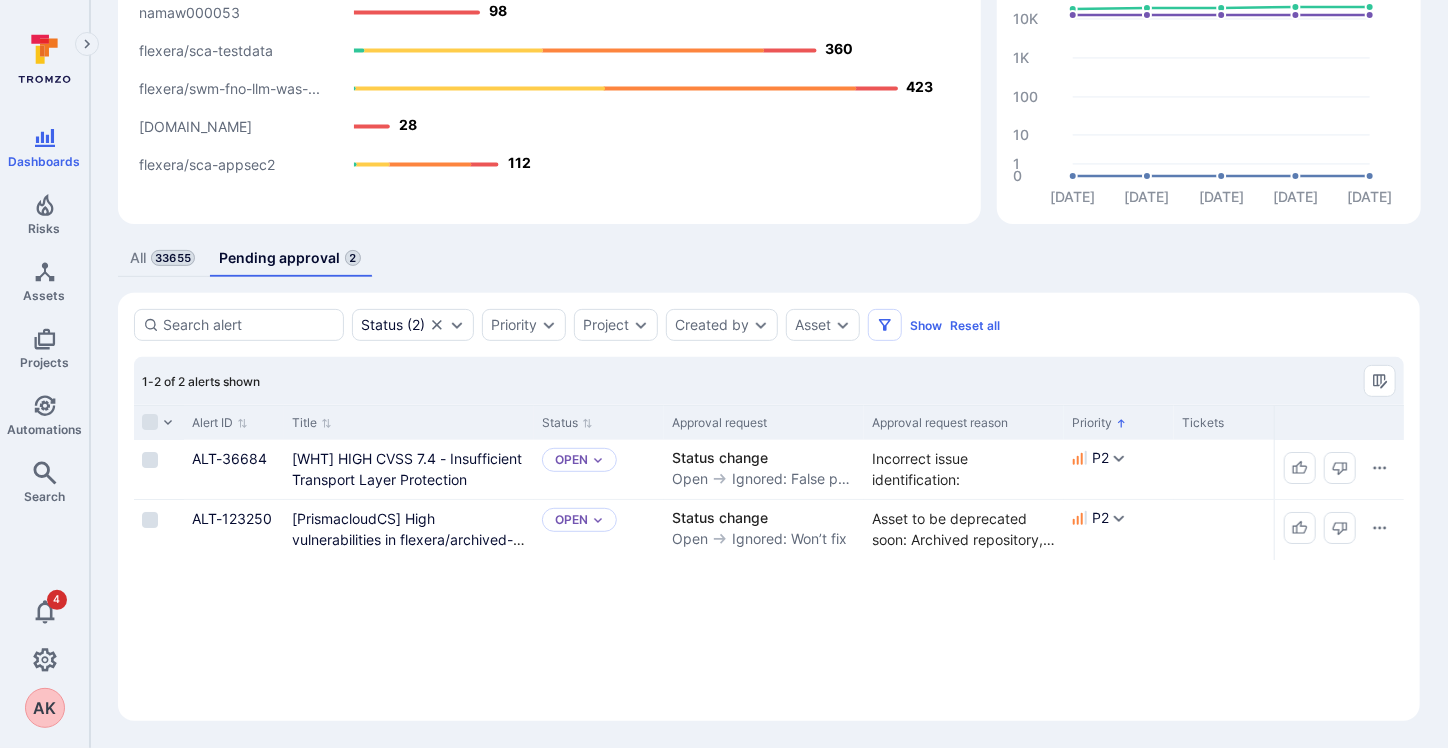 click on "33655" at bounding box center (173, 258) 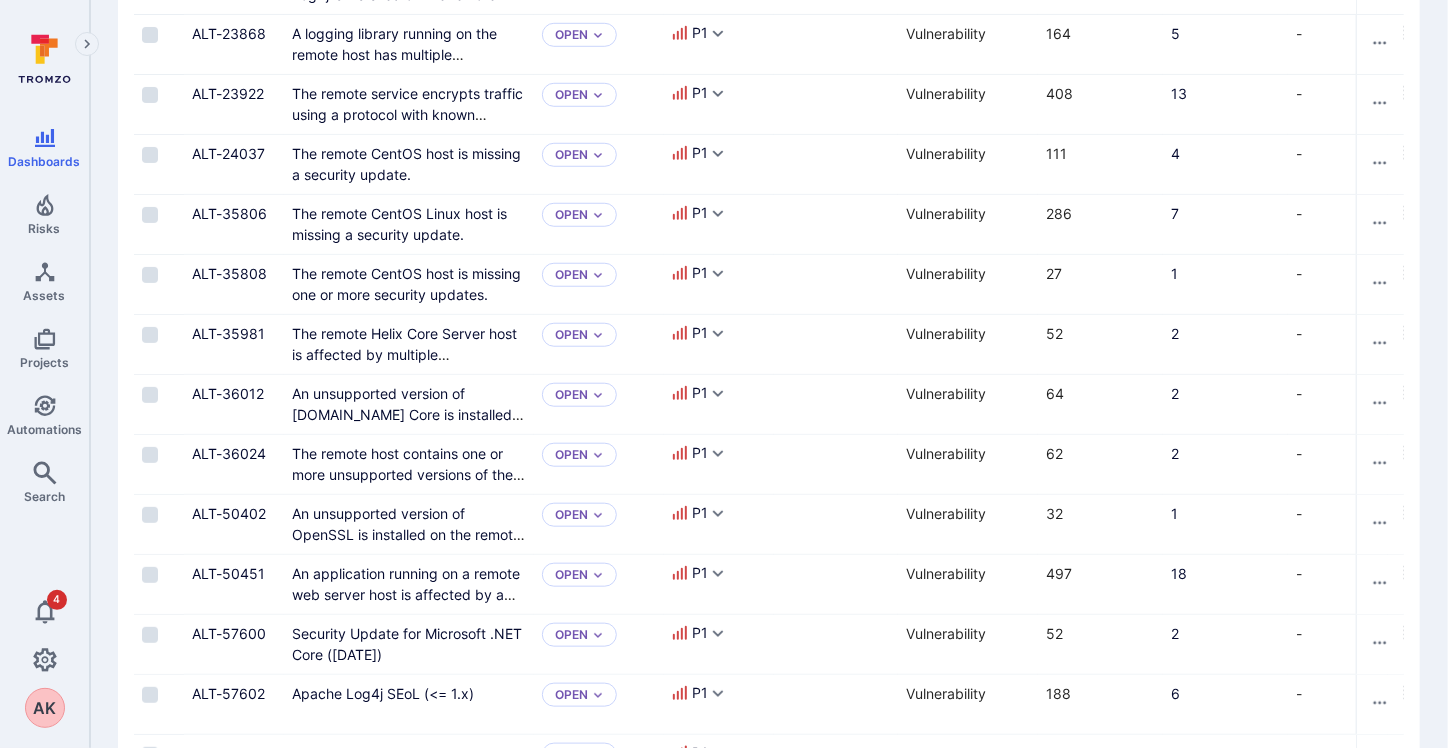 scroll, scrollTop: 209, scrollLeft: 0, axis: vertical 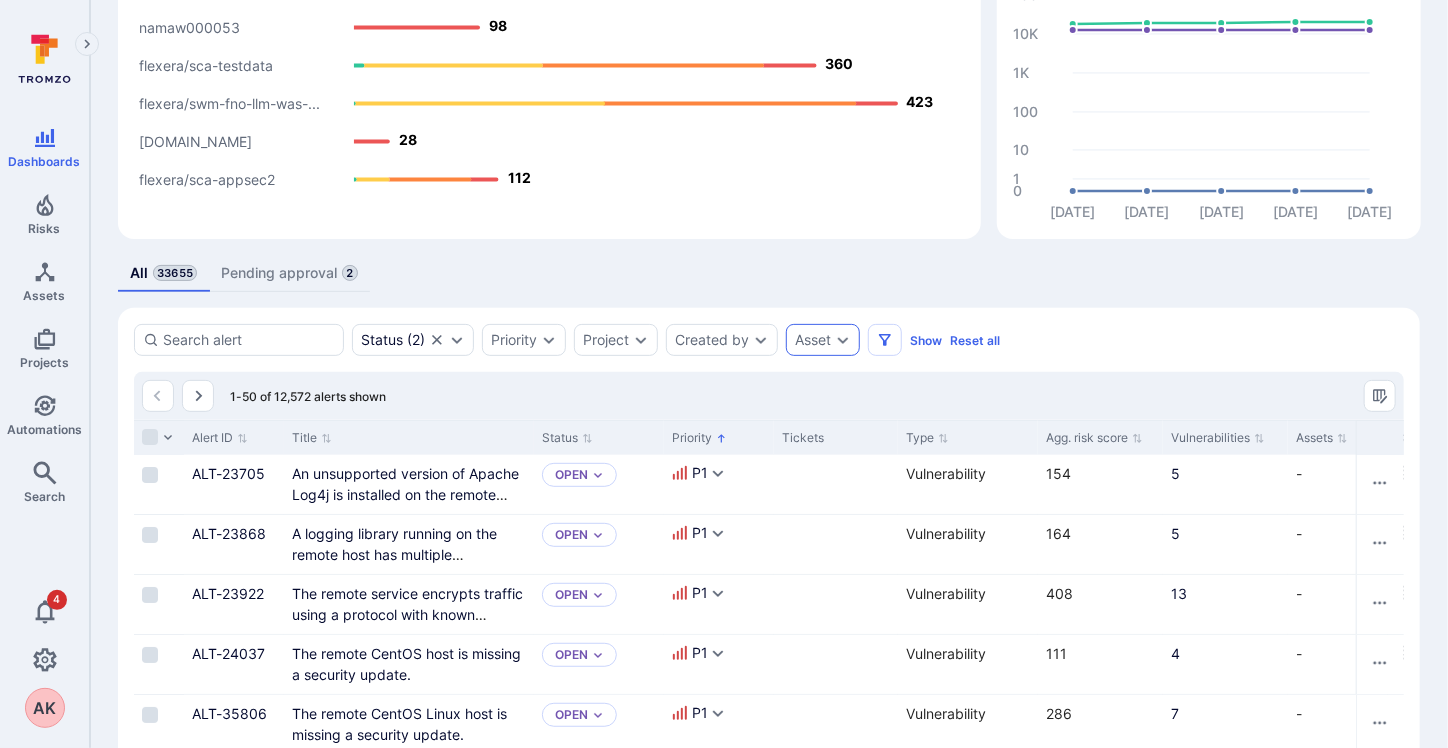 click 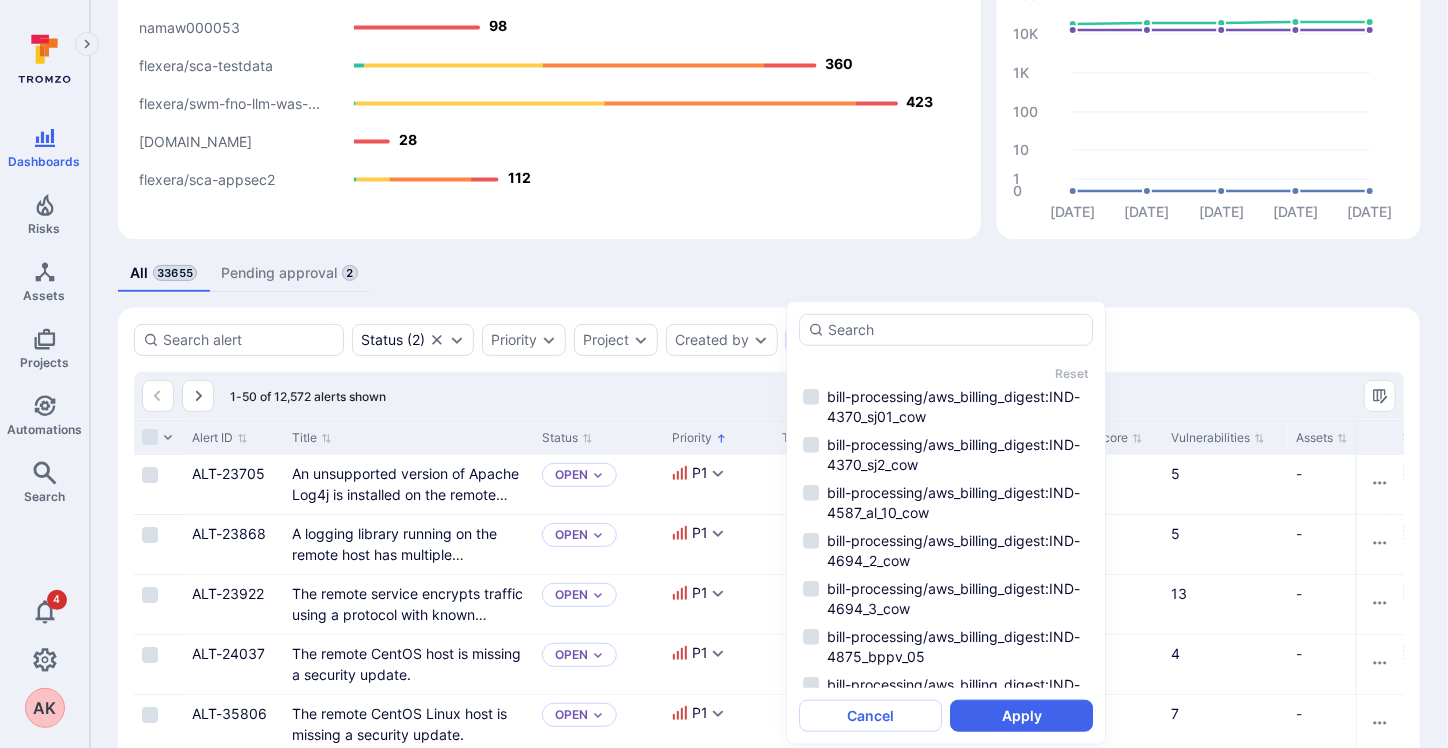 scroll, scrollTop: 1400, scrollLeft: 0, axis: vertical 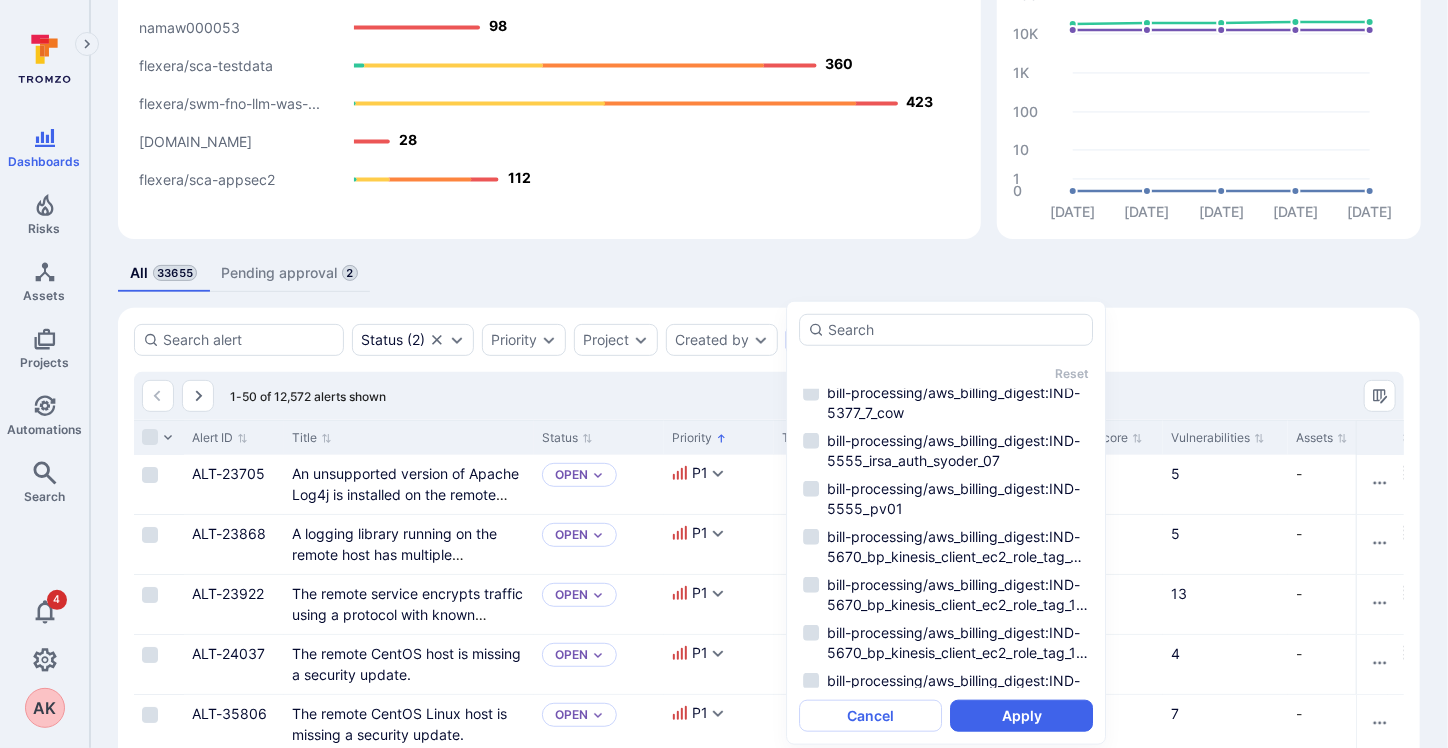 click on "Status  ( 2 ) Priority Project Created by Asset Show Reset all" at bounding box center [769, 340] 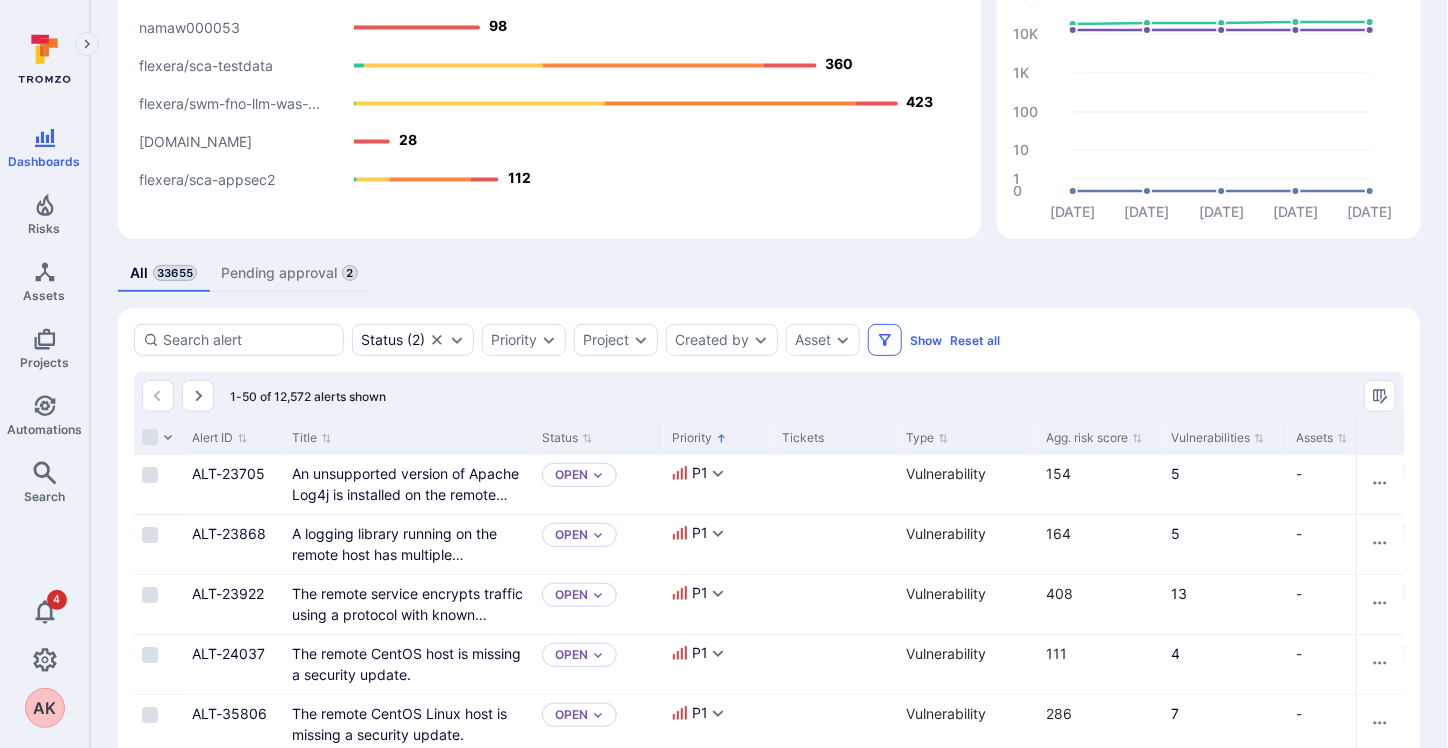 click at bounding box center (885, 340) 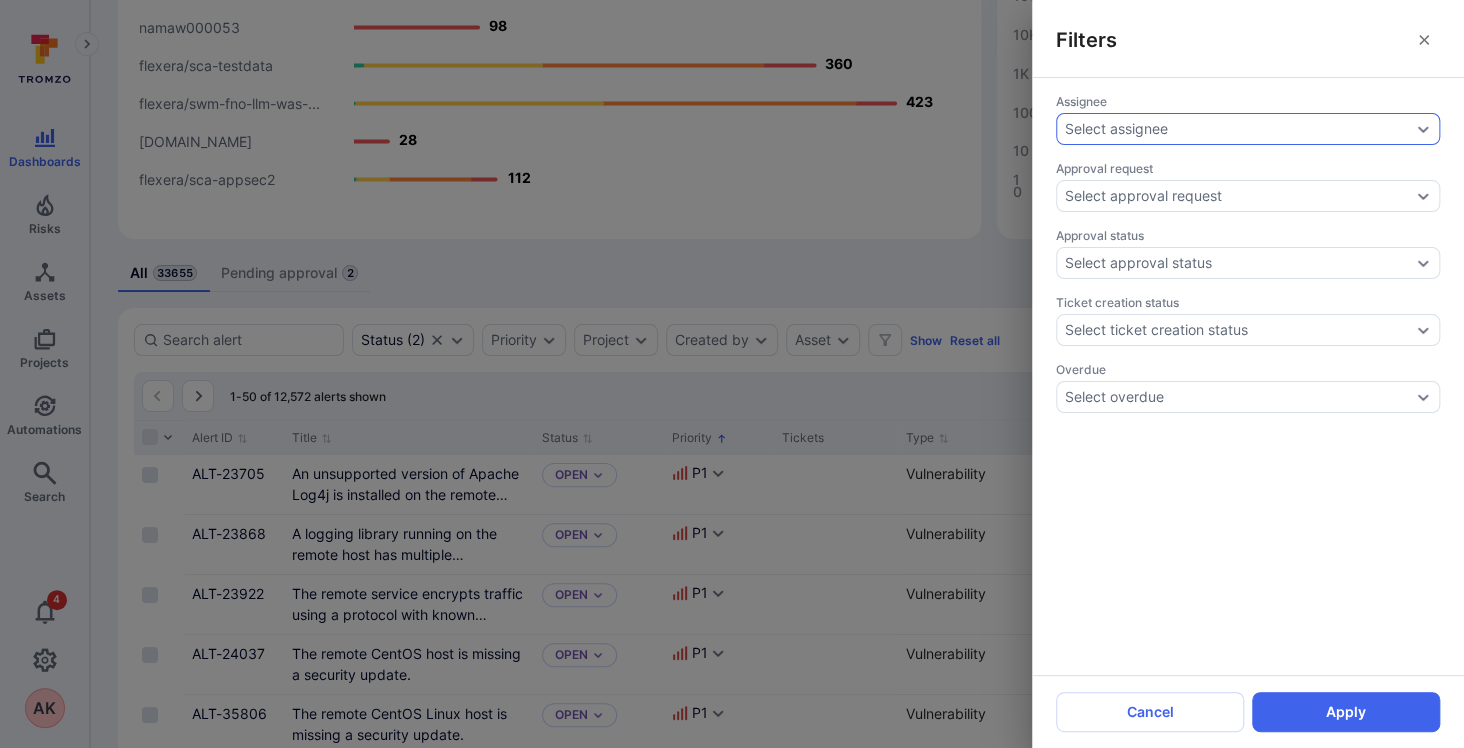 click on "Select assignee" at bounding box center [1116, 129] 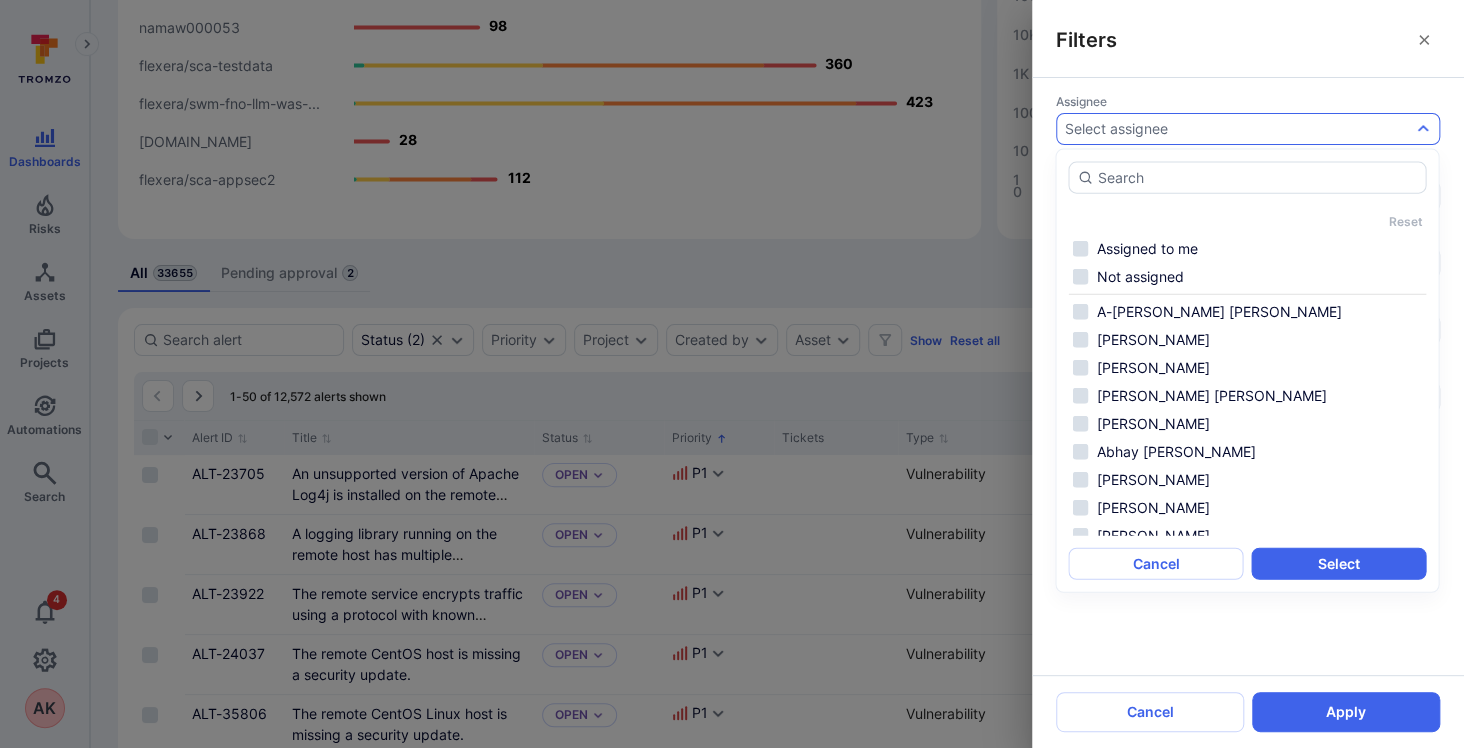 click on "Filters" at bounding box center (1248, 39) 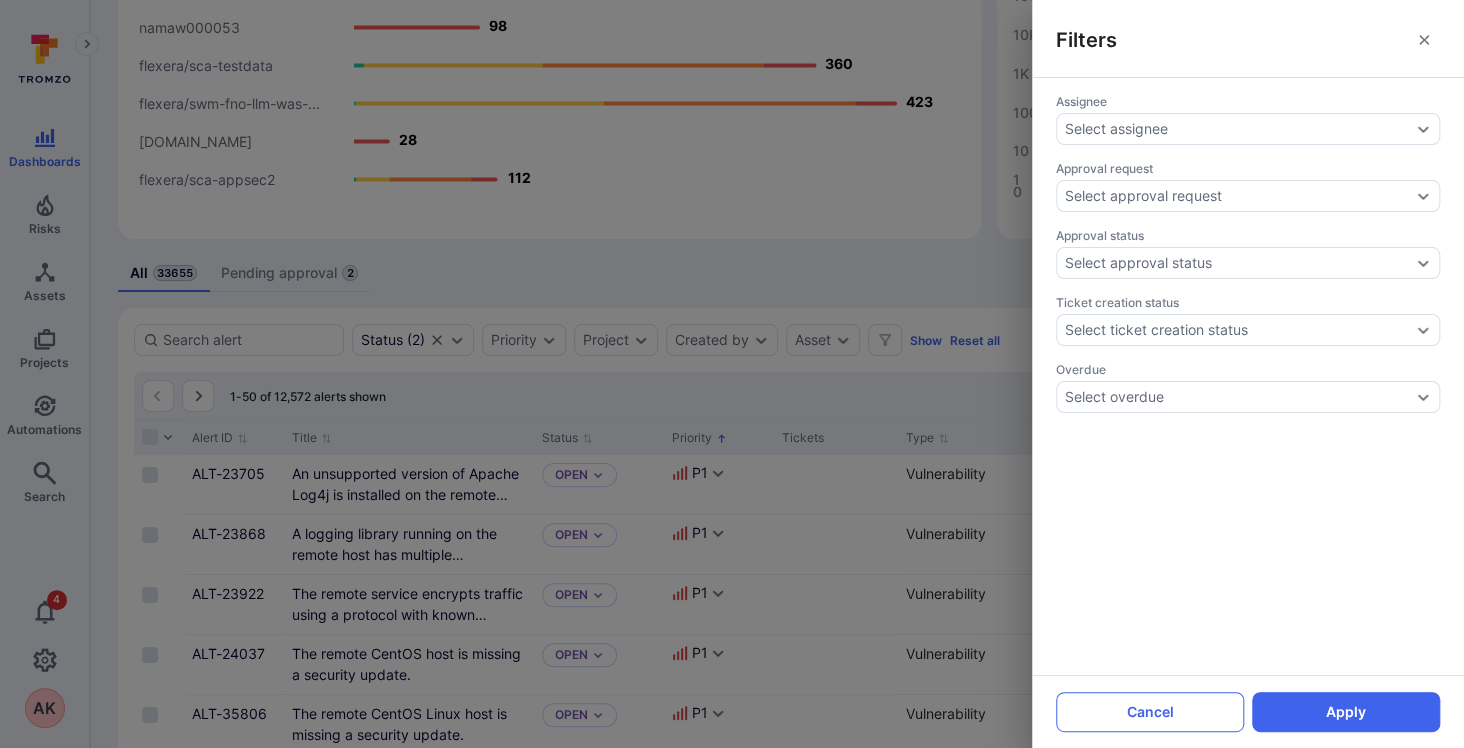click on "Cancel" at bounding box center (1150, 712) 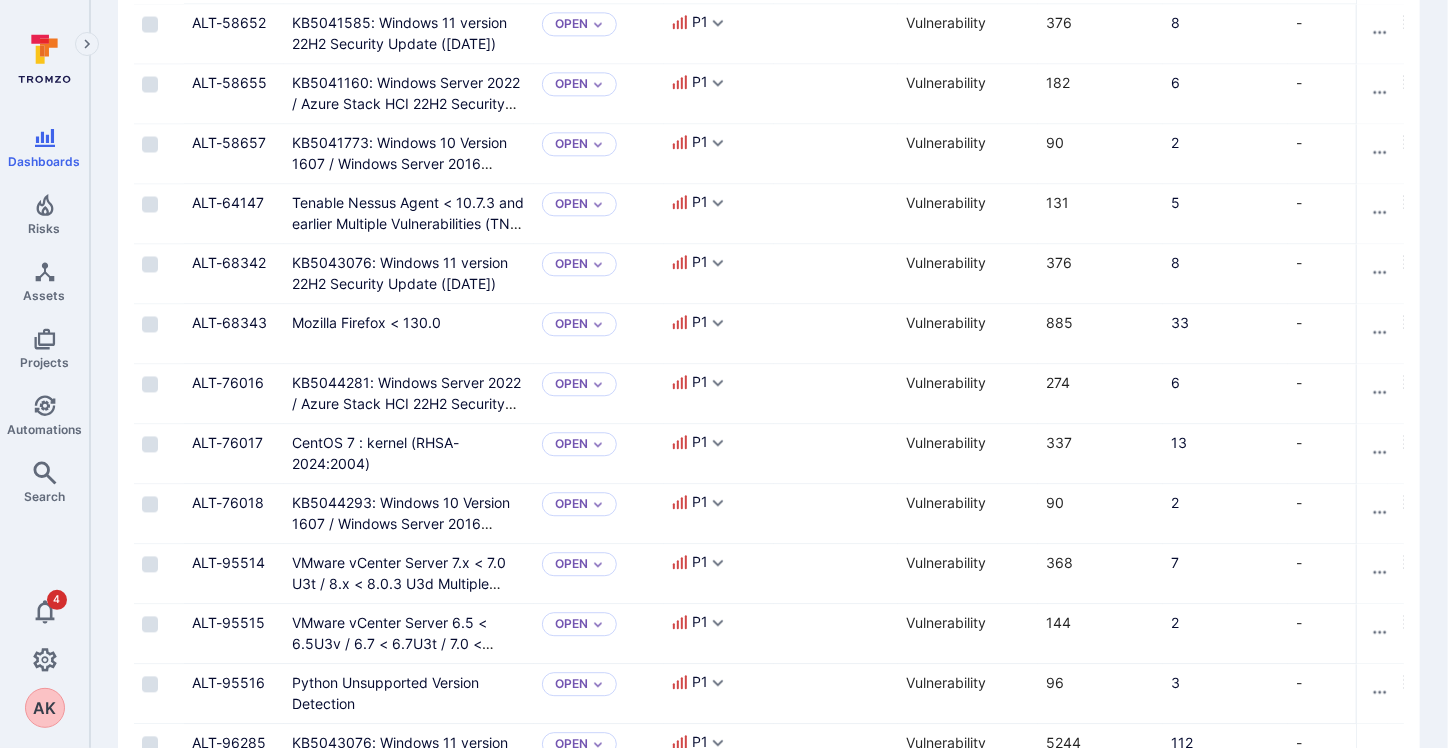 scroll, scrollTop: 3009, scrollLeft: 0, axis: vertical 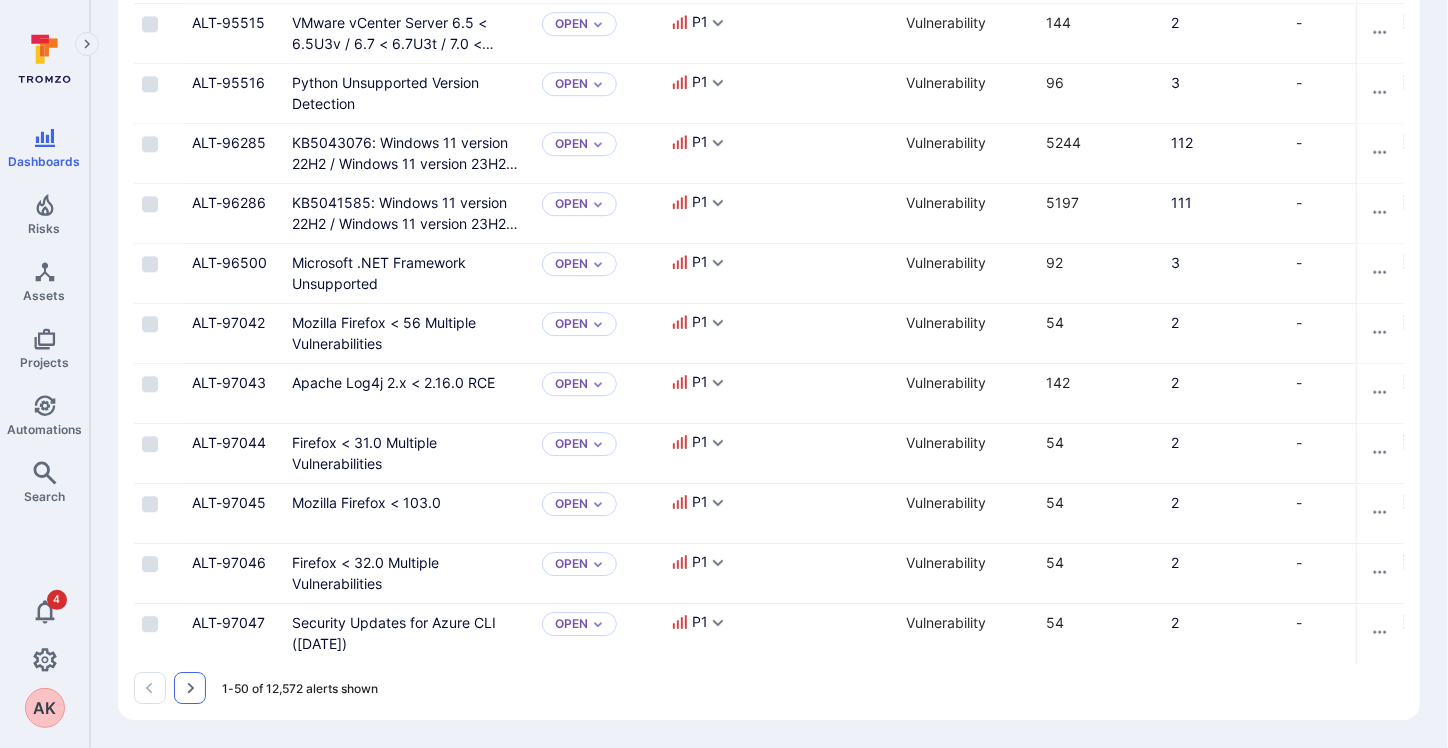 click 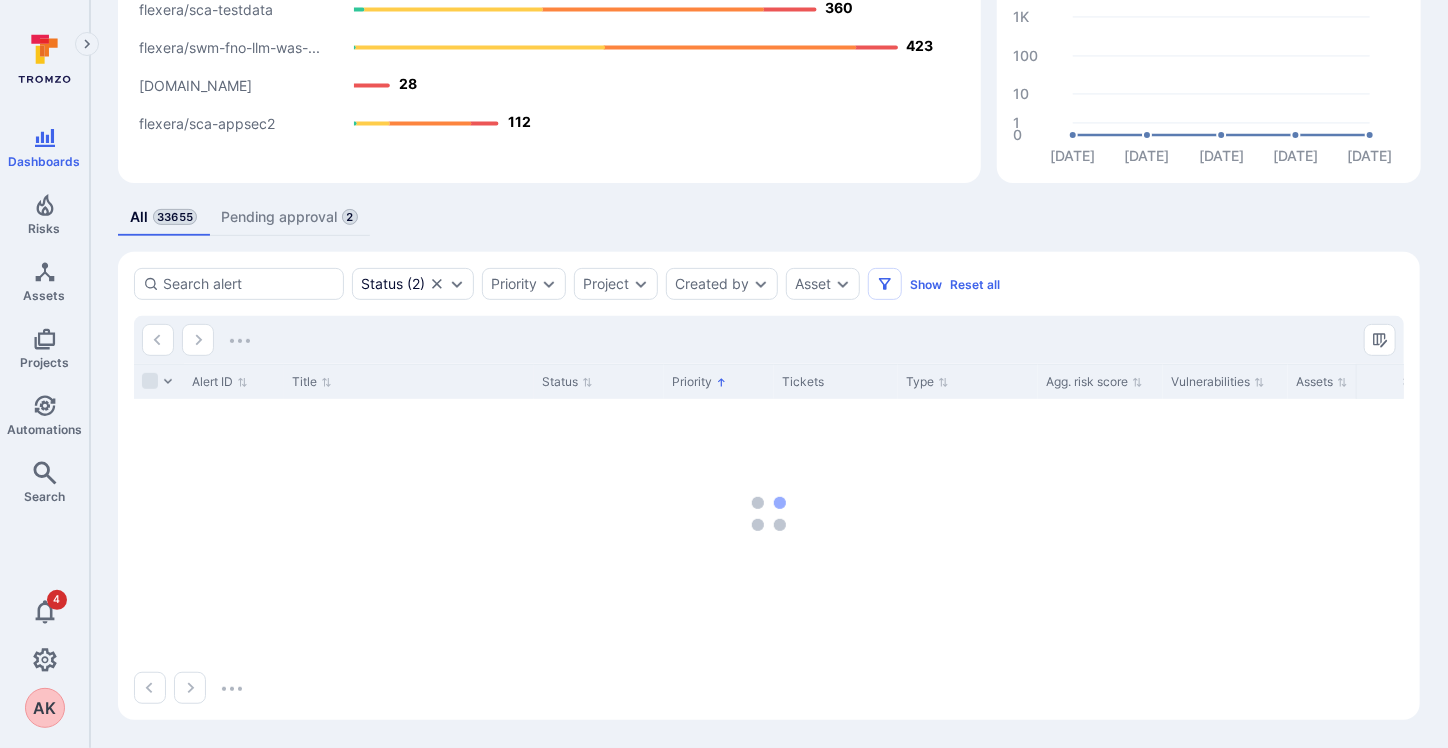 scroll, scrollTop: 264, scrollLeft: 0, axis: vertical 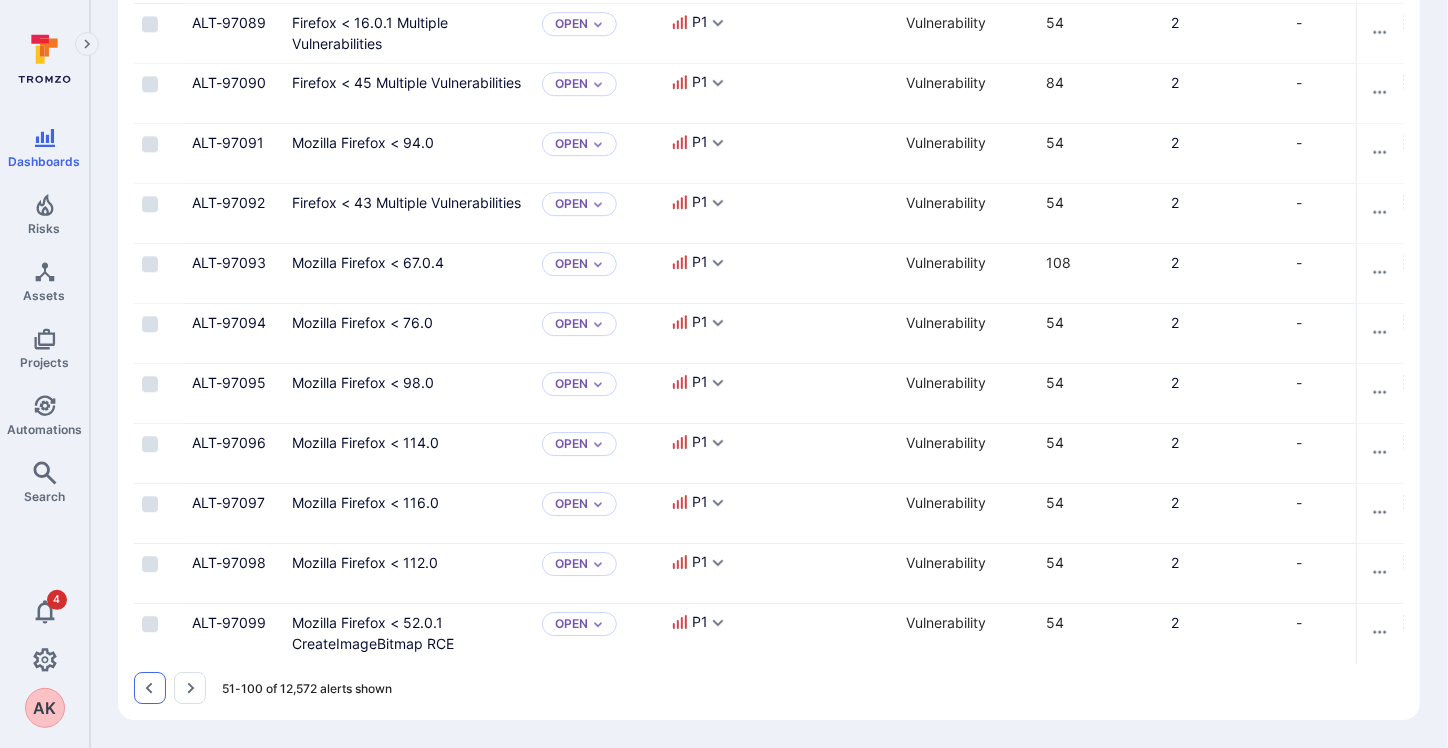 click 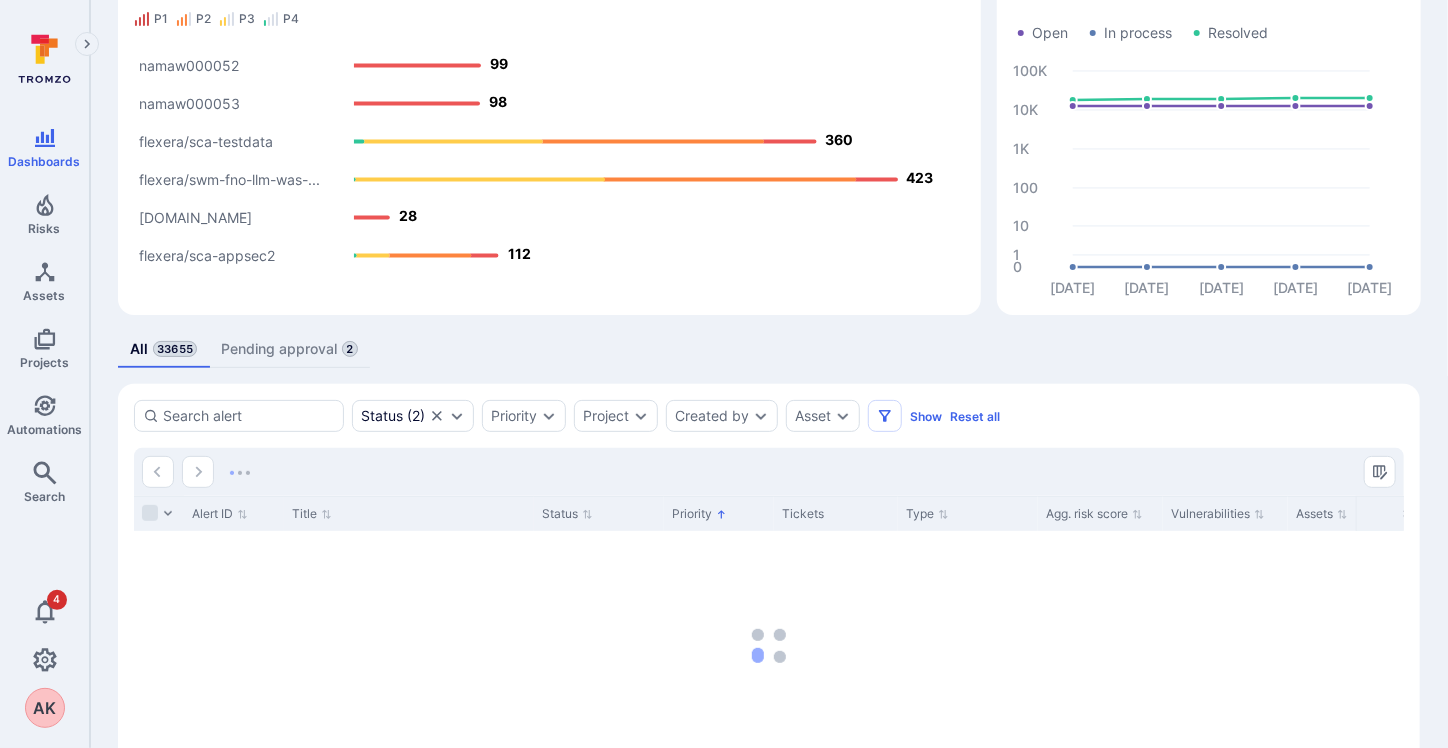 scroll, scrollTop: 0, scrollLeft: 0, axis: both 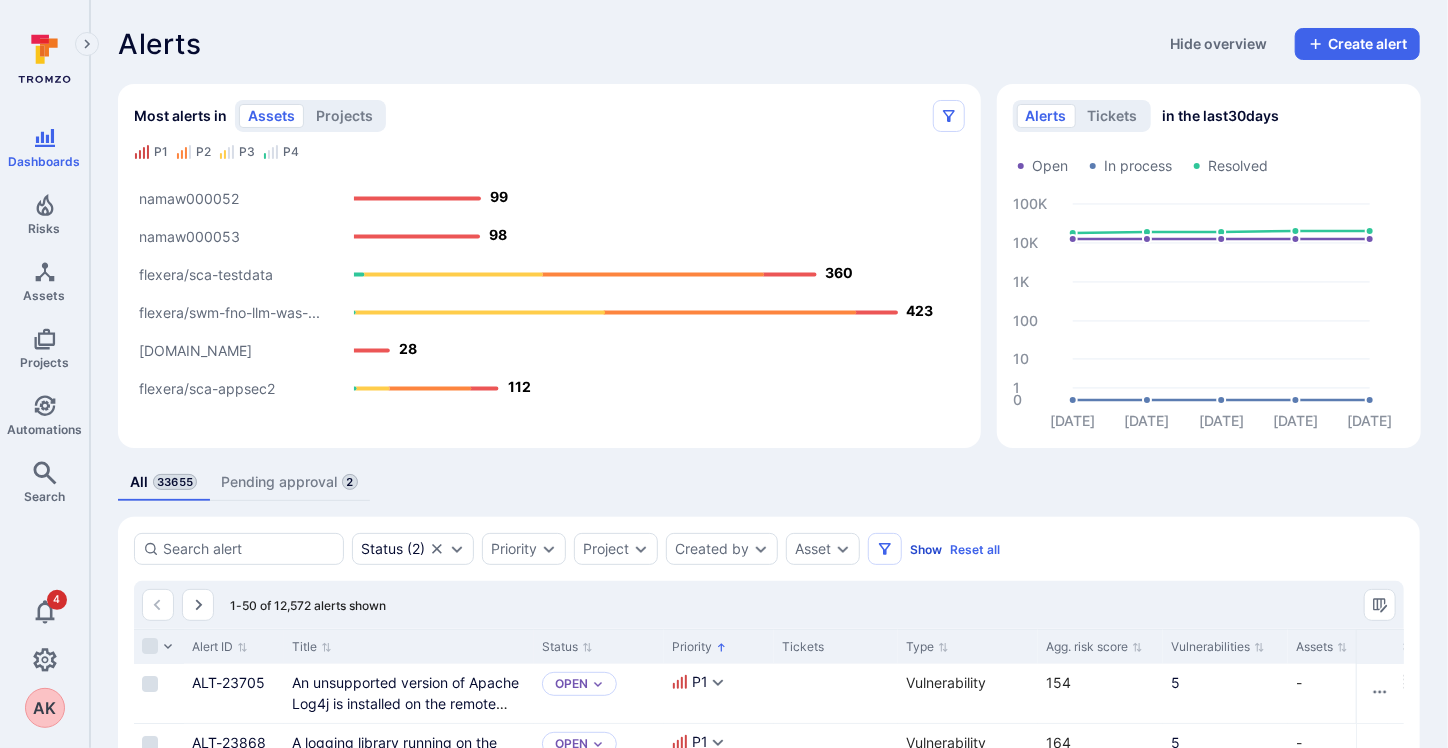 click on "Show" at bounding box center (926, 549) 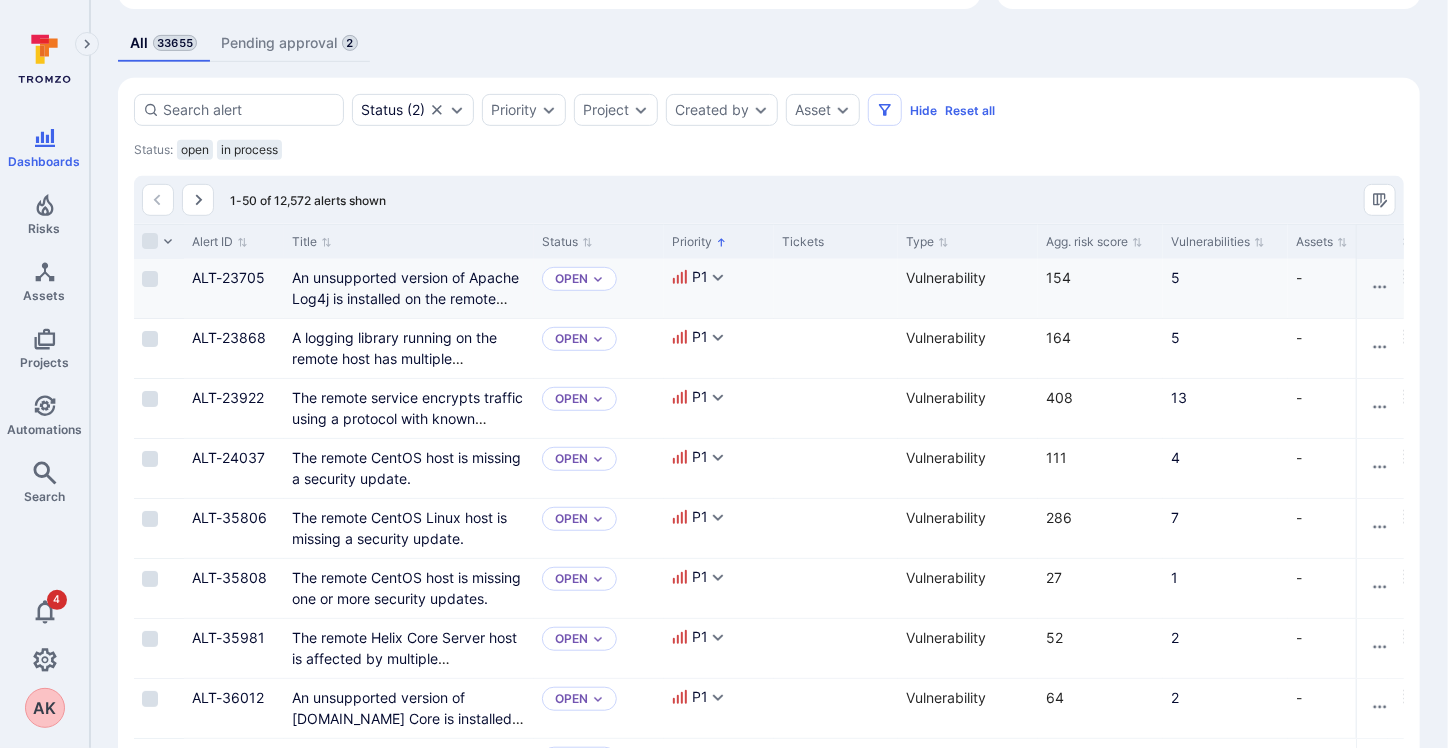 scroll, scrollTop: 300, scrollLeft: 0, axis: vertical 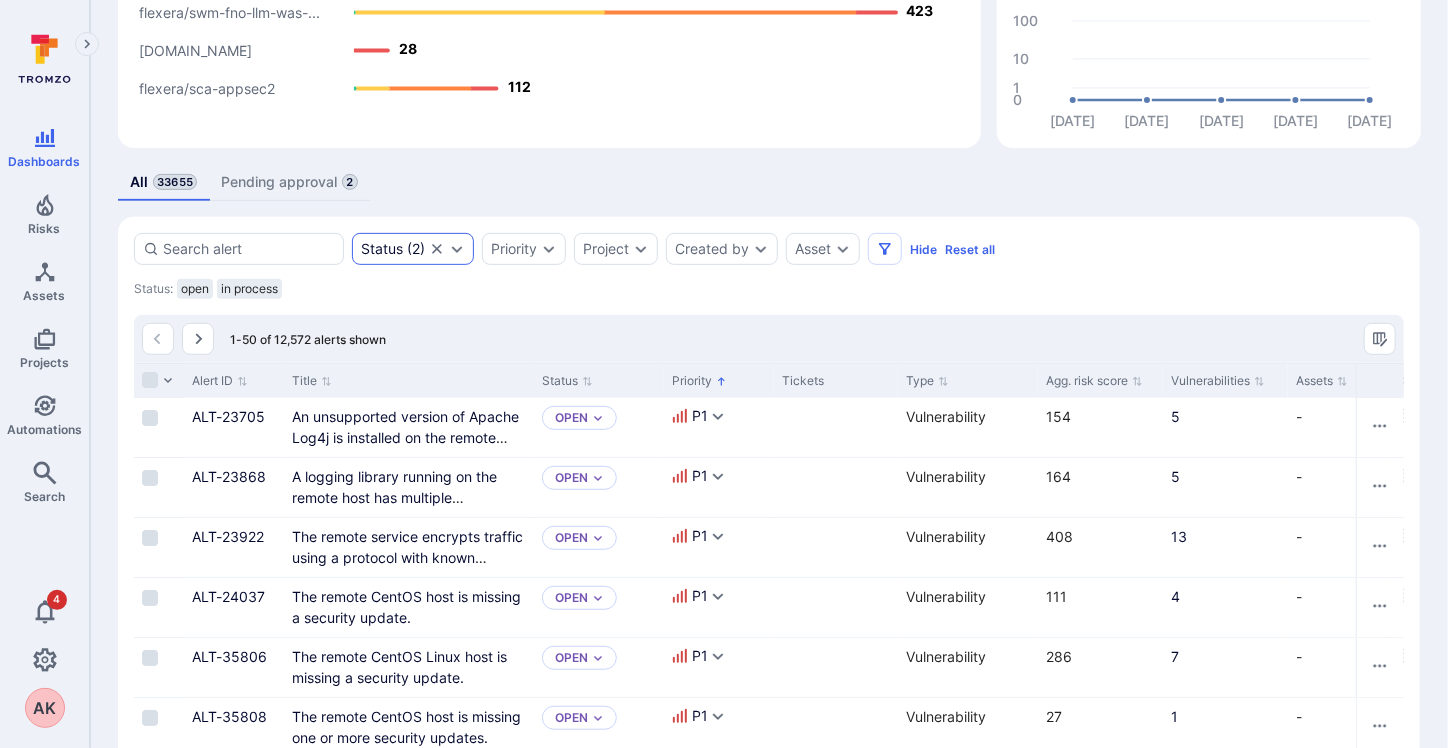 click 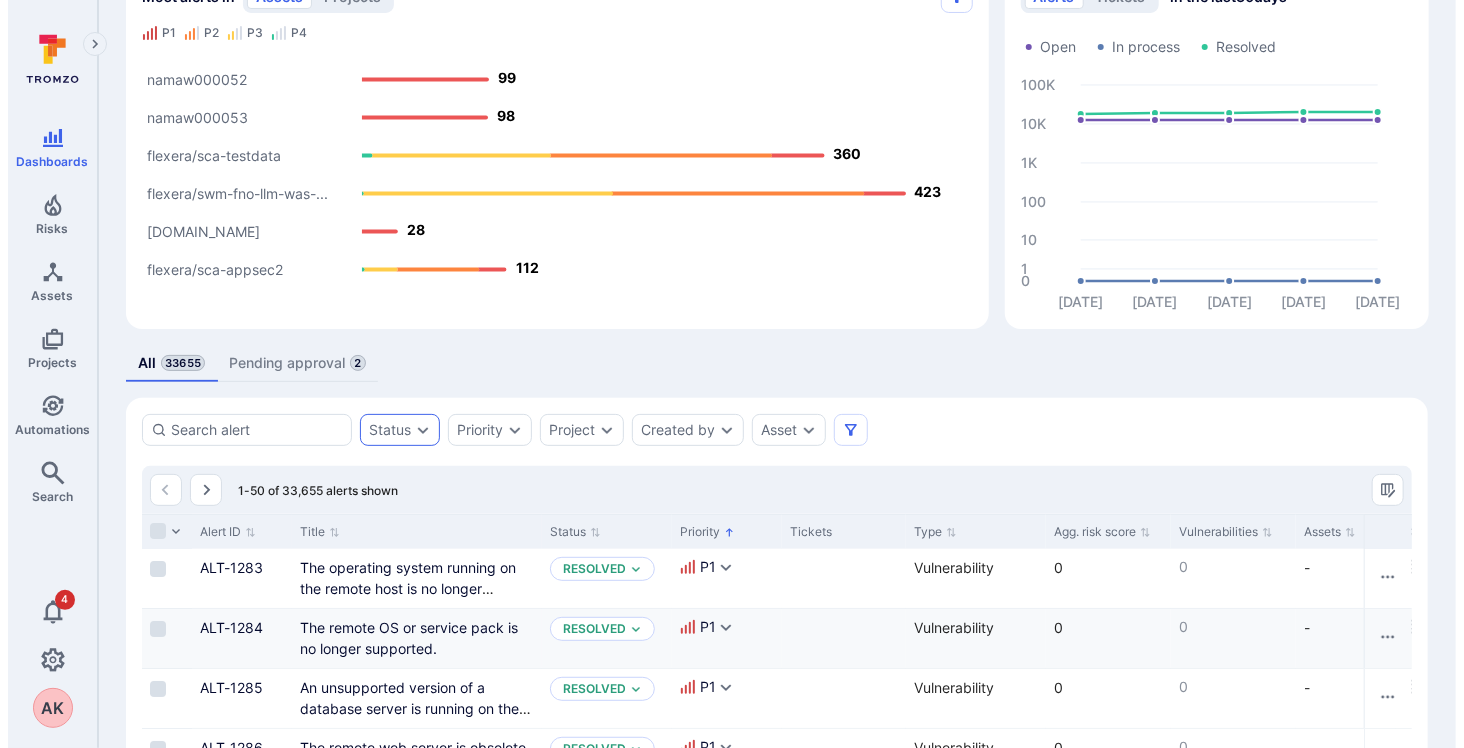 scroll, scrollTop: 0, scrollLeft: 0, axis: both 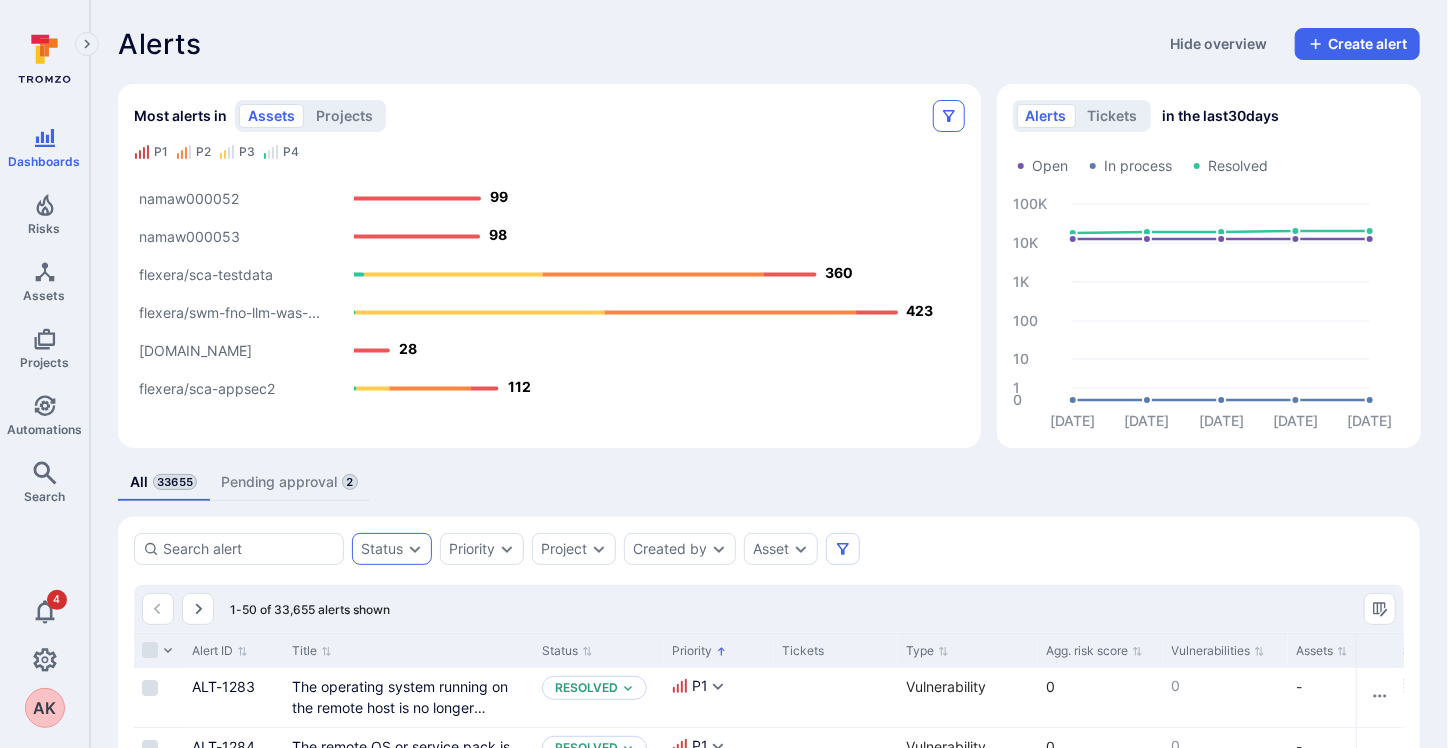 click 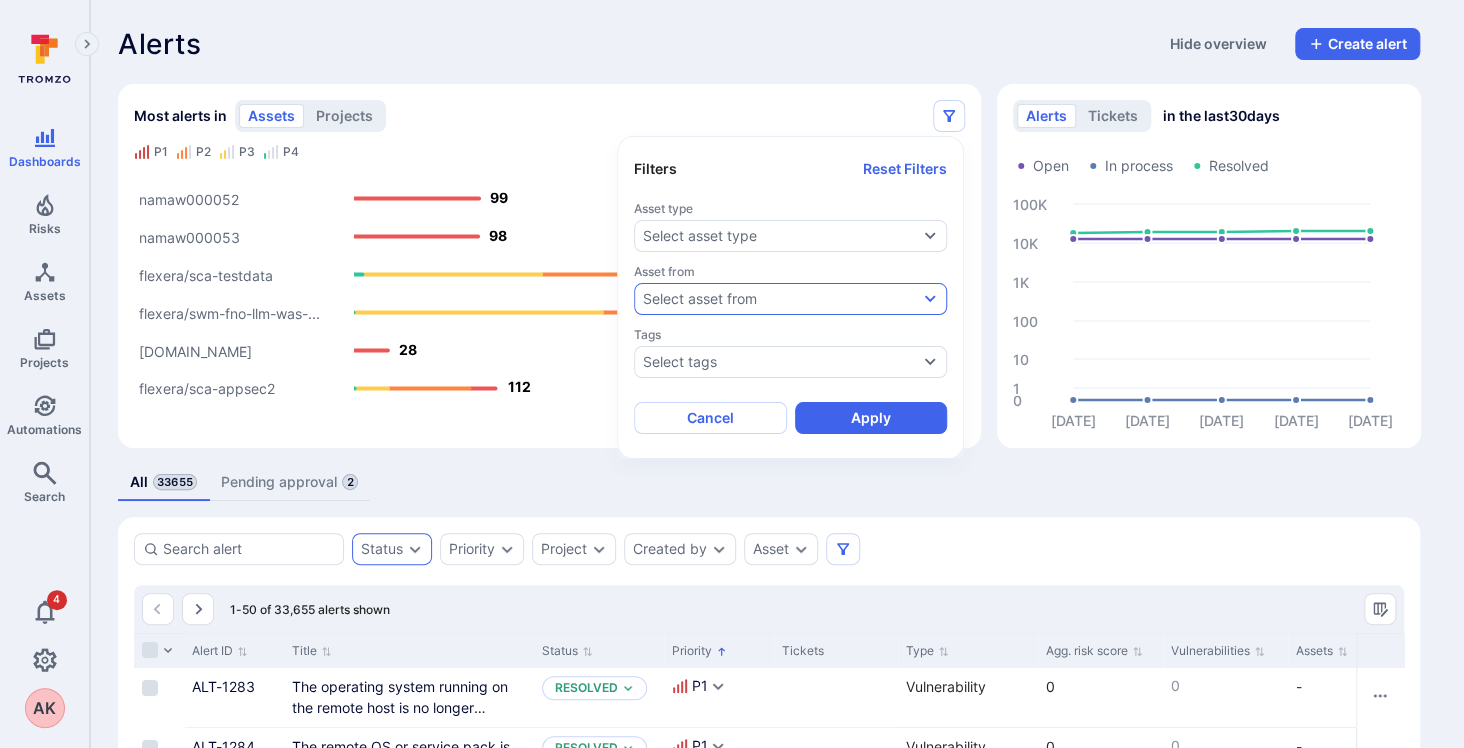 click on "Select asset from" 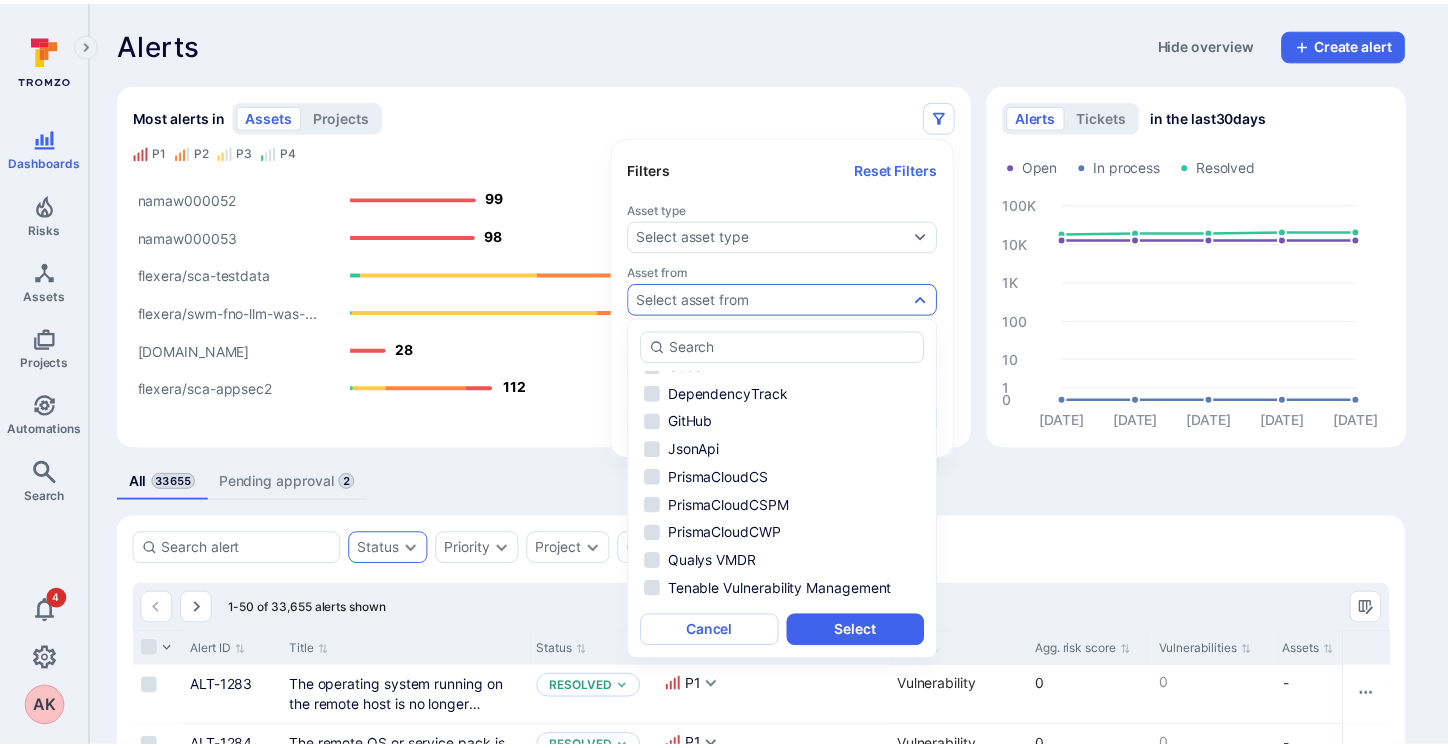 scroll, scrollTop: 173, scrollLeft: 0, axis: vertical 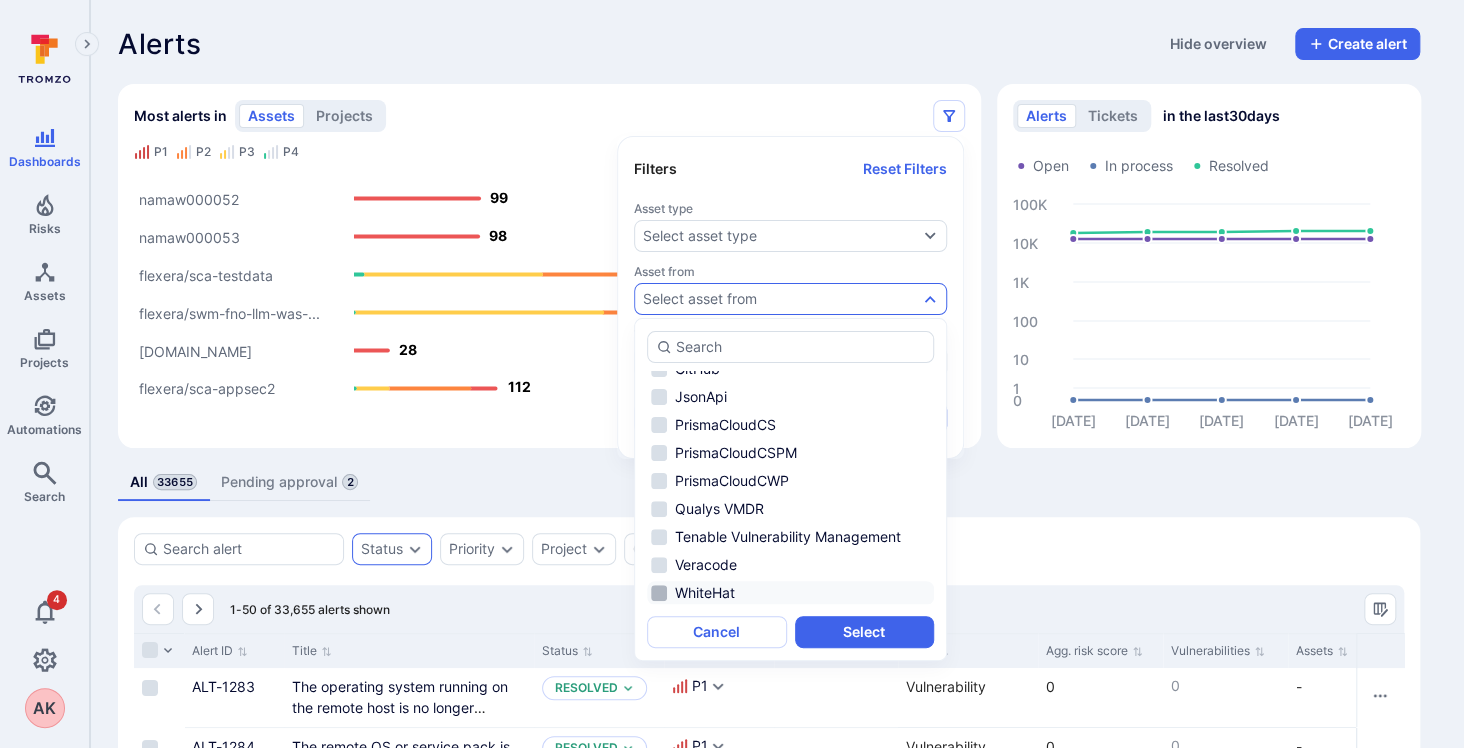 click on "WhiteHat" at bounding box center [705, 593] 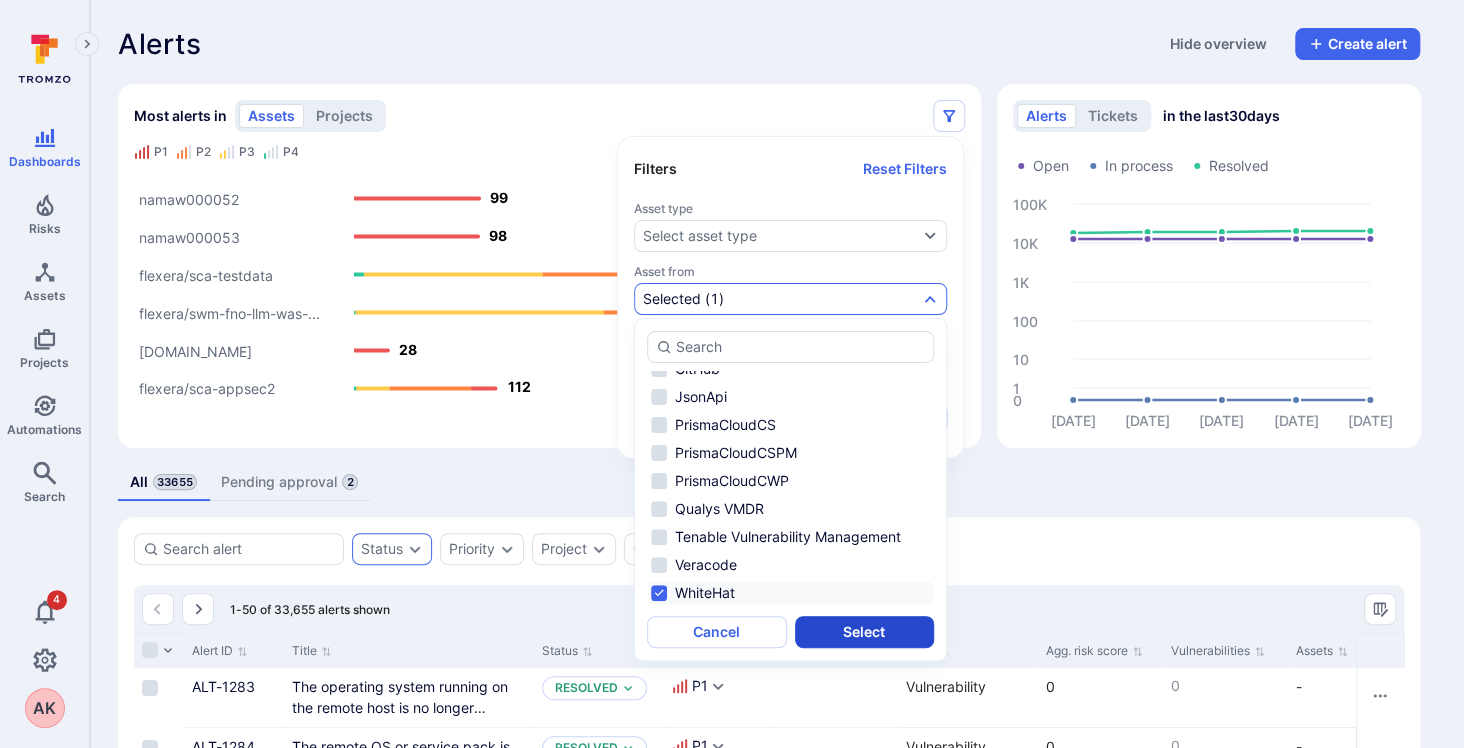 click on "Select" at bounding box center (865, 632) 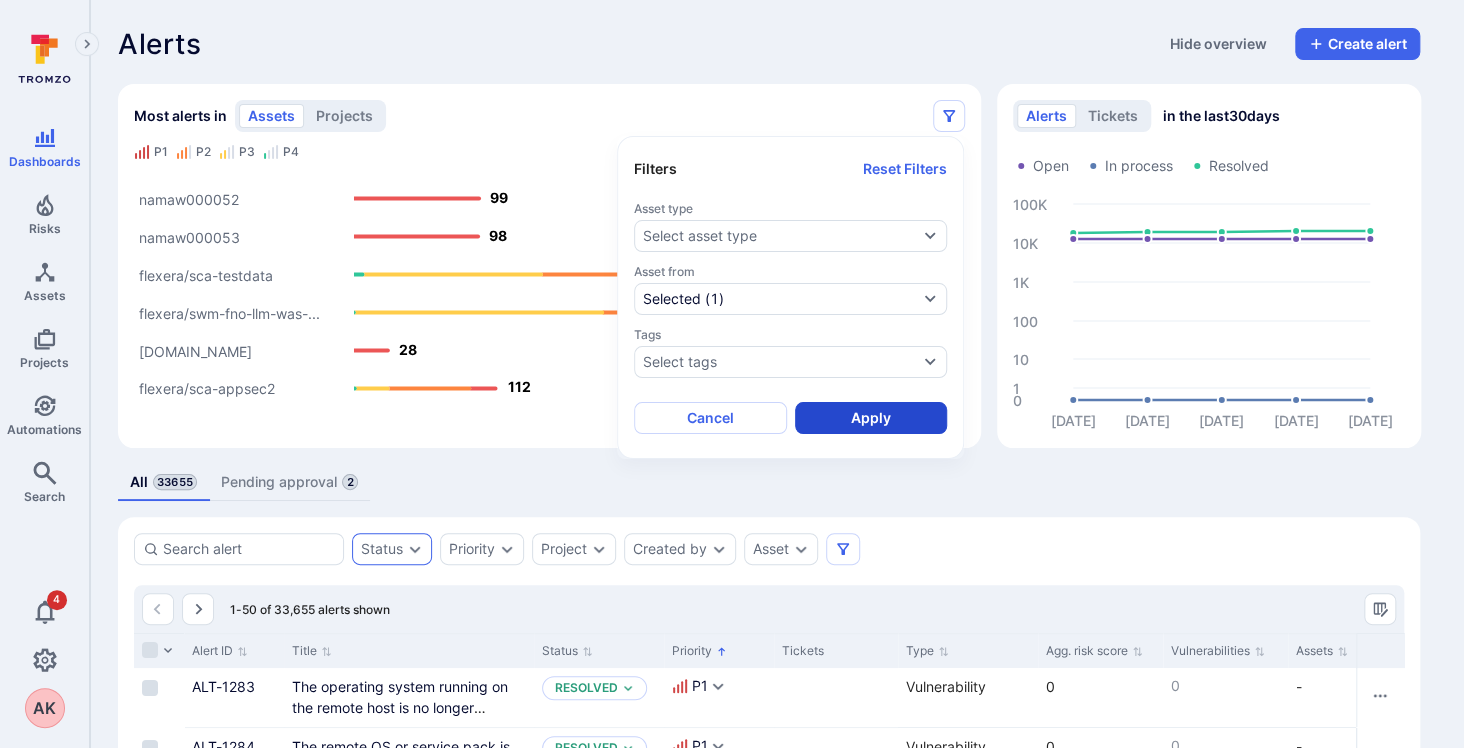 click on "Apply" at bounding box center (871, 418) 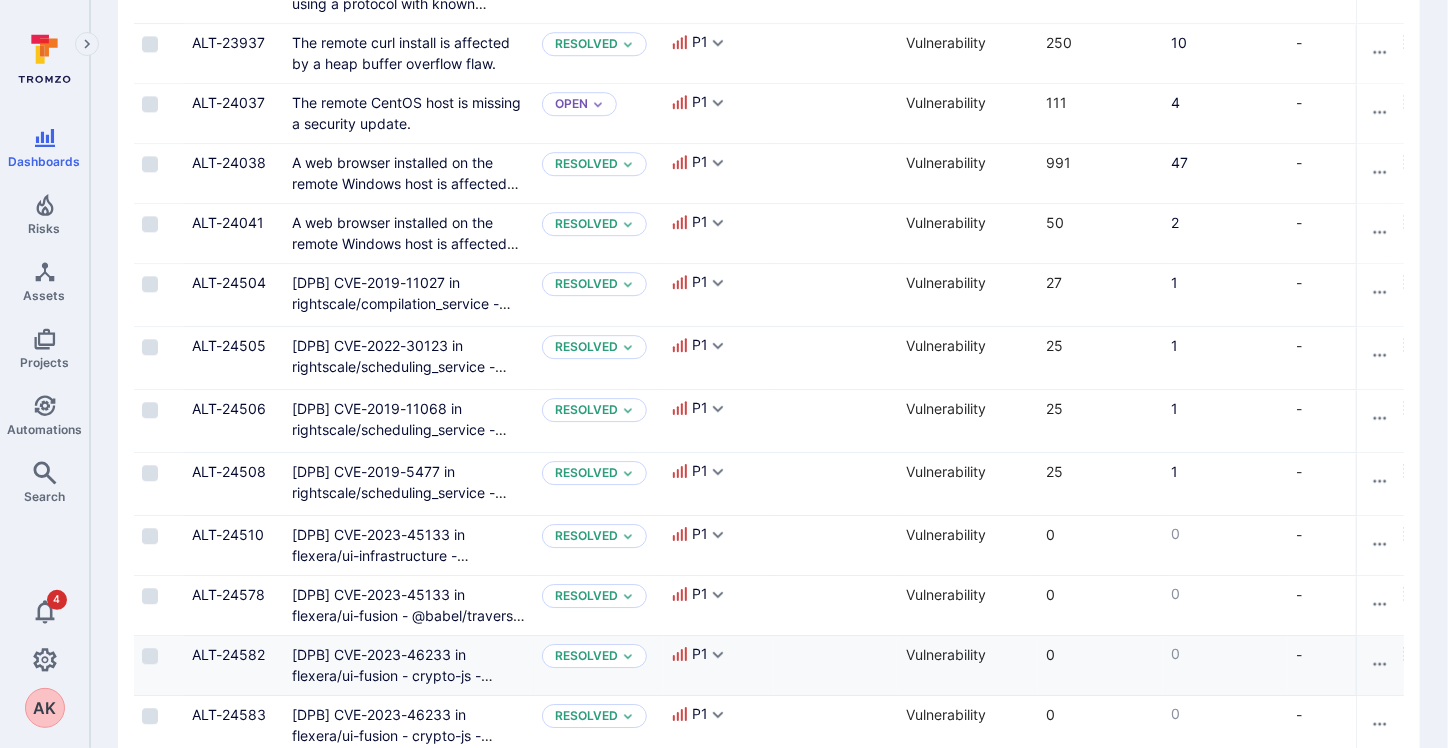 scroll, scrollTop: 3019, scrollLeft: 0, axis: vertical 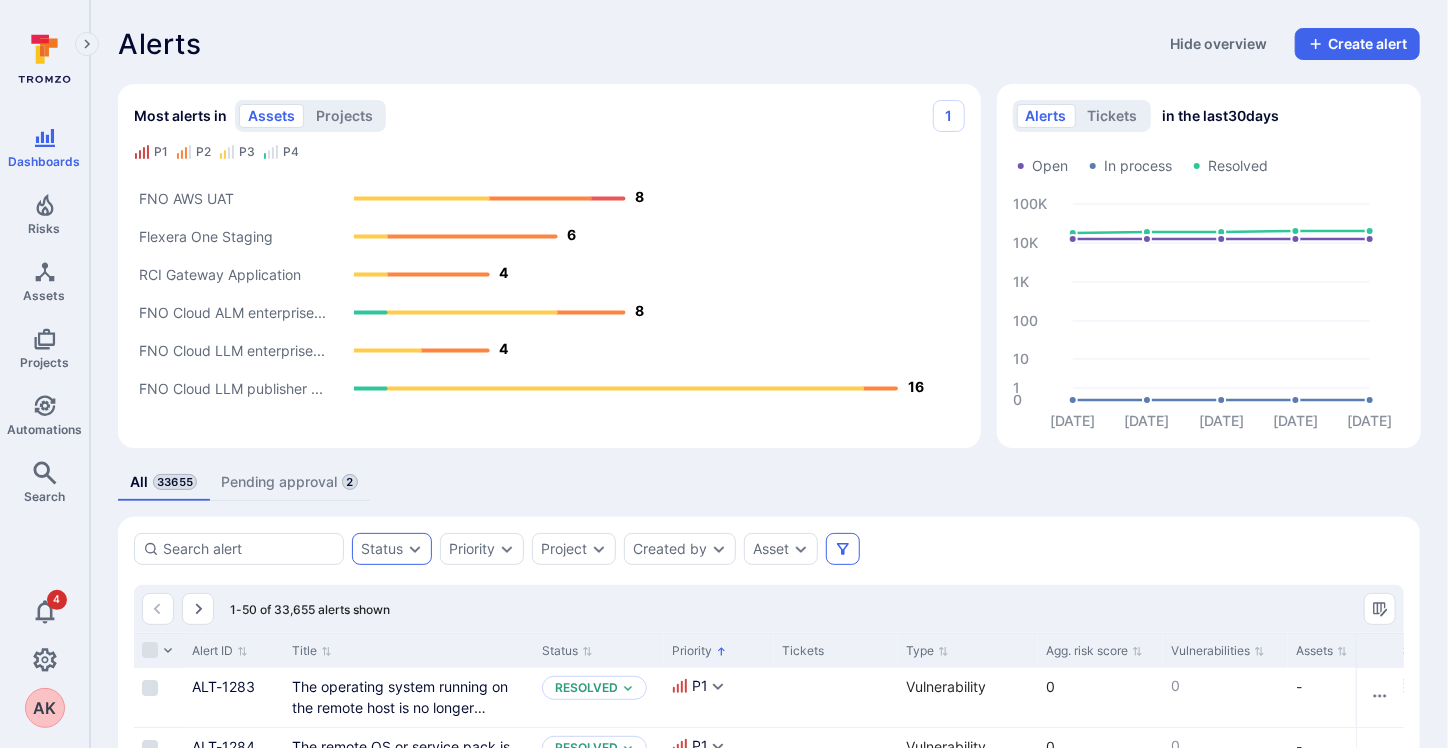 click 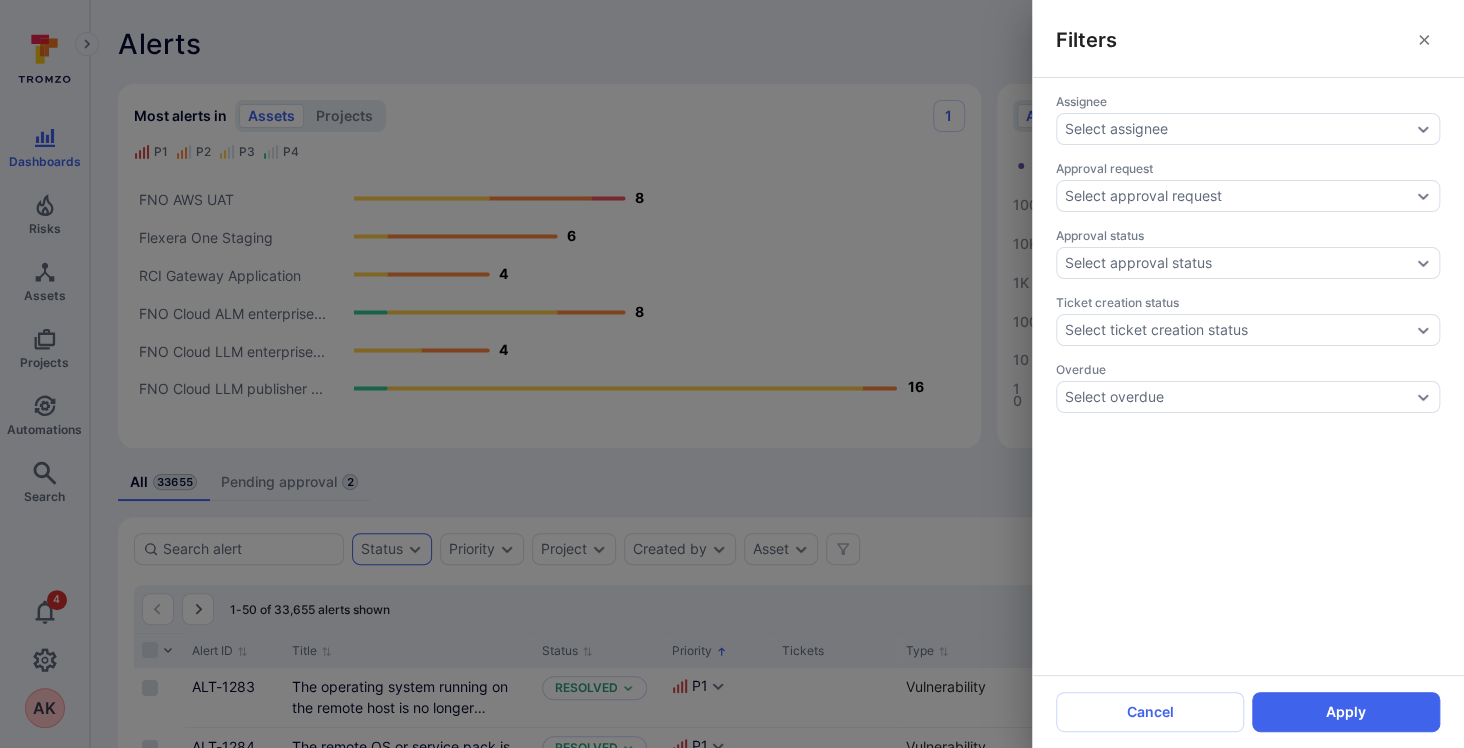 click 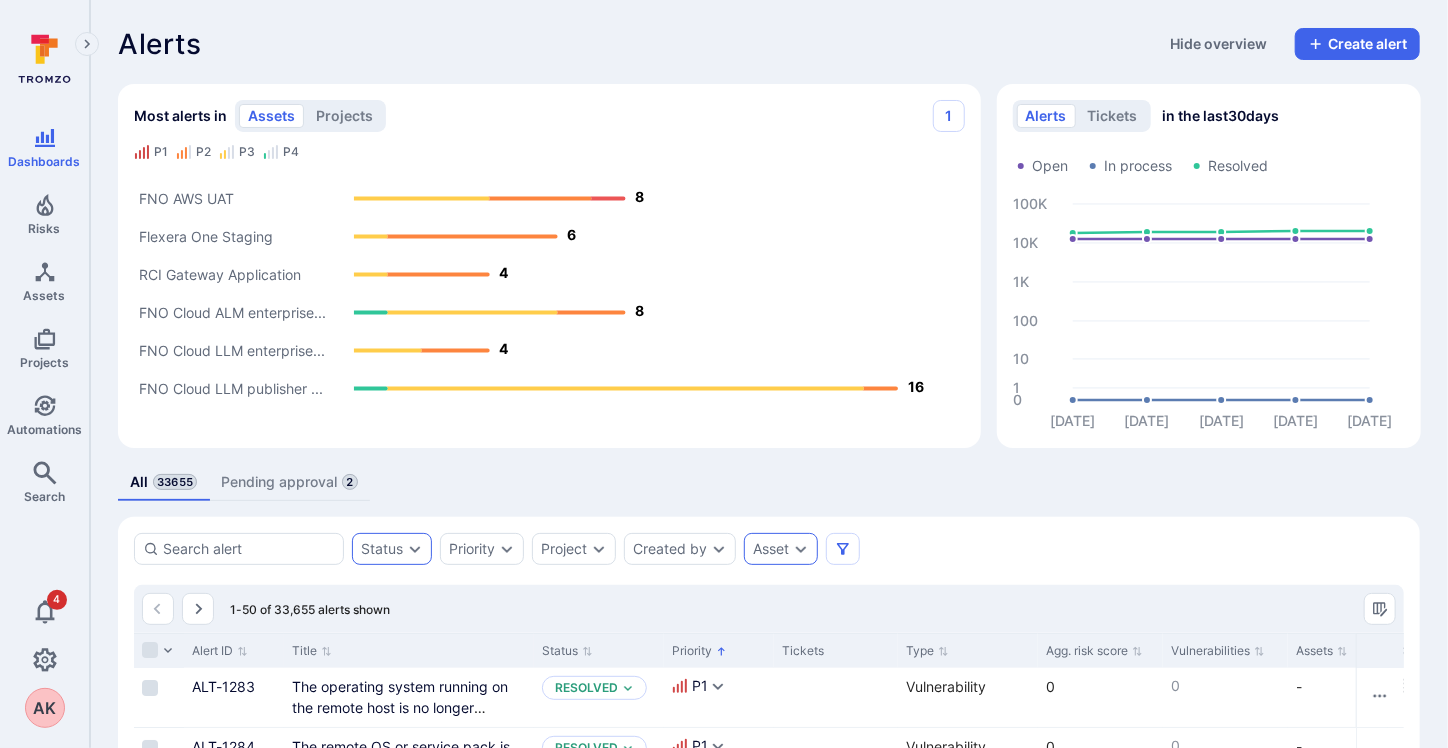 click 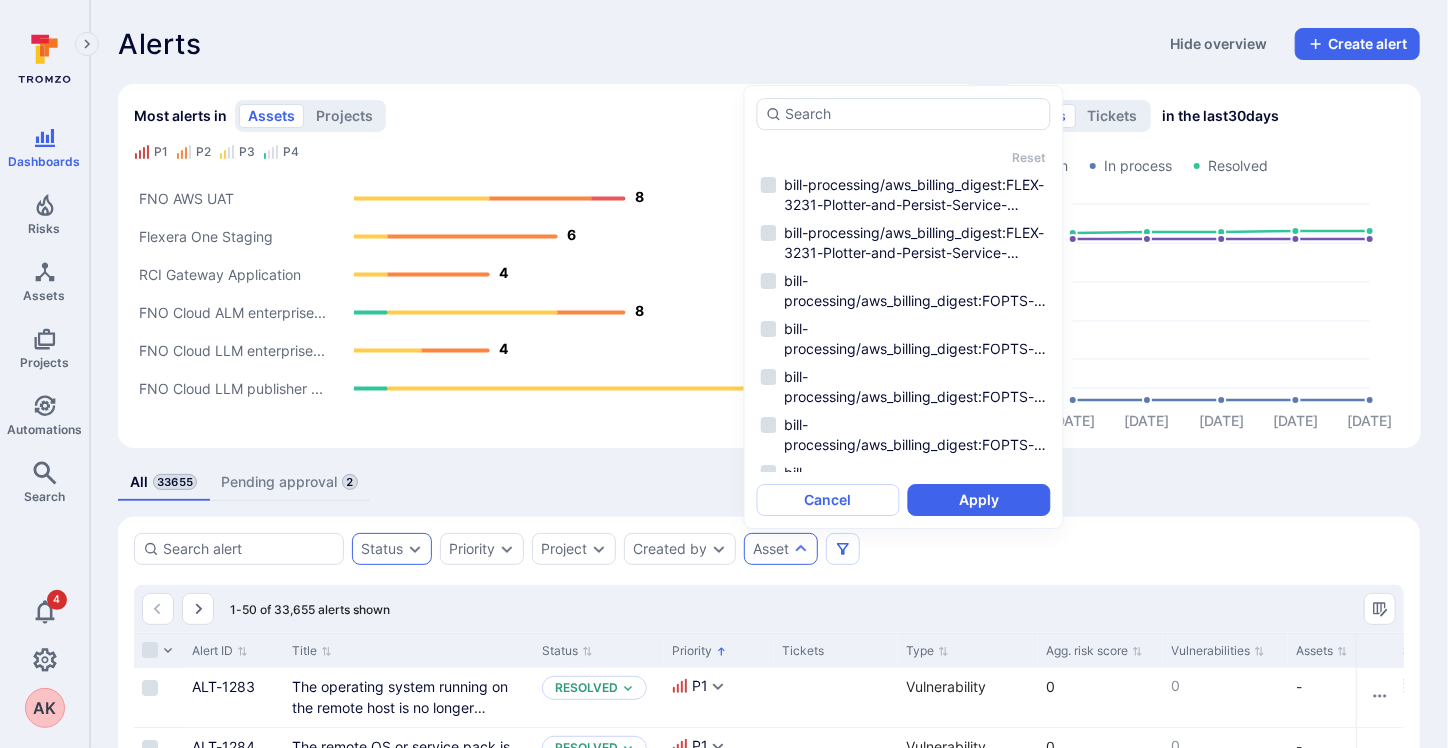 click on "Status Priority Project Created by Asset" at bounding box center (769, 549) 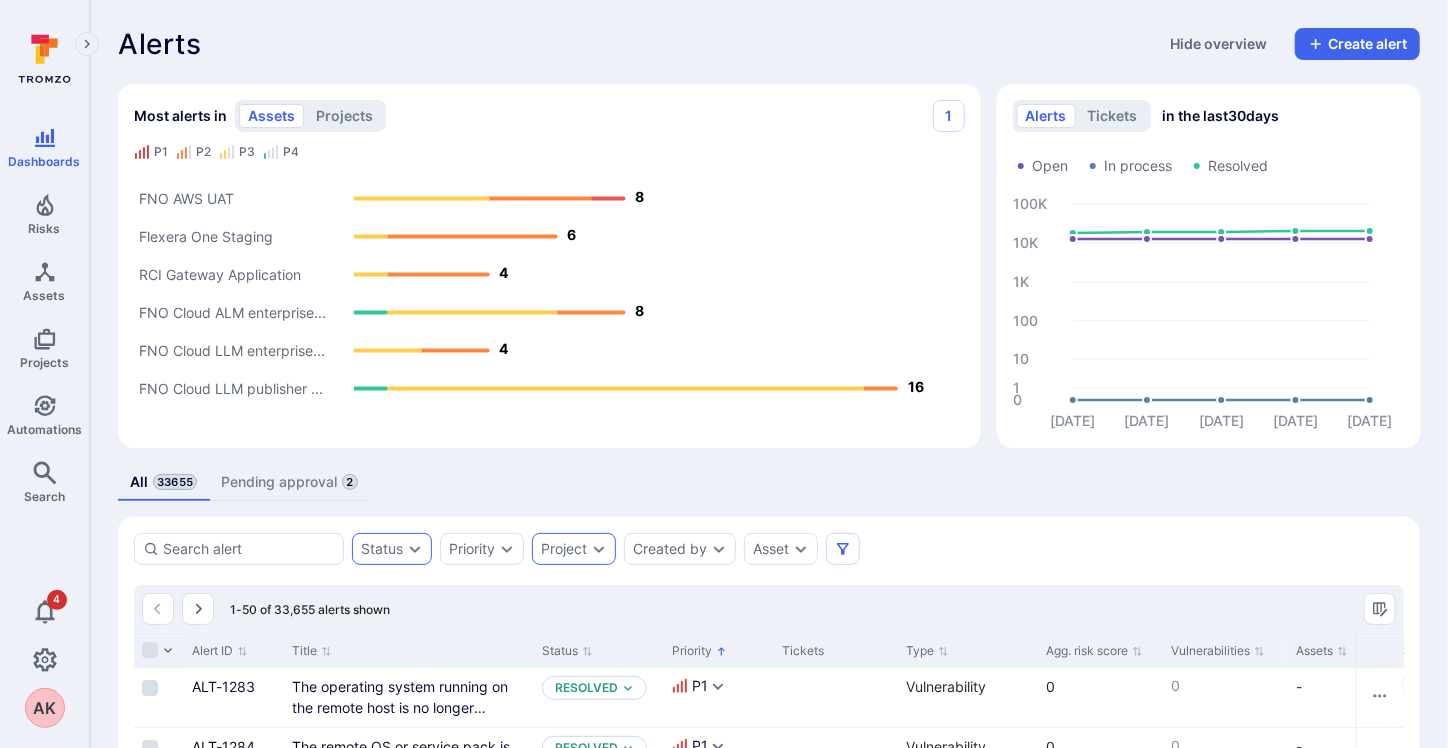 click 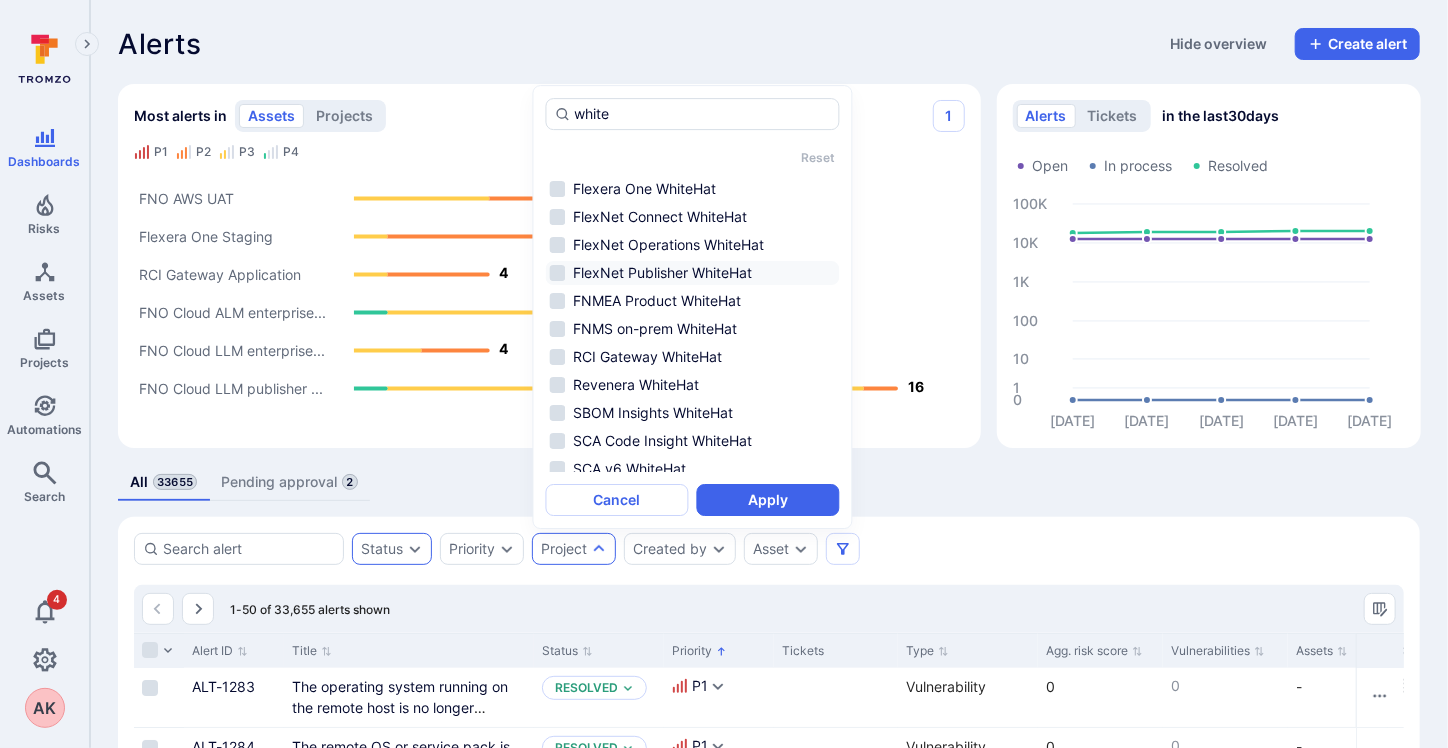 scroll, scrollTop: 99, scrollLeft: 0, axis: vertical 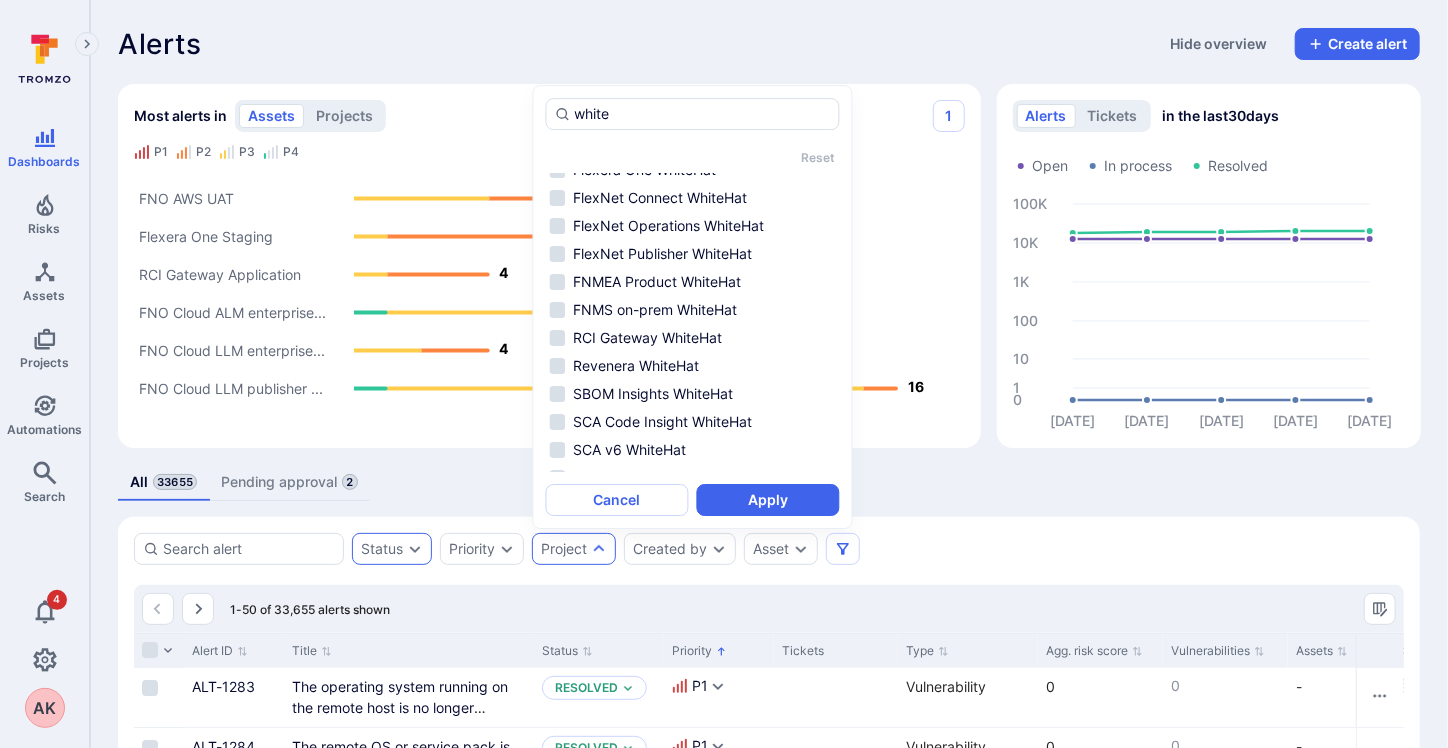 type on "white" 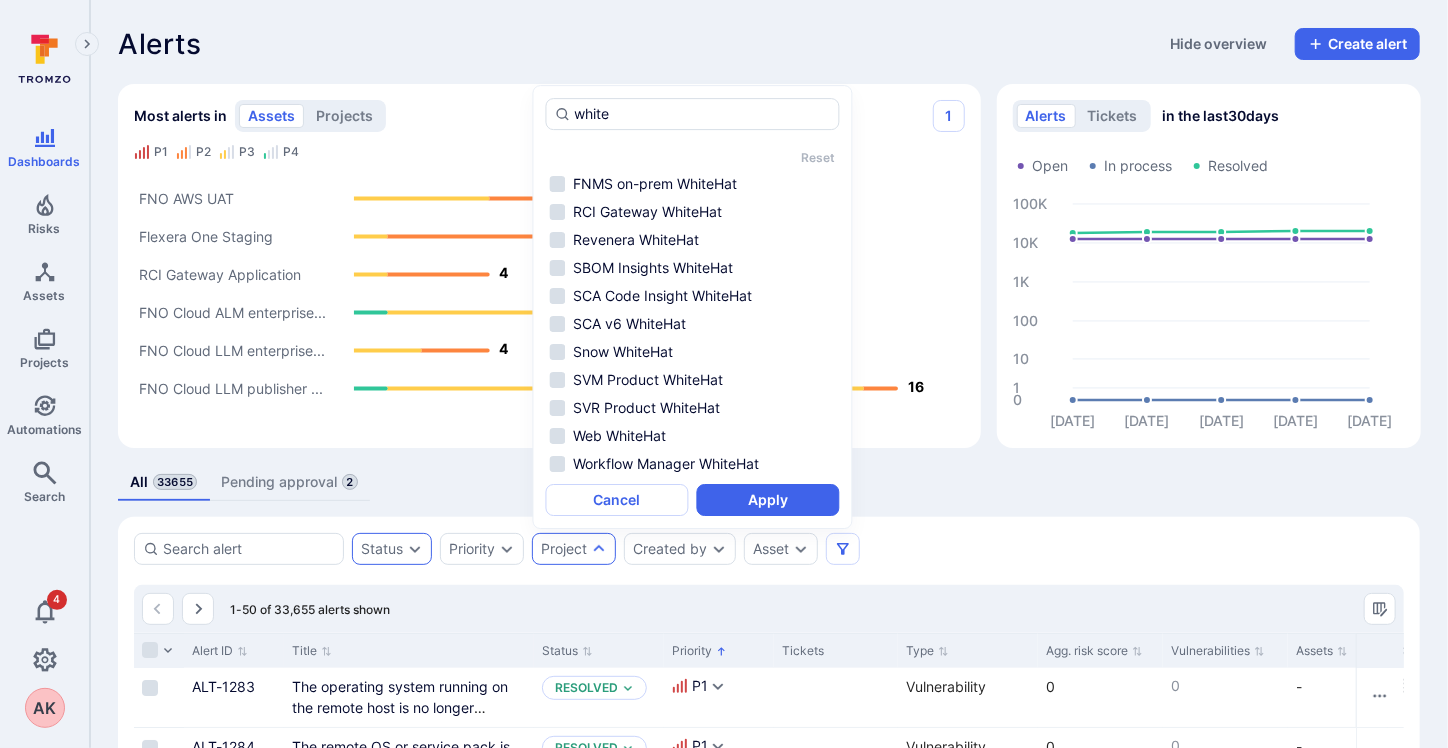 scroll, scrollTop: 228, scrollLeft: 0, axis: vertical 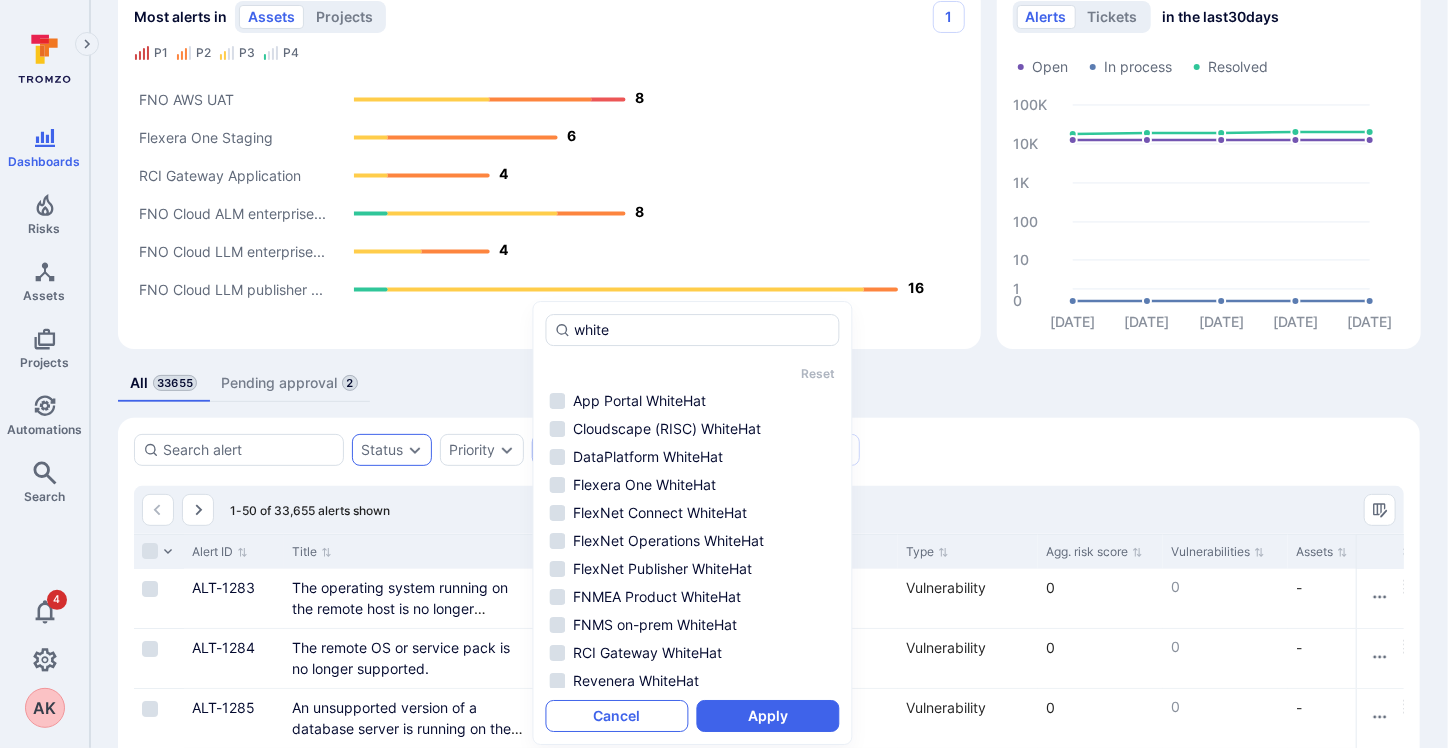 click on "Cancel" at bounding box center (617, 716) 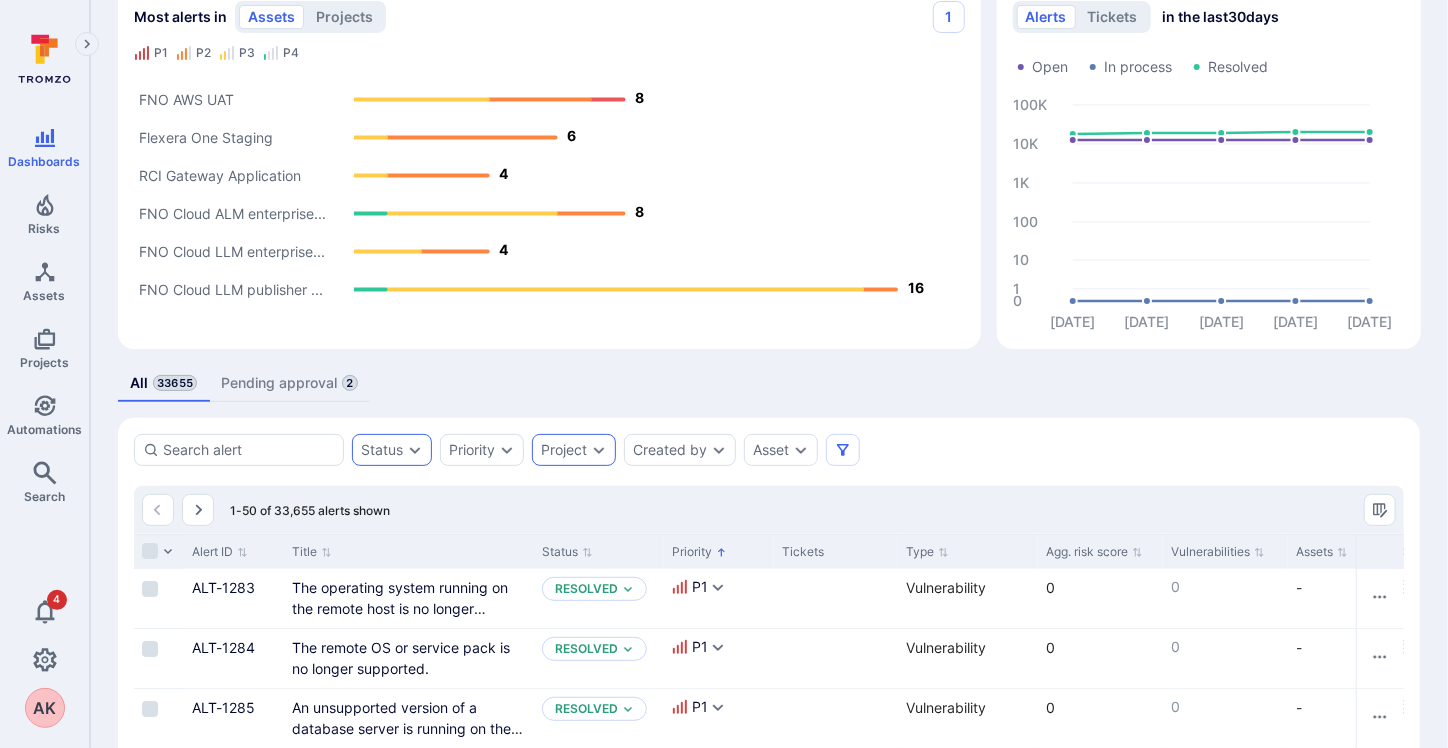 click 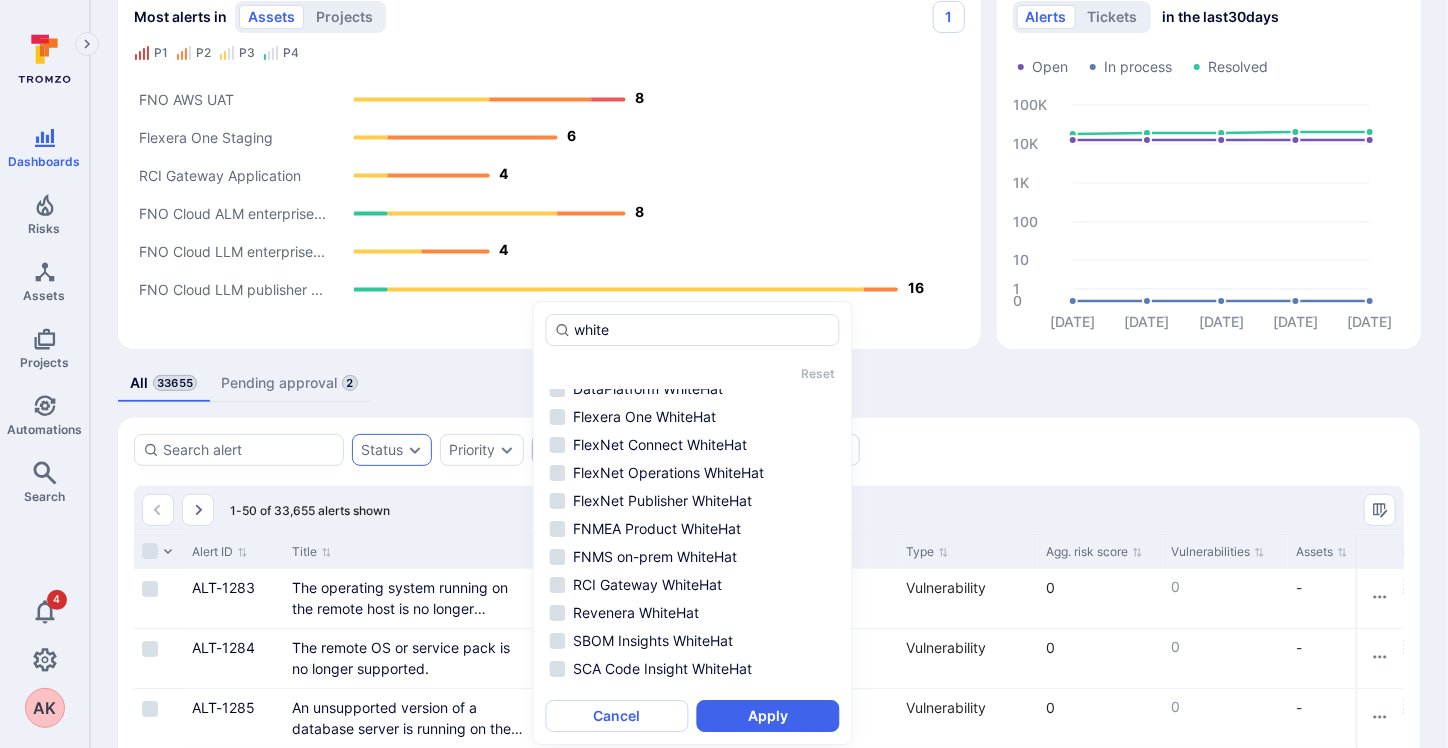 scroll, scrollTop: 99, scrollLeft: 0, axis: vertical 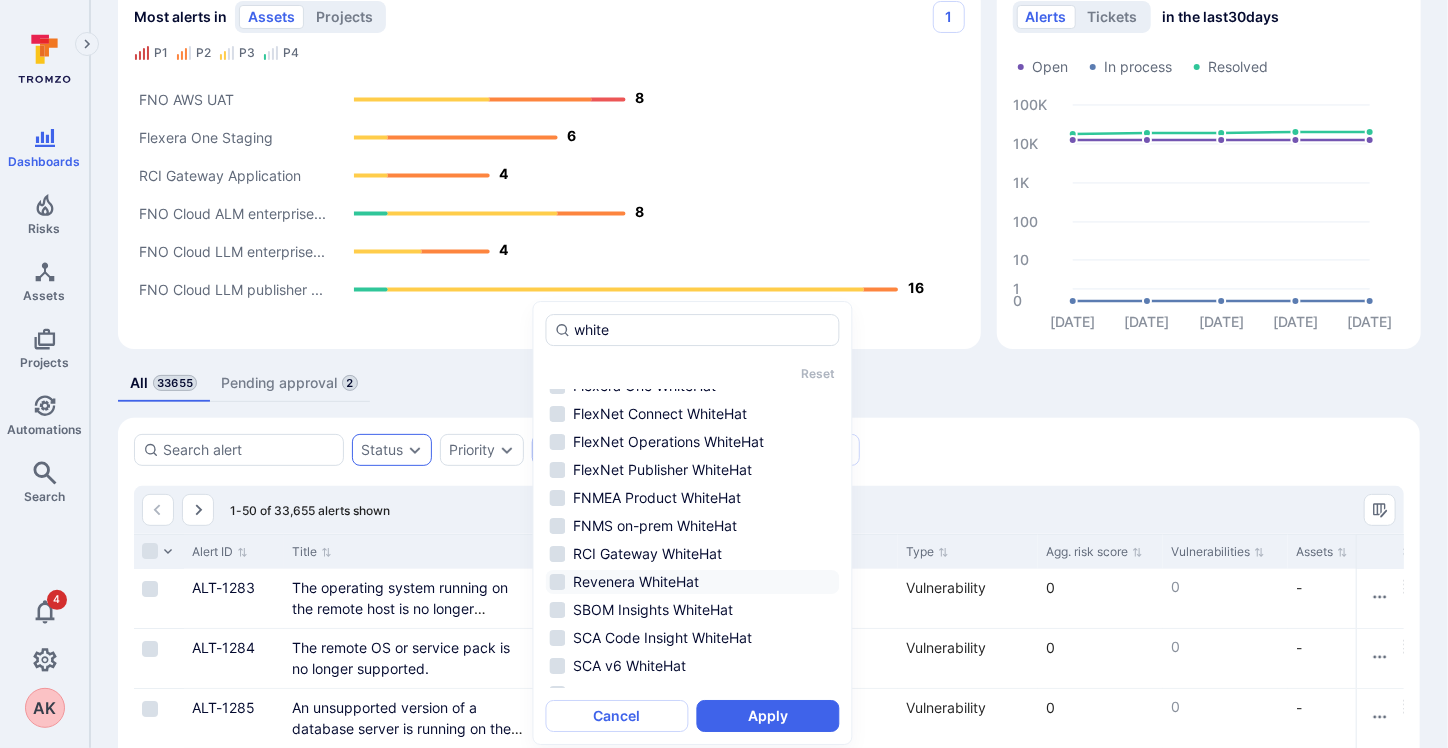 click on "Revenera WhiteHat" at bounding box center (693, 582) 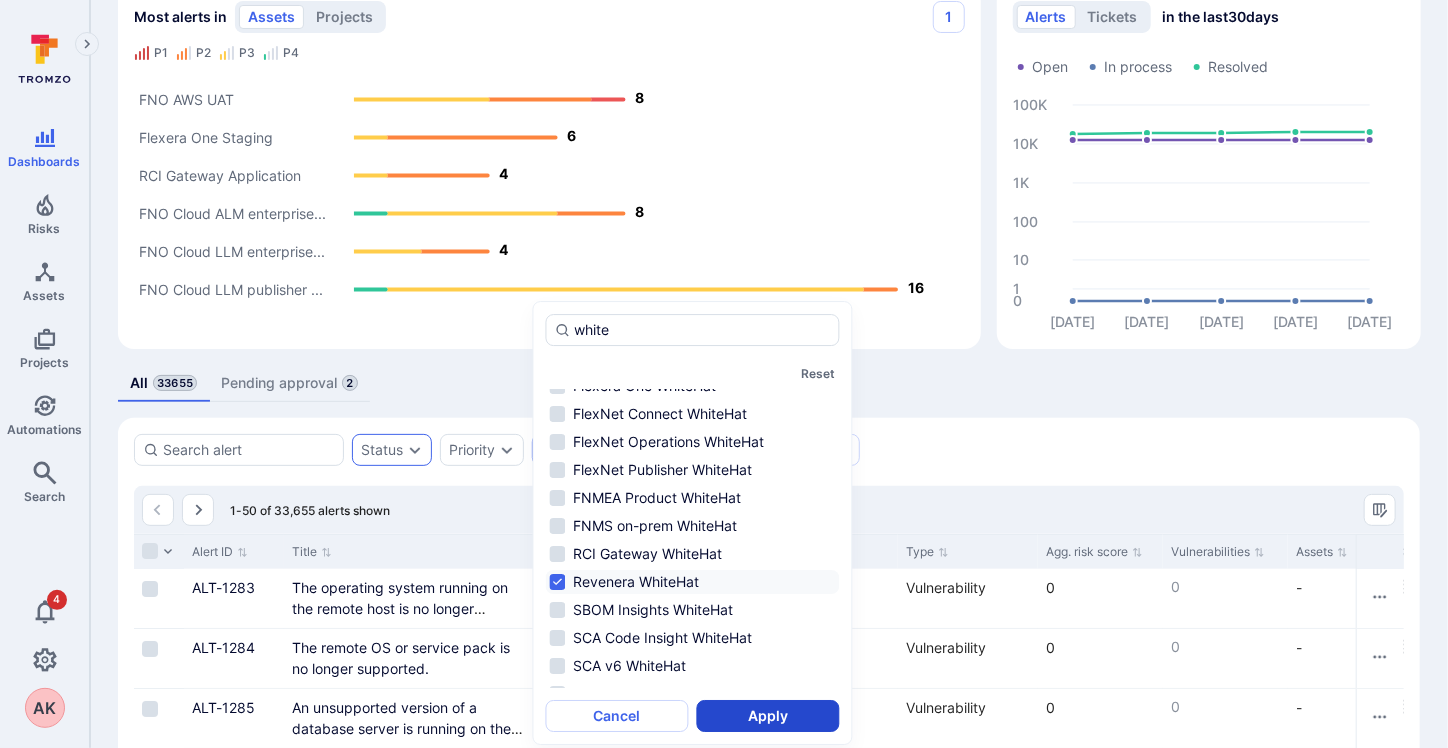 click on "Apply" at bounding box center [768, 716] 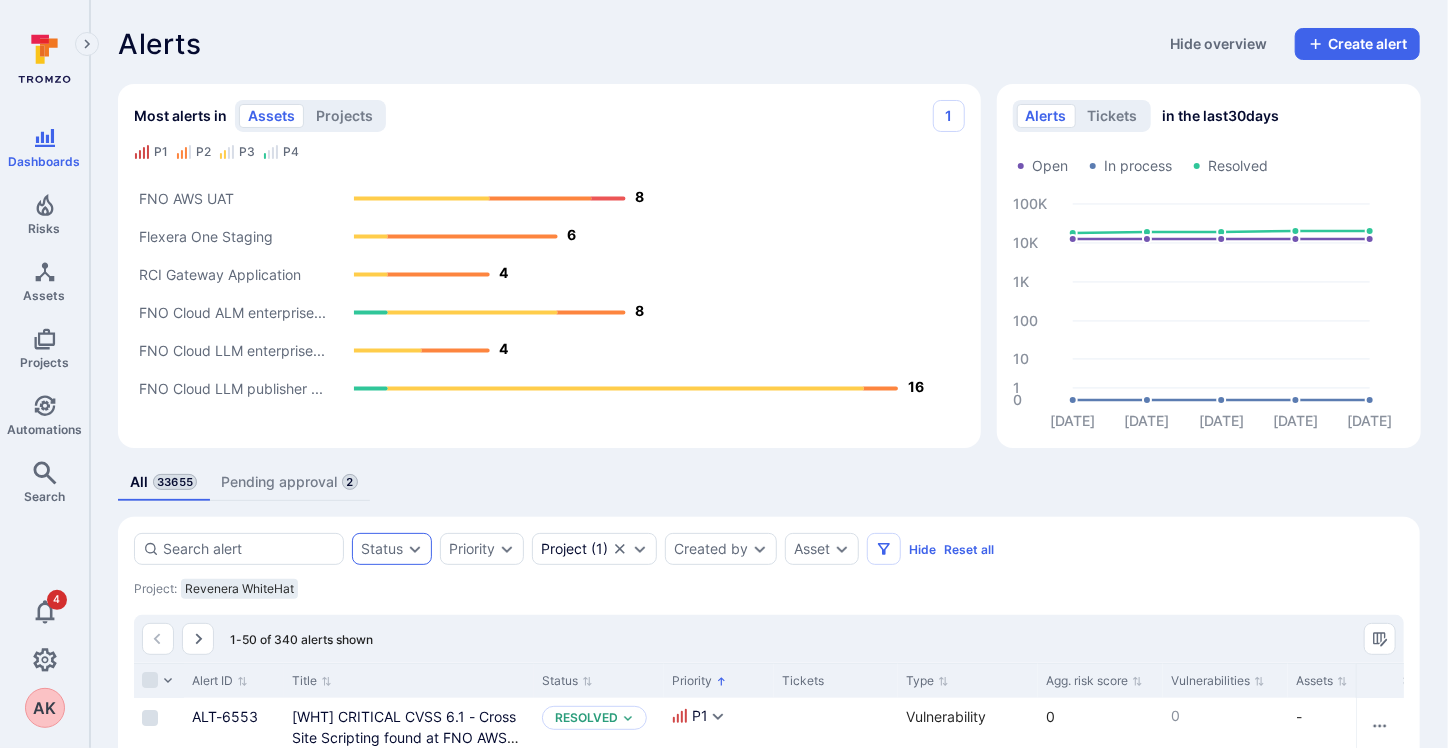 scroll, scrollTop: 300, scrollLeft: 0, axis: vertical 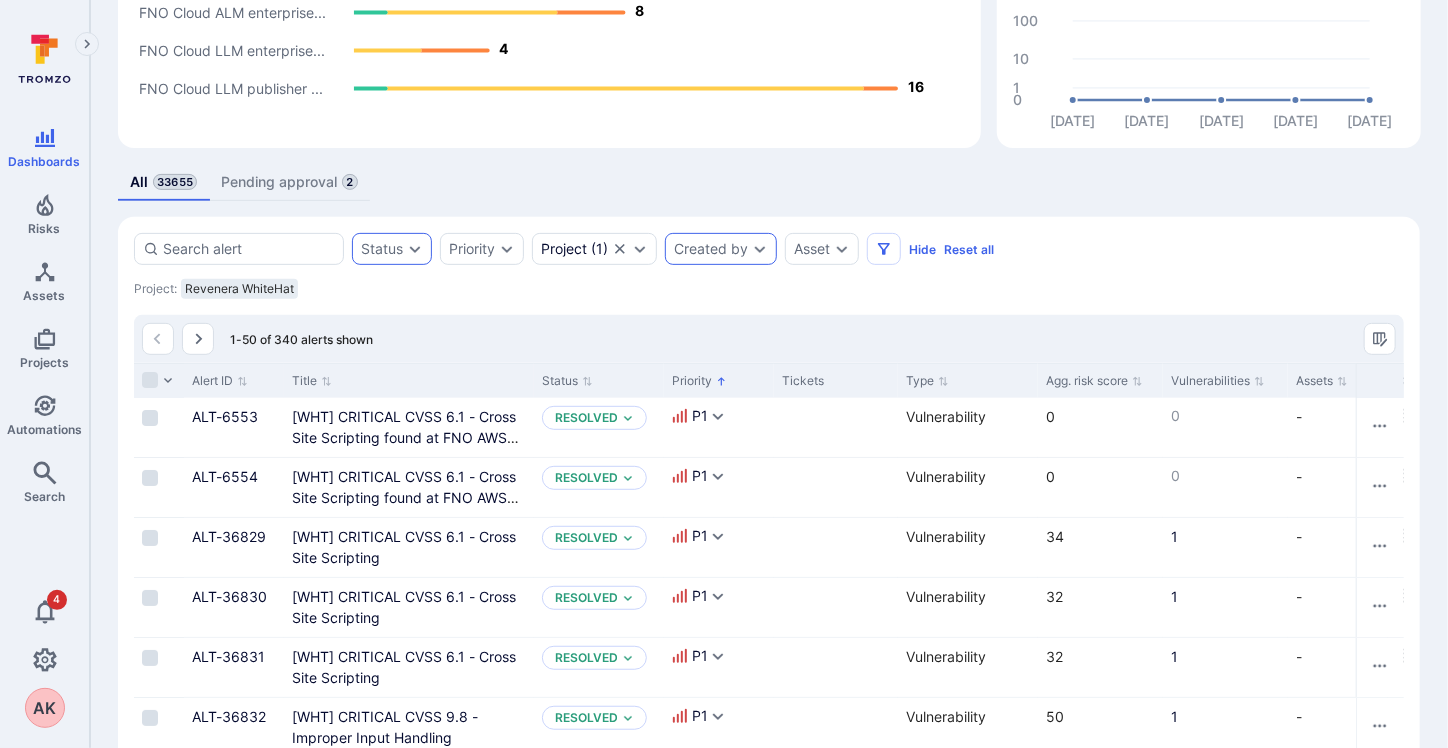 click 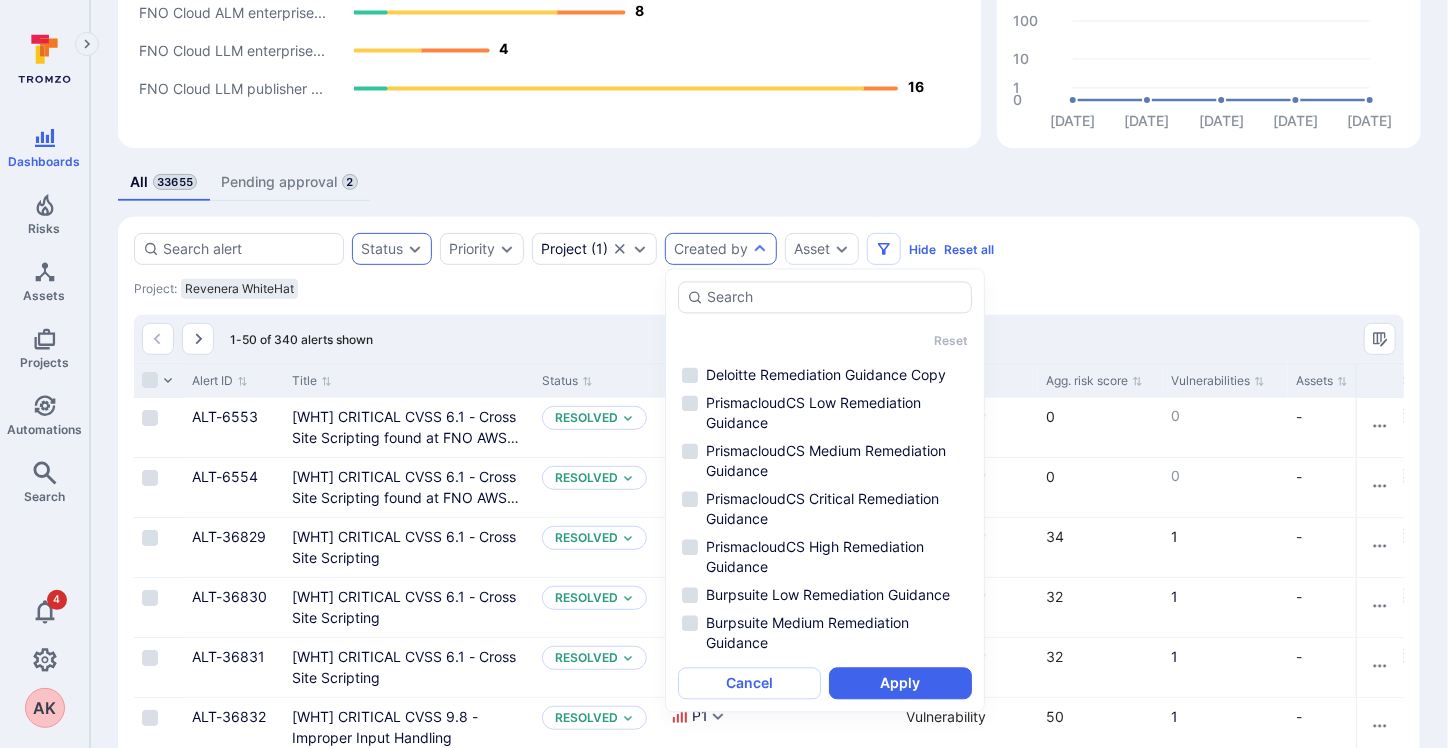 scroll, scrollTop: 0, scrollLeft: 0, axis: both 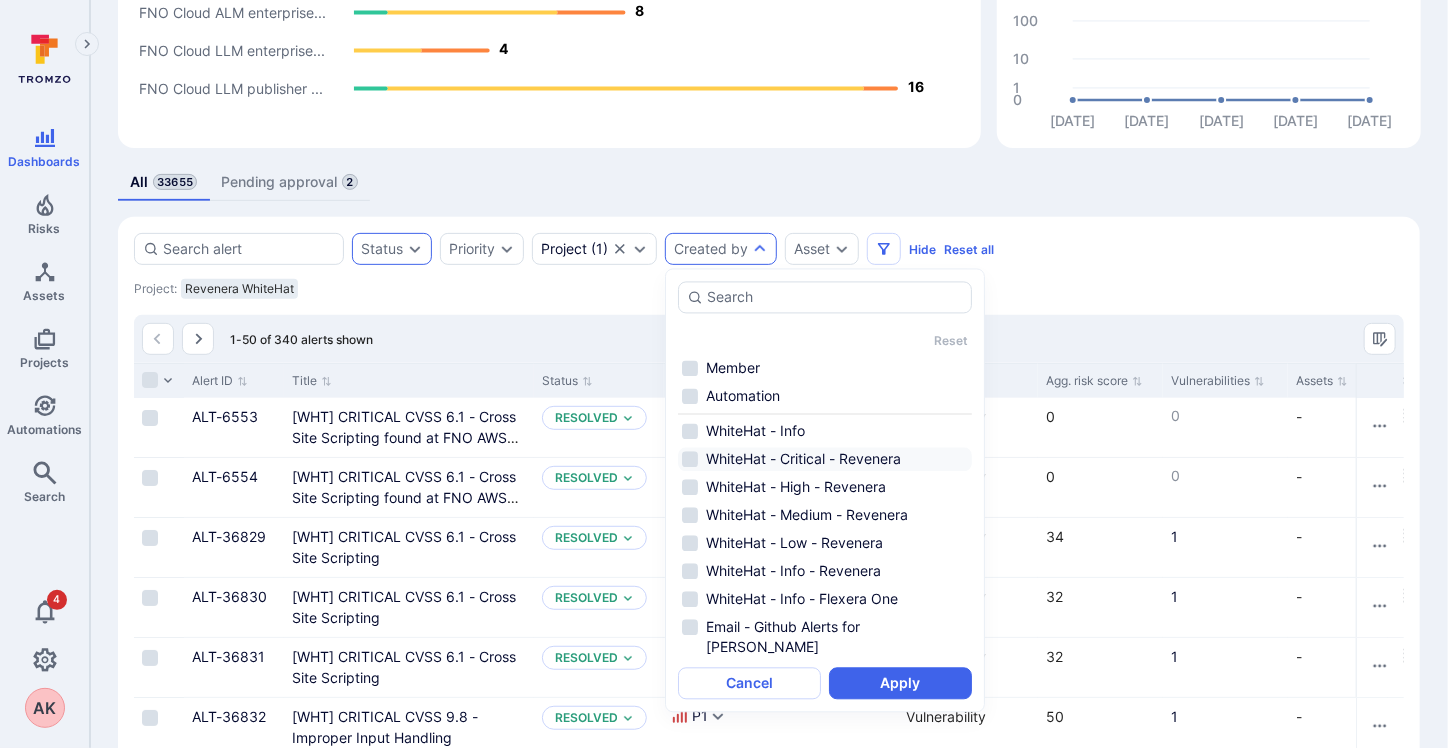 click on "WhiteHat - Critical - Revenera" at bounding box center [825, 460] 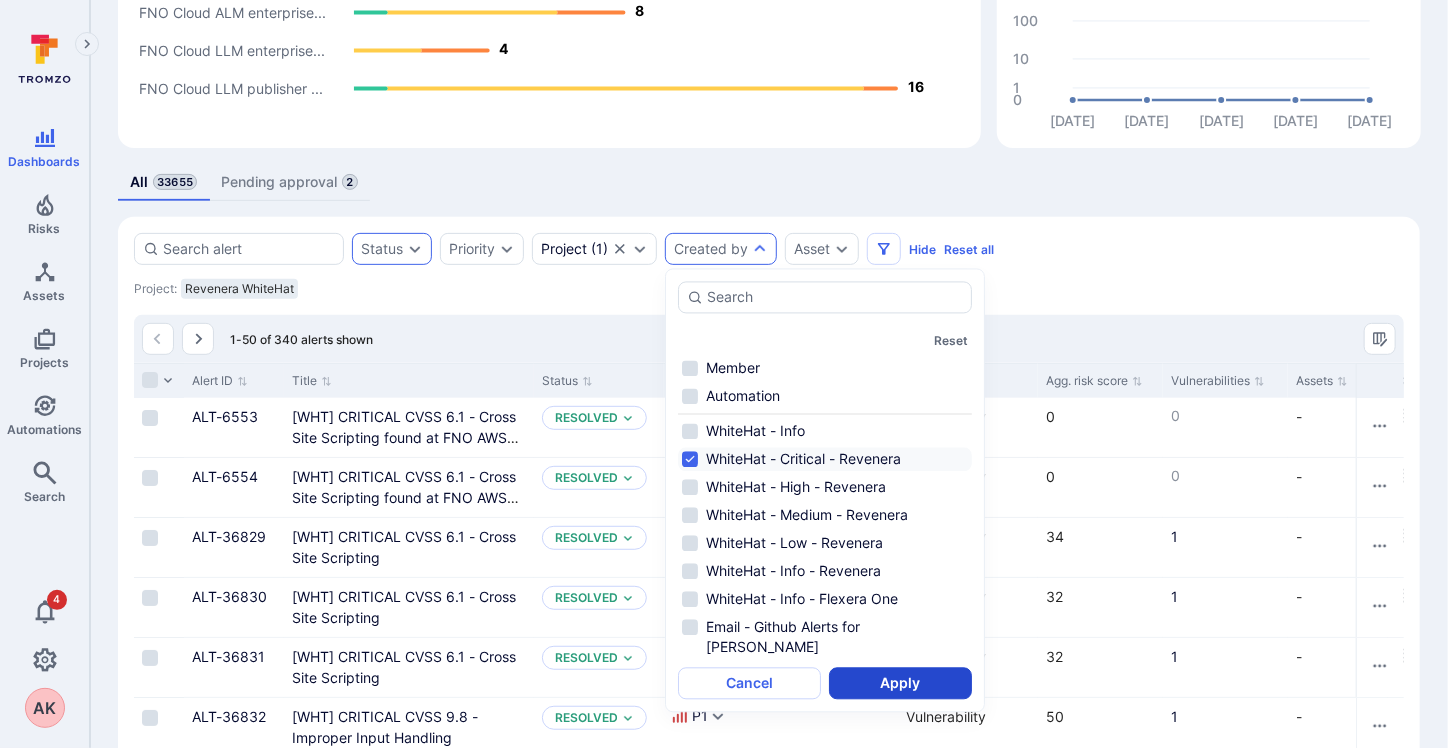 click on "Apply" at bounding box center [900, 684] 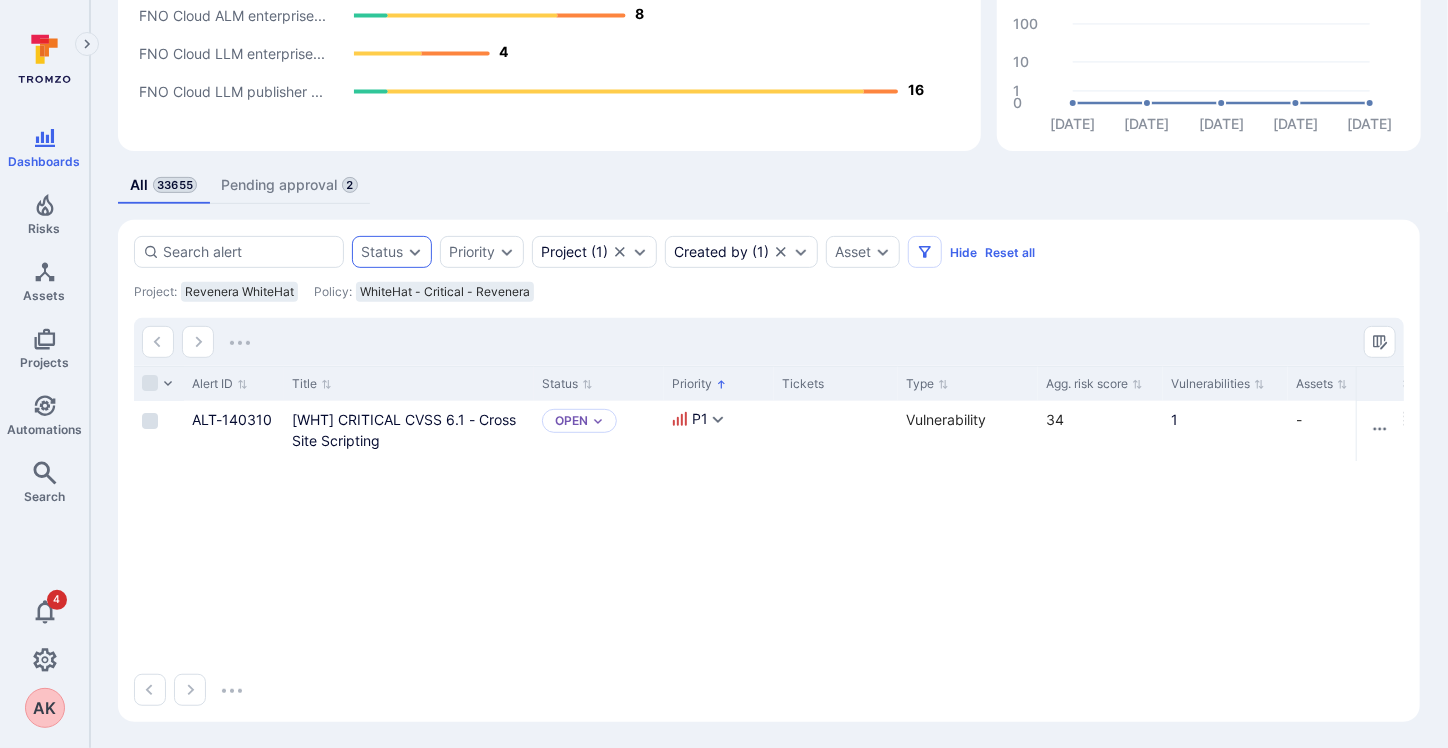 scroll, scrollTop: 257, scrollLeft: 0, axis: vertical 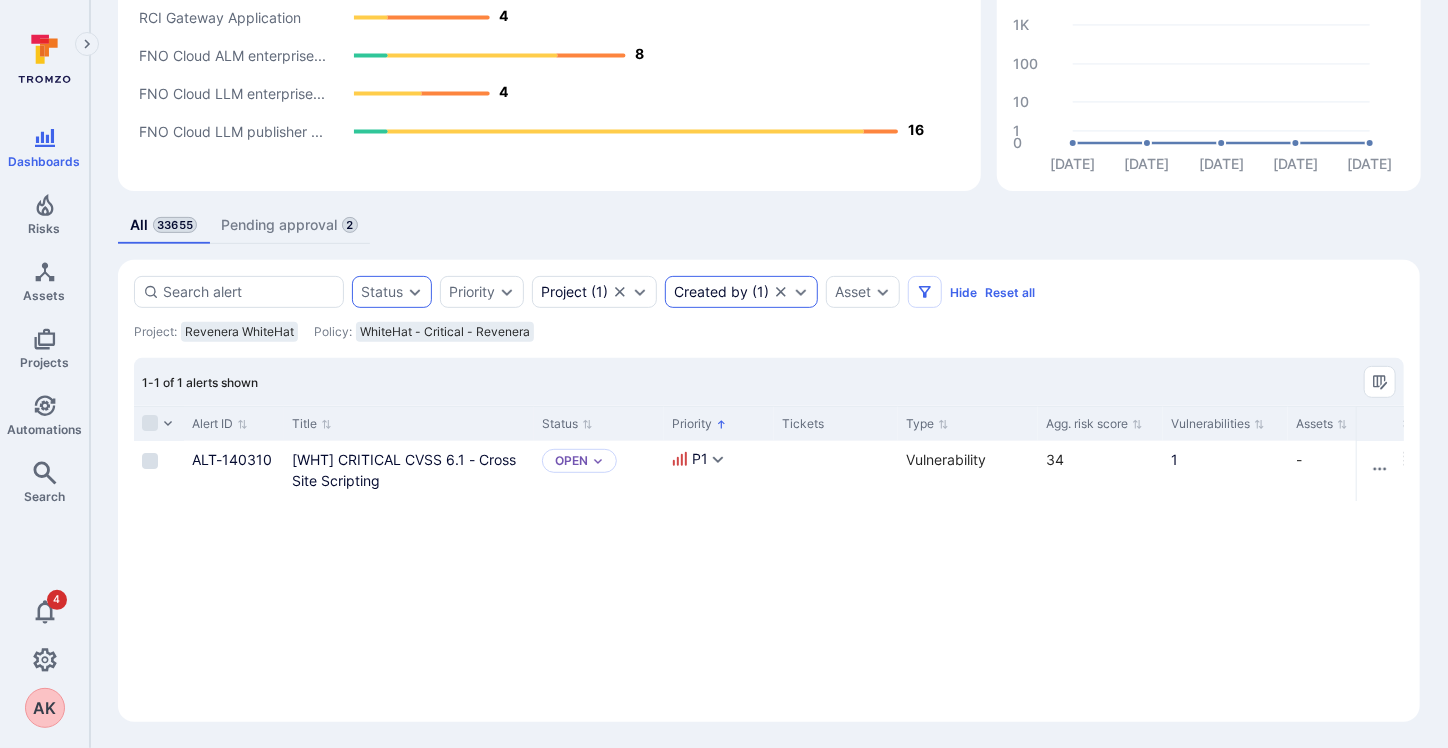 click 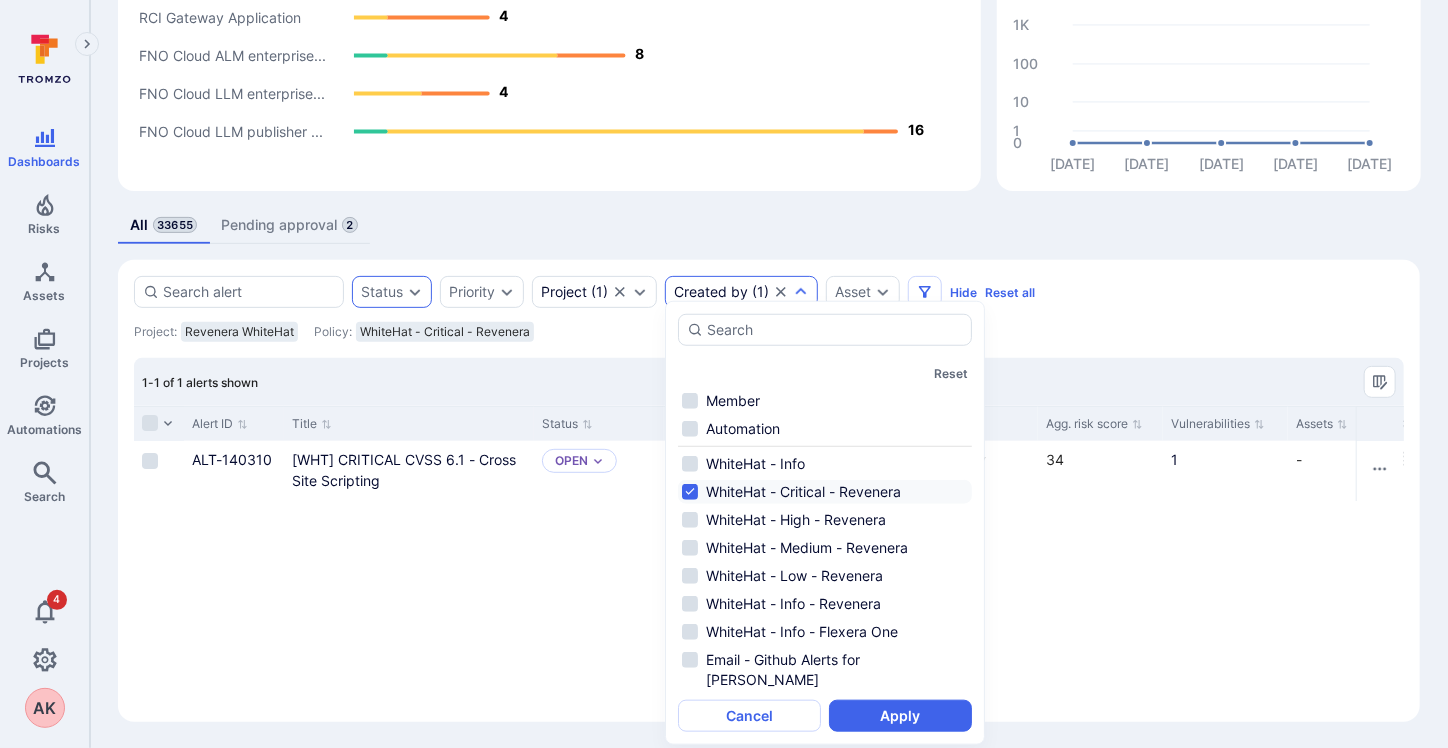 click on "WhiteHat - Critical - Revenera" at bounding box center (825, 492) 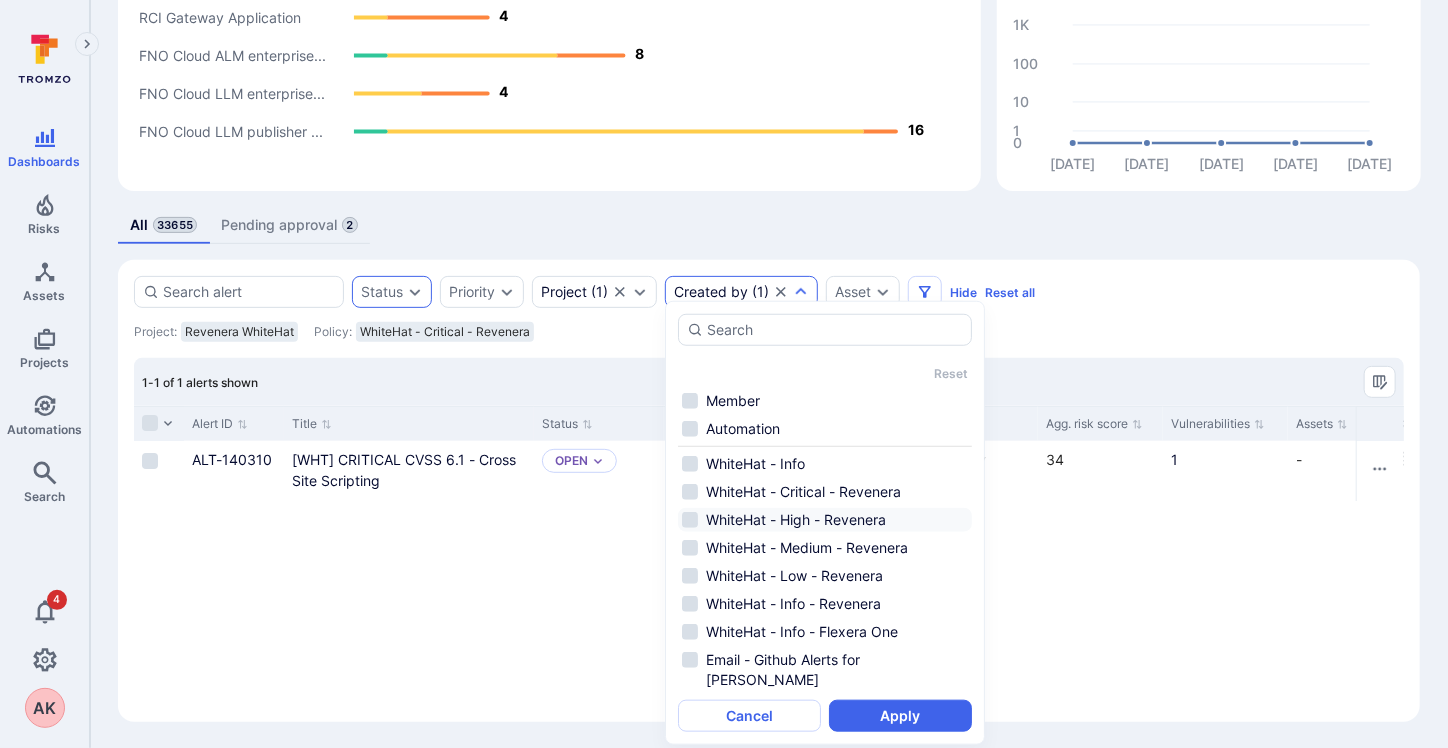 click on "WhiteHat - High - Revenera" at bounding box center (825, 520) 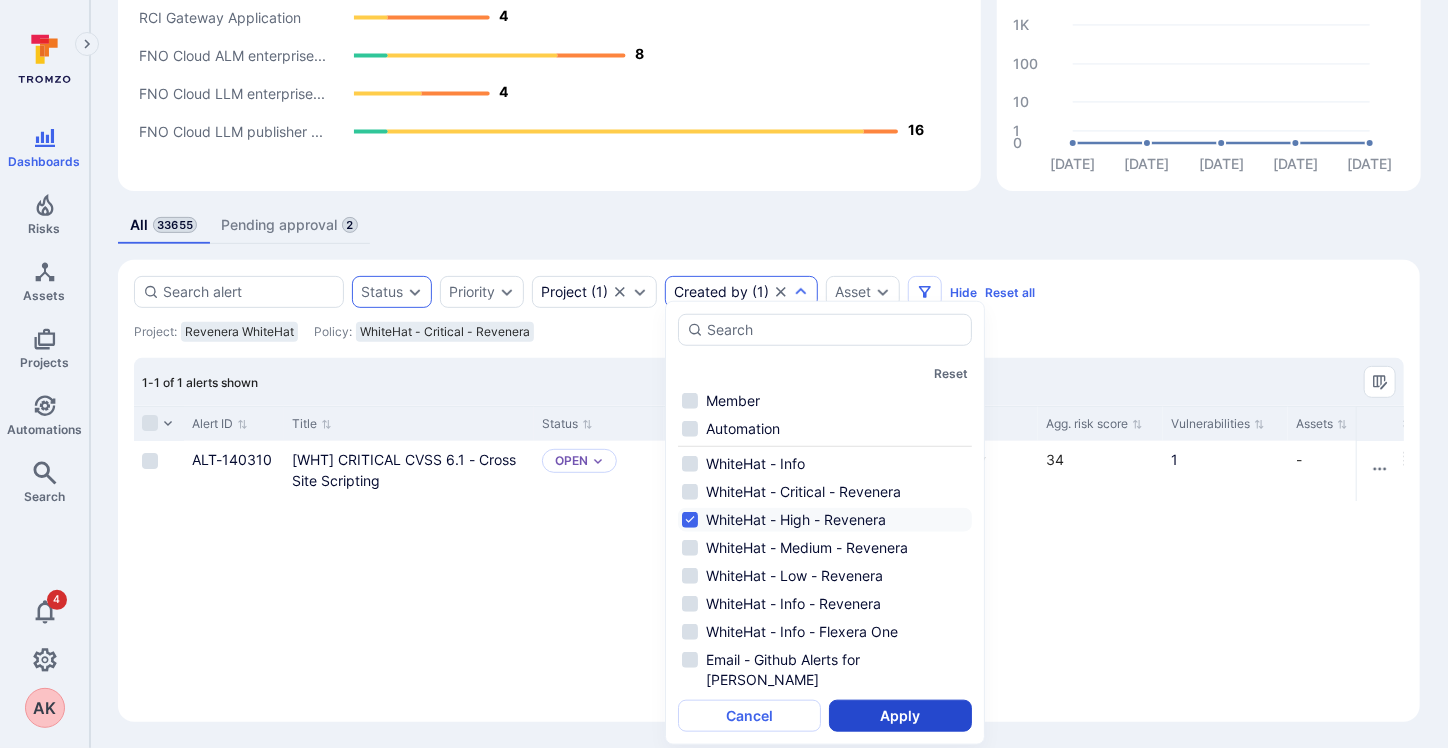 click on "Apply" at bounding box center [900, 716] 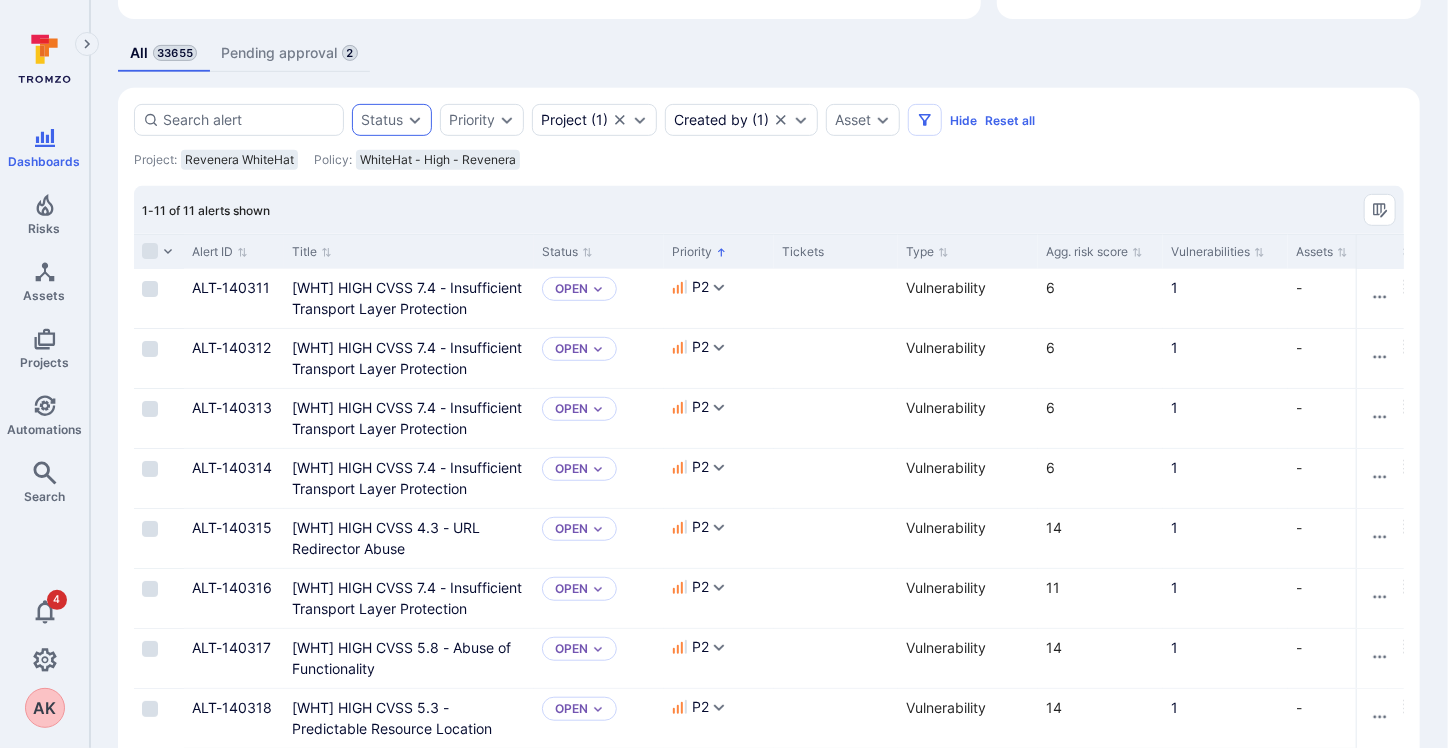 scroll, scrollTop: 162, scrollLeft: 0, axis: vertical 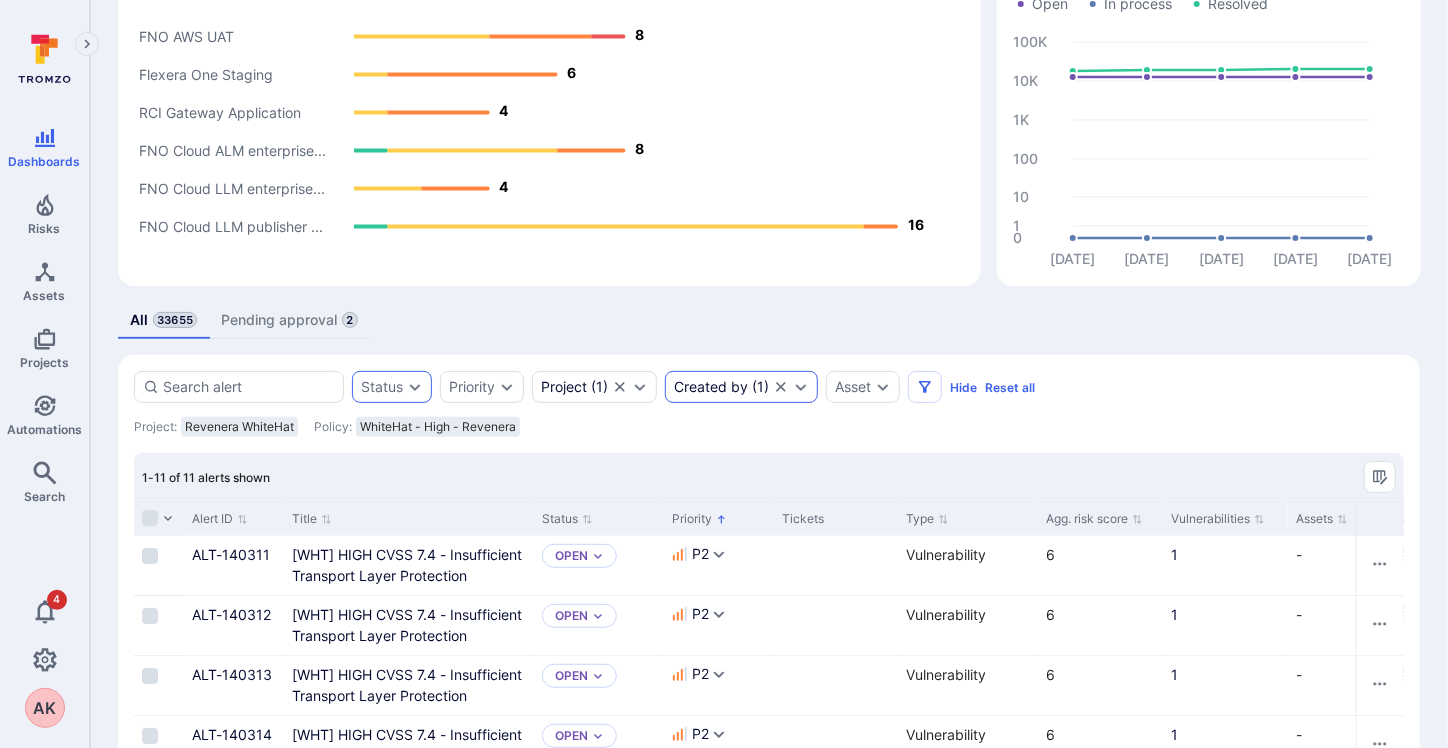 click on "Created by" at bounding box center [711, 387] 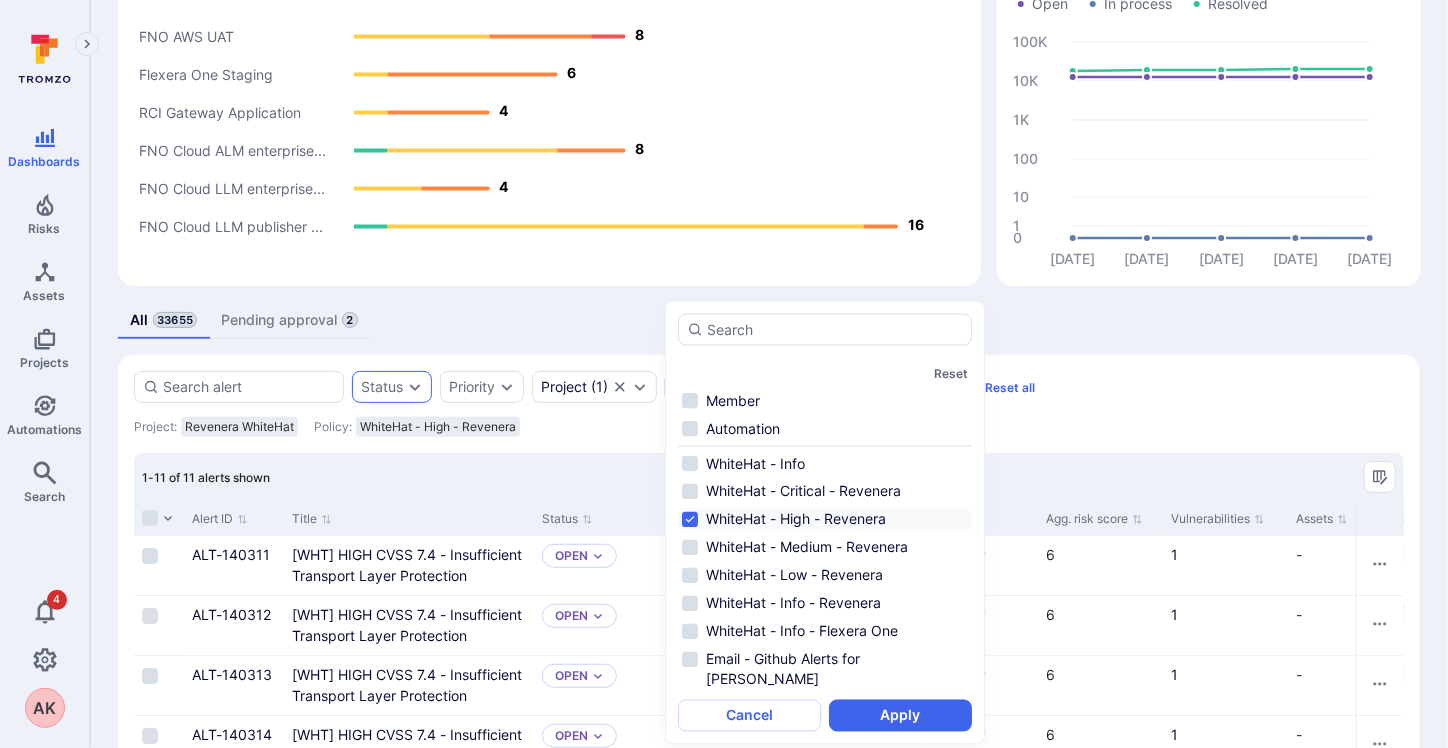 click on "WhiteHat - High - Revenera" at bounding box center [825, 520] 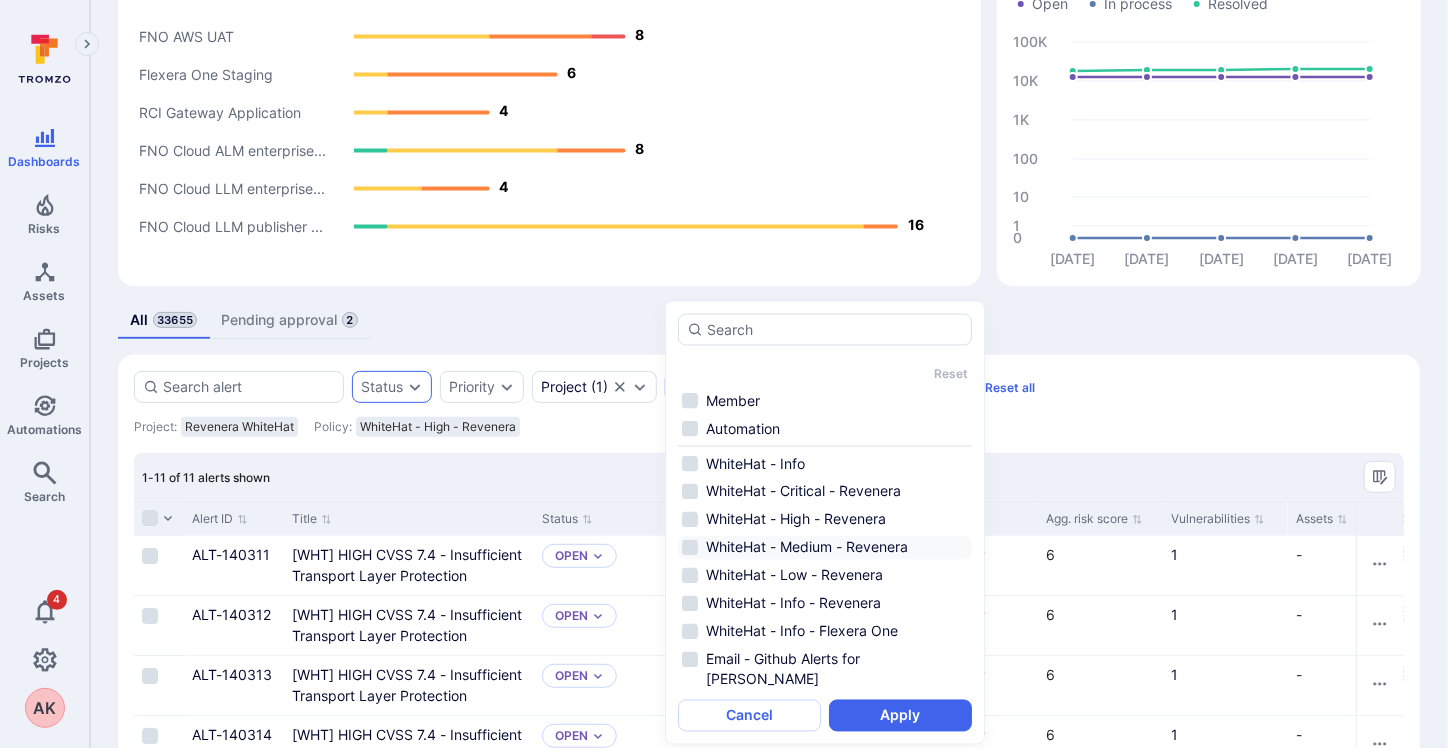 click on "WhiteHat - Medium - Revenera" at bounding box center [825, 548] 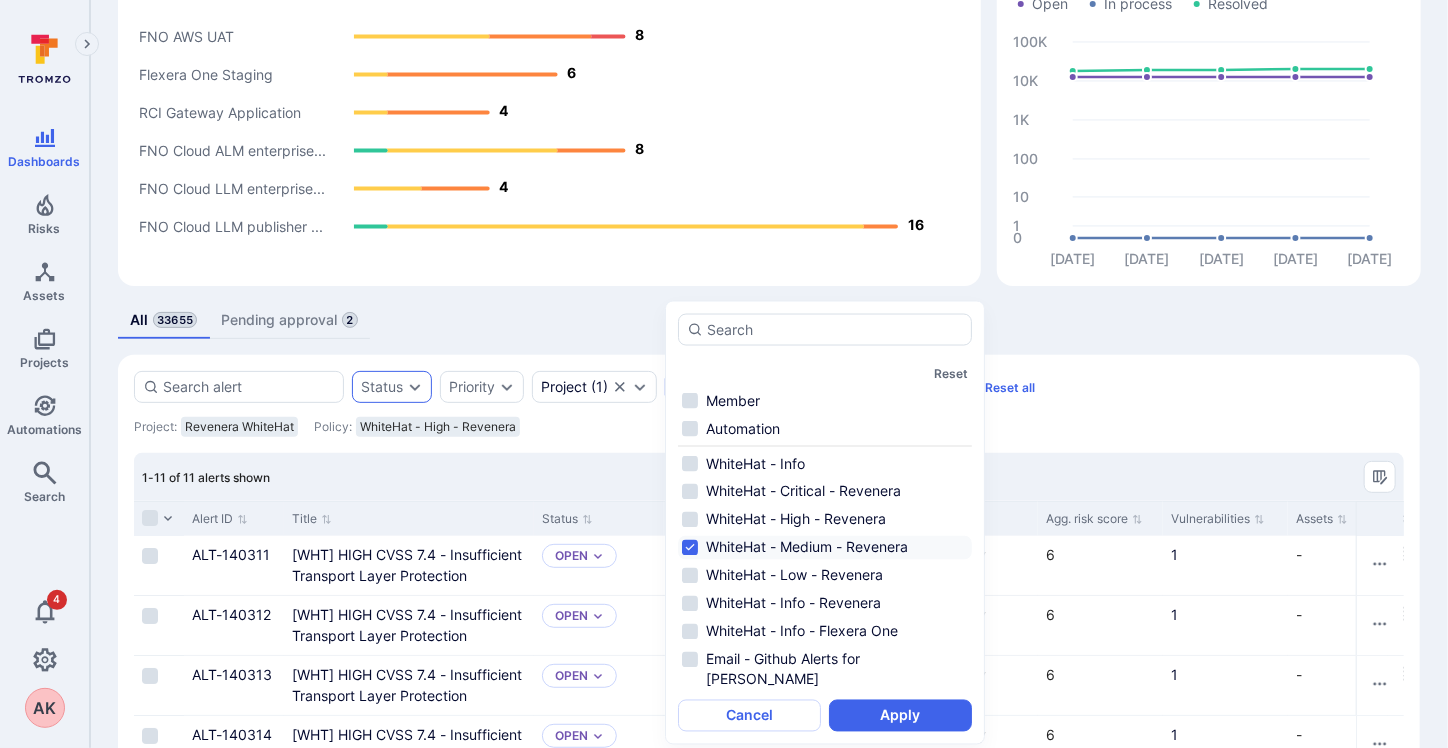 click on "Apply" at bounding box center [900, 716] 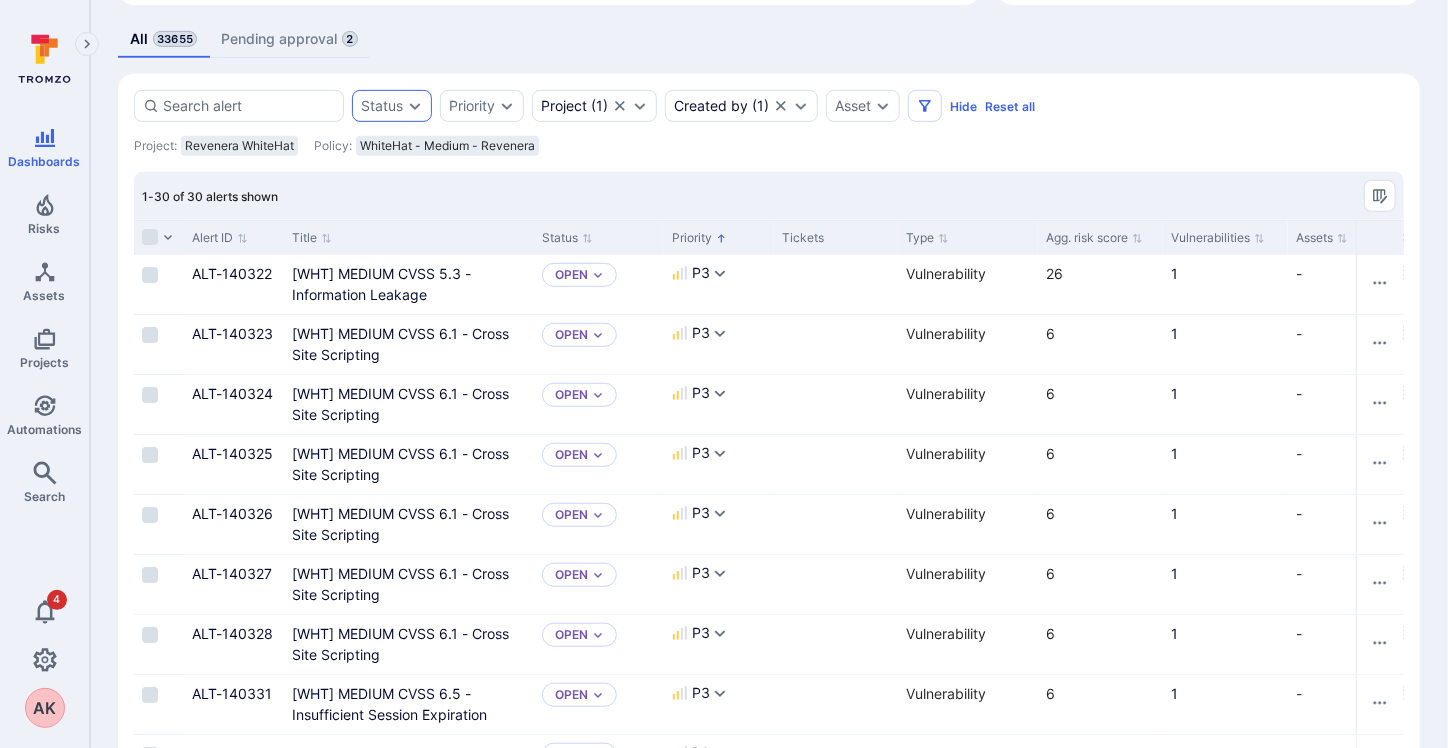 scroll, scrollTop: 403, scrollLeft: 0, axis: vertical 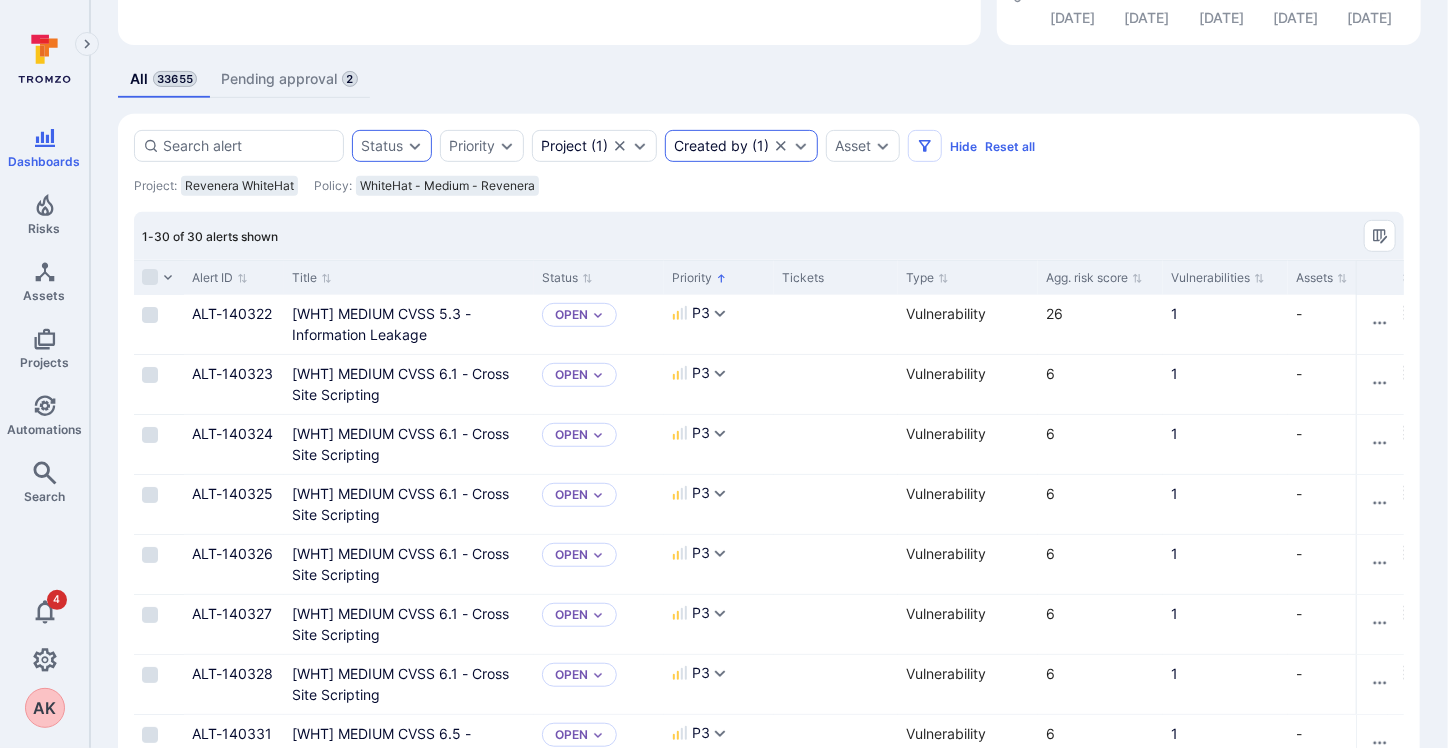 click on "Created by" at bounding box center [711, 146] 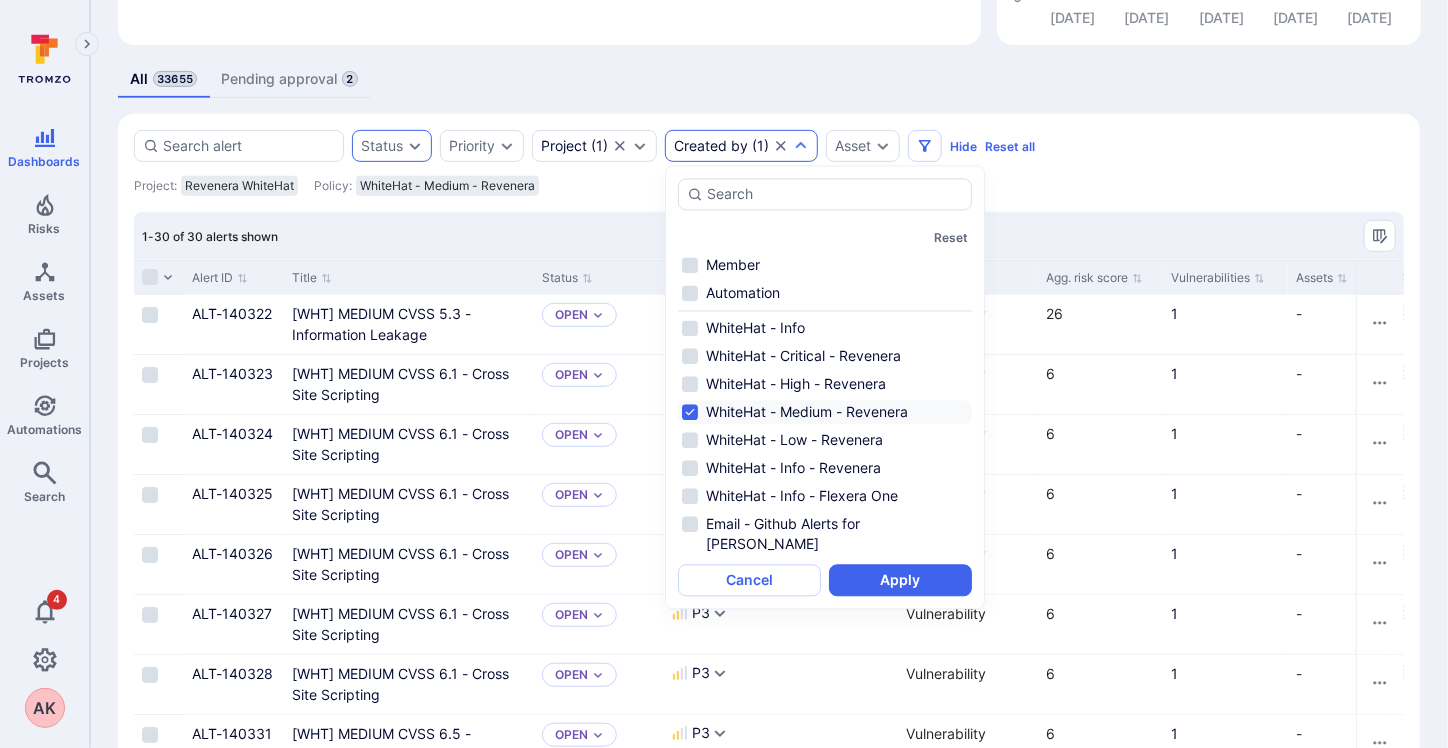 click on "WhiteHat - Medium - Revenera" at bounding box center [825, 413] 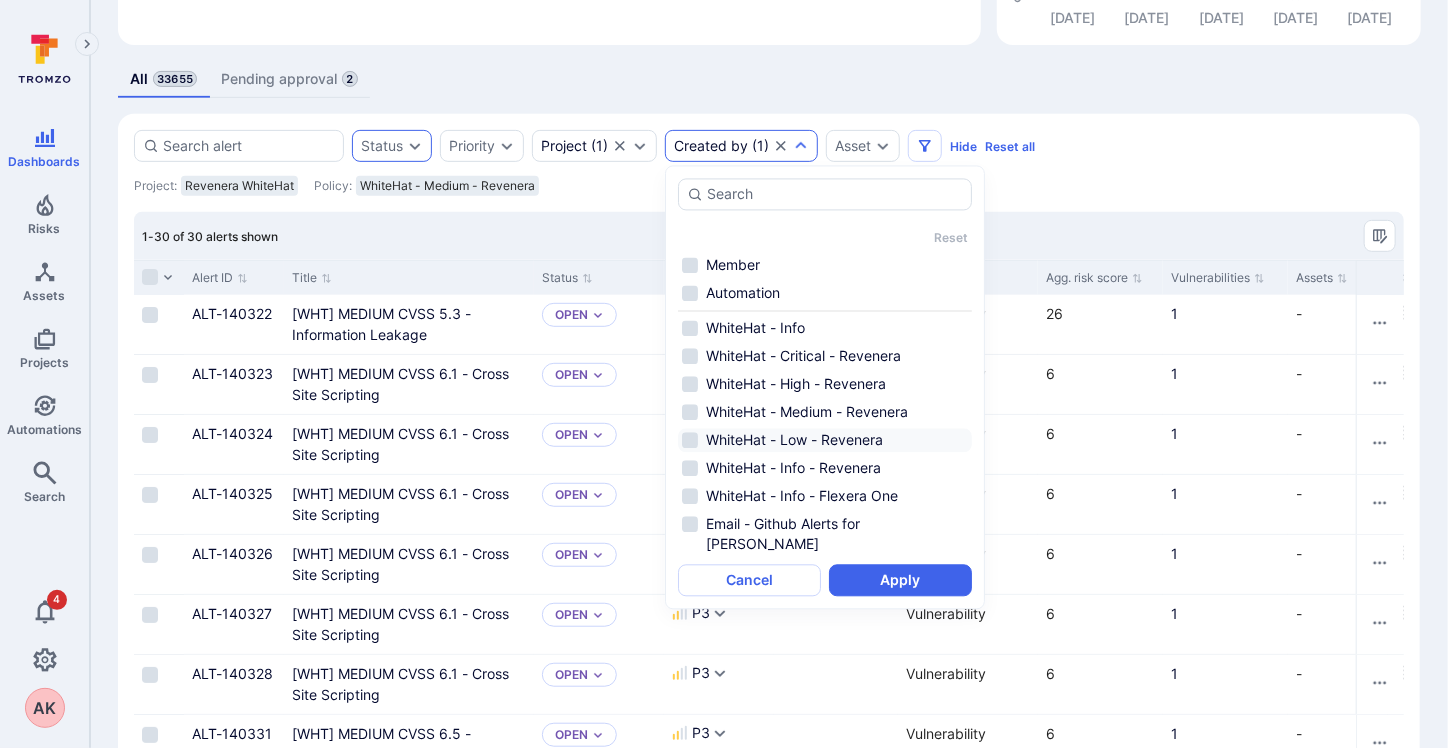 click on "WhiteHat - Low - Revenera" at bounding box center (825, 441) 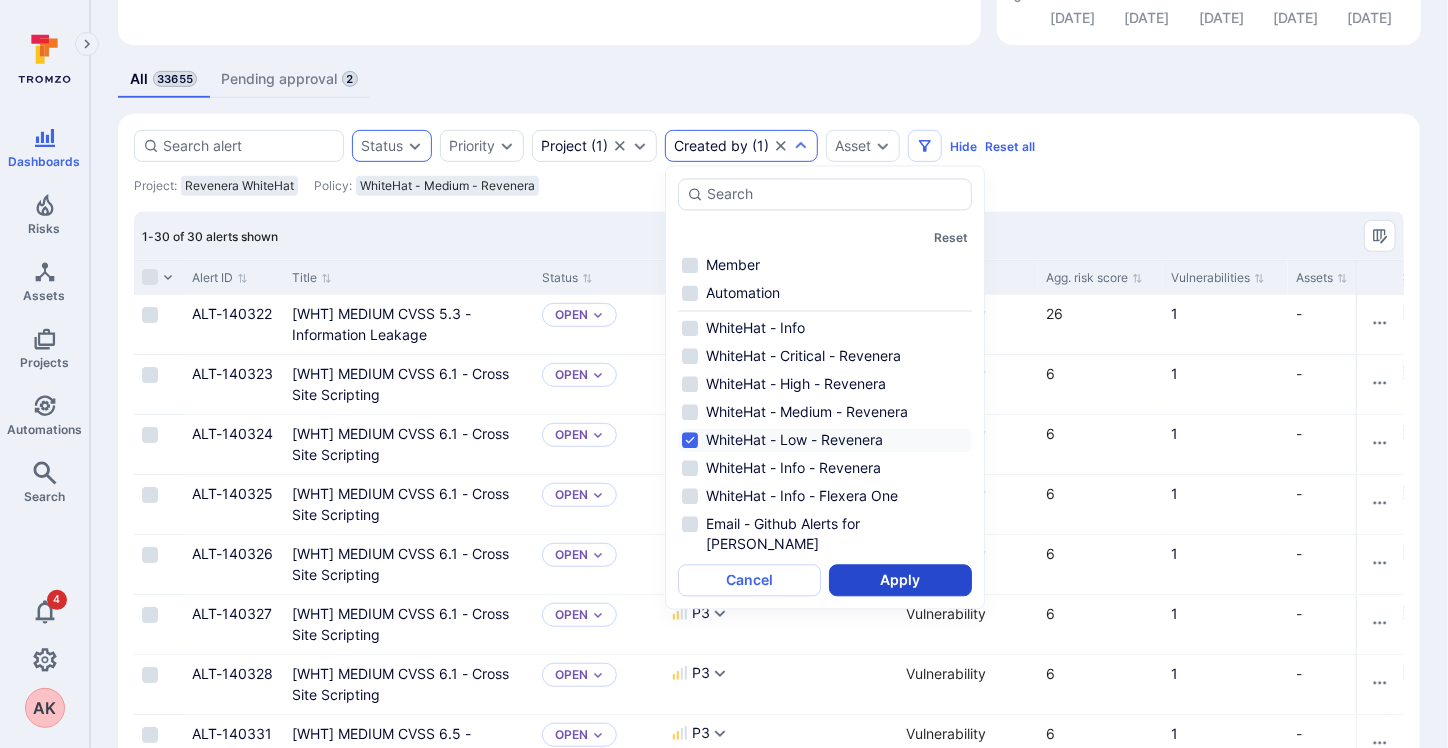 click on "Apply" at bounding box center (900, 581) 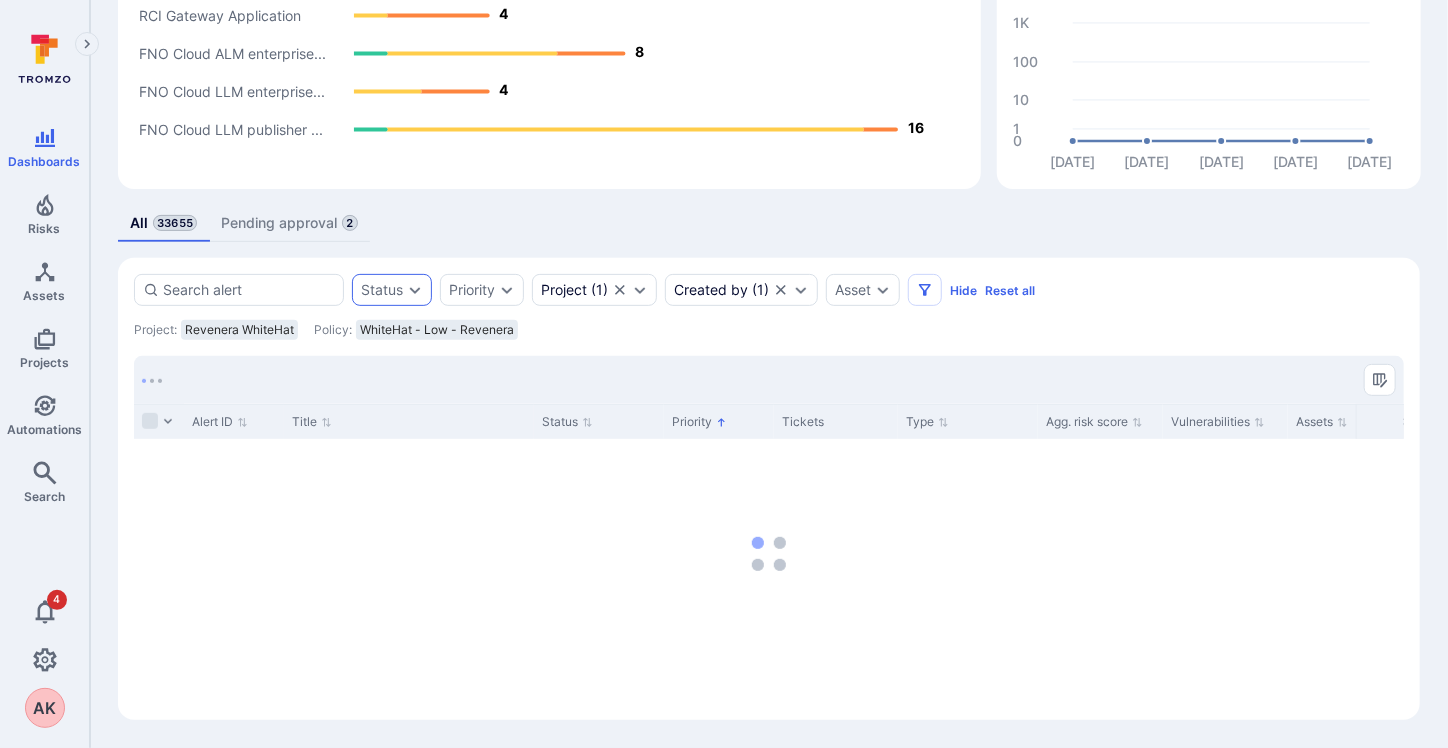 scroll, scrollTop: 257, scrollLeft: 0, axis: vertical 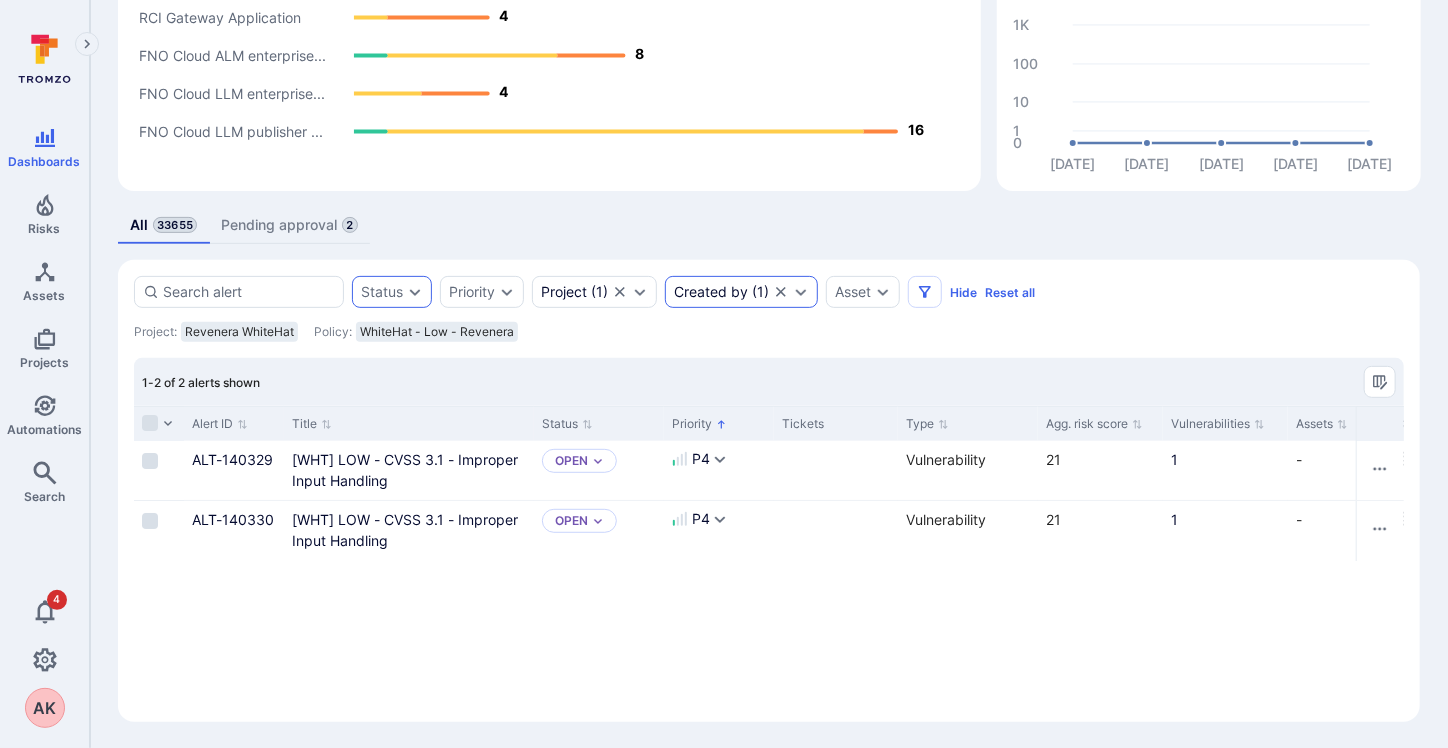 click on "Created by  ( 1 )" at bounding box center (721, 292) 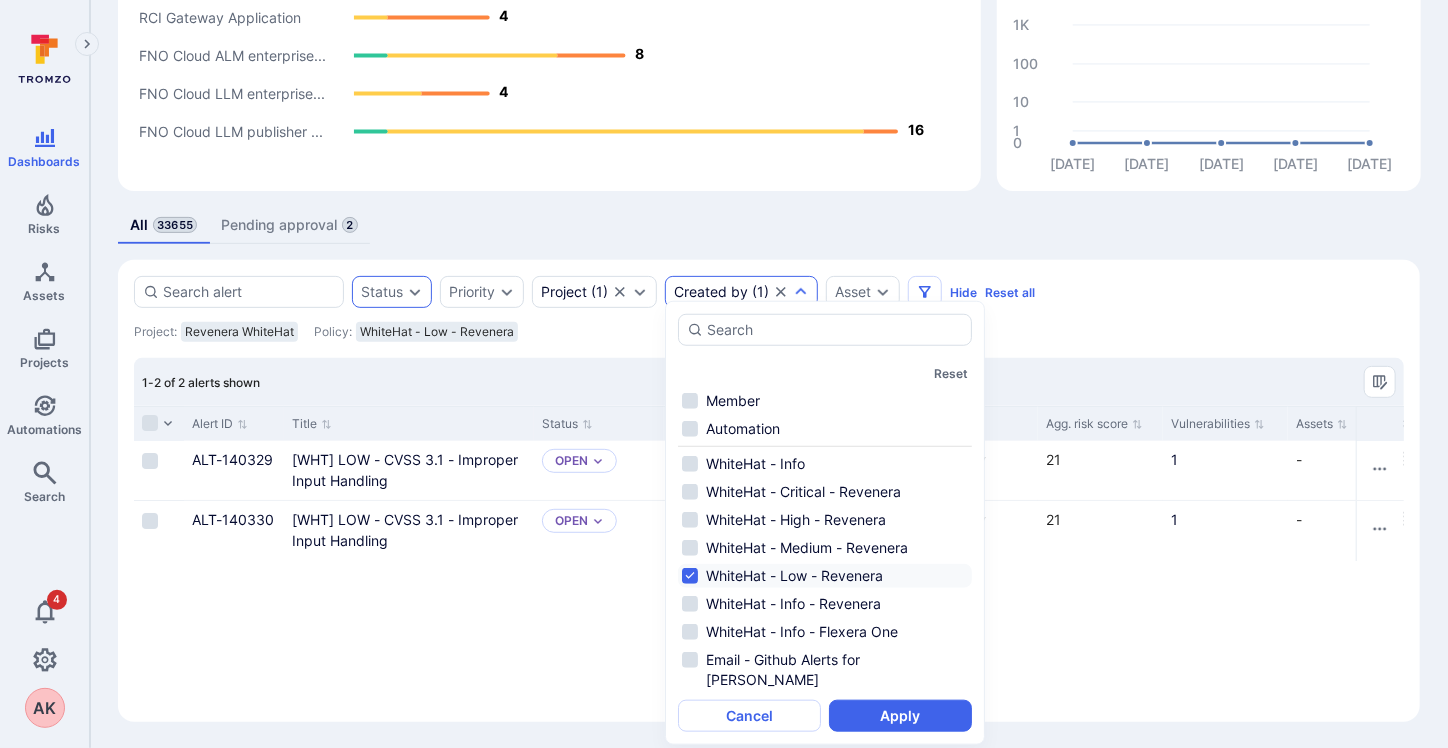 click on "WhiteHat - Low - Revenera" at bounding box center [825, 576] 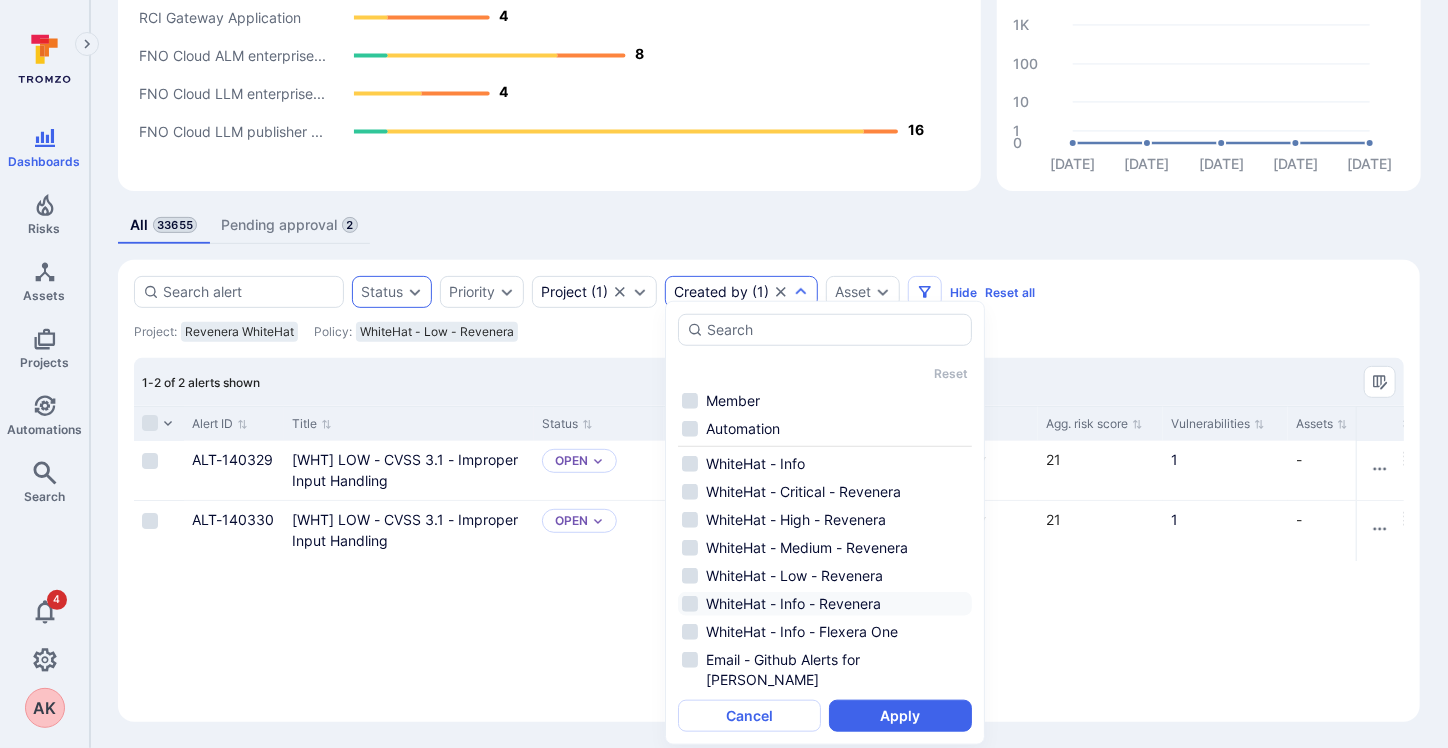 click on "WhiteHat - Info - Revenera" at bounding box center (825, 604) 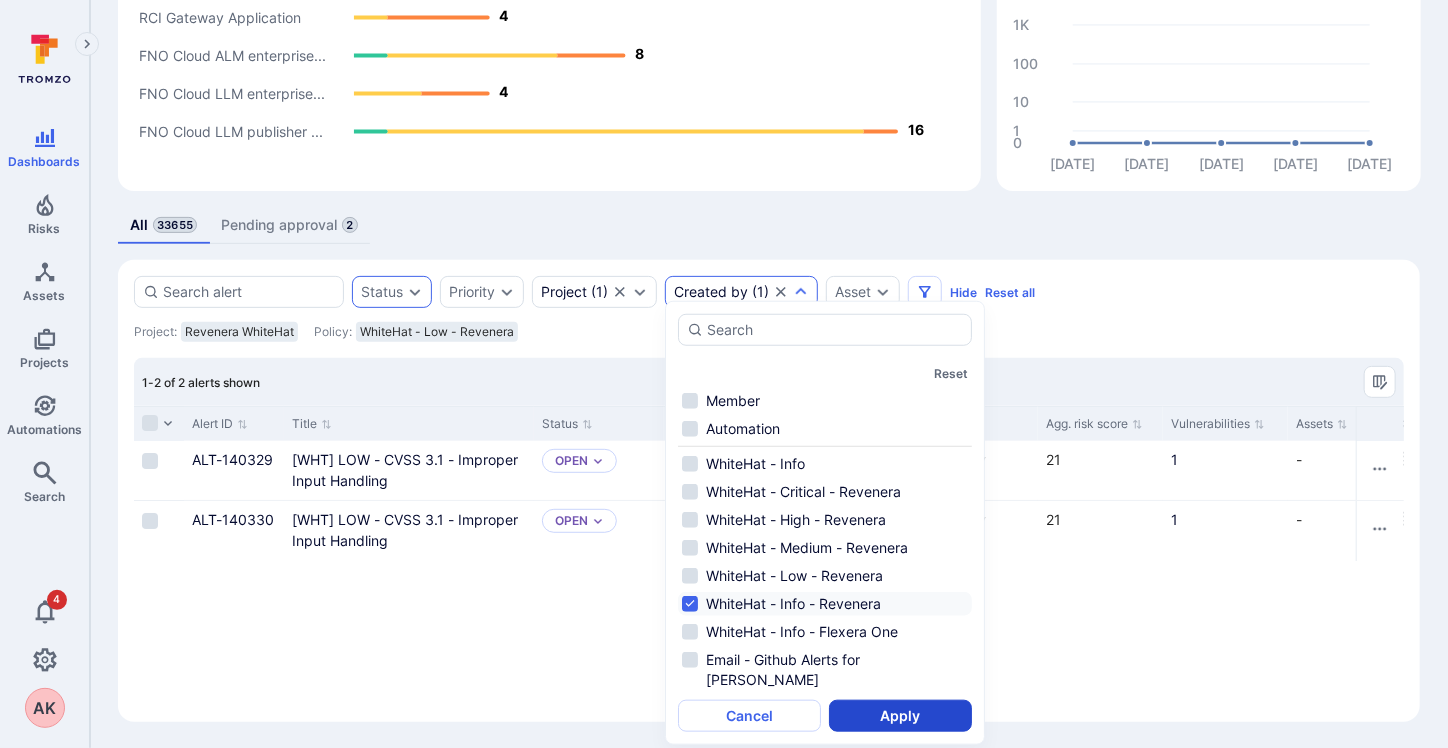 click on "Apply" at bounding box center (900, 716) 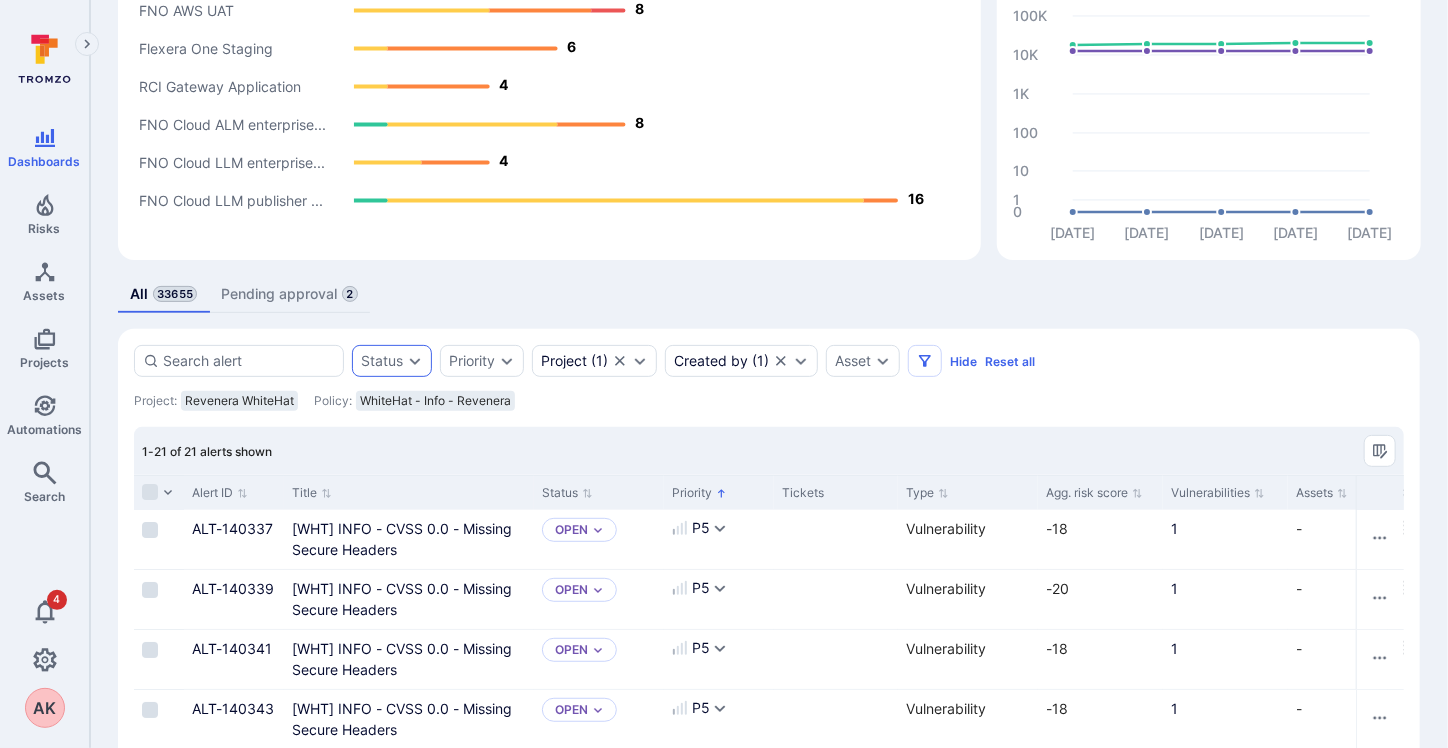 scroll, scrollTop: 200, scrollLeft: 0, axis: vertical 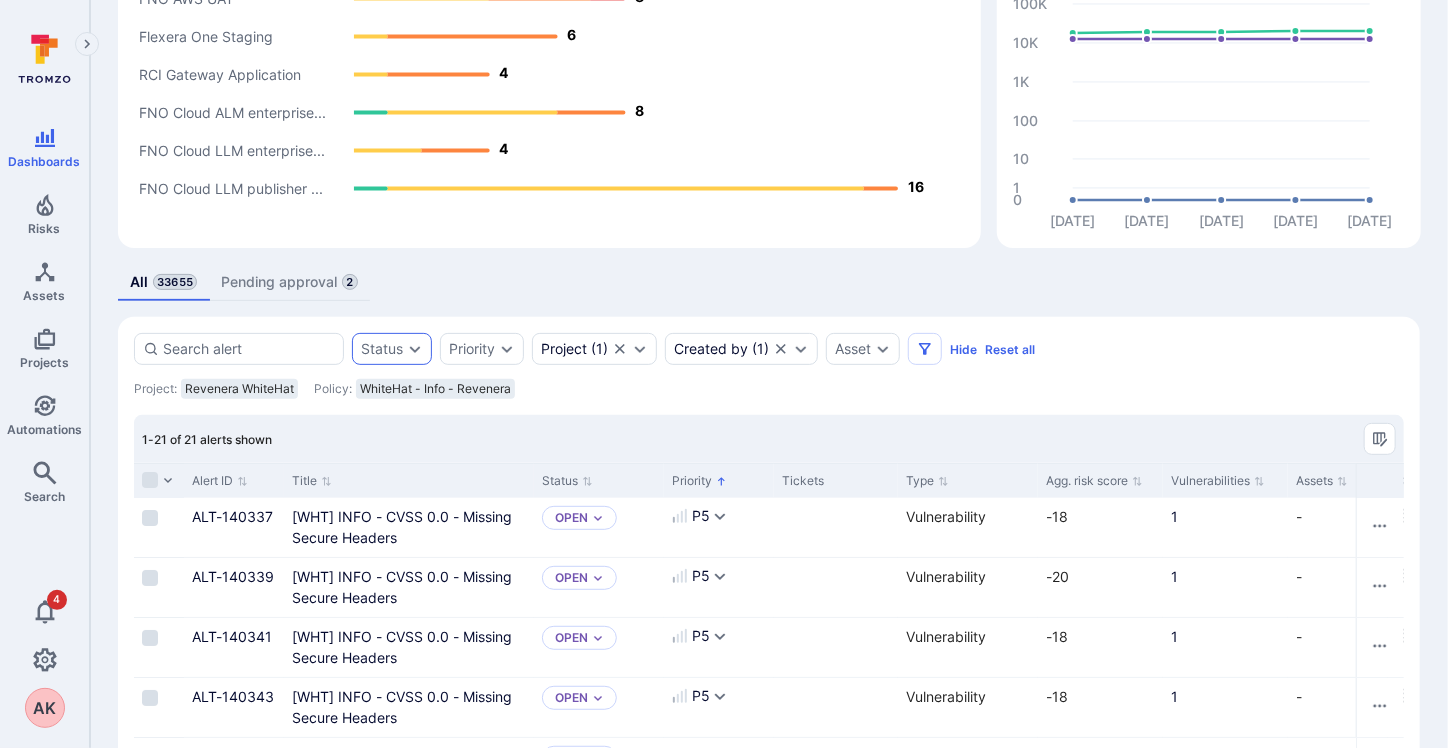 drag, startPoint x: 743, startPoint y: 392, endPoint x: 751, endPoint y: 378, distance: 16.124516 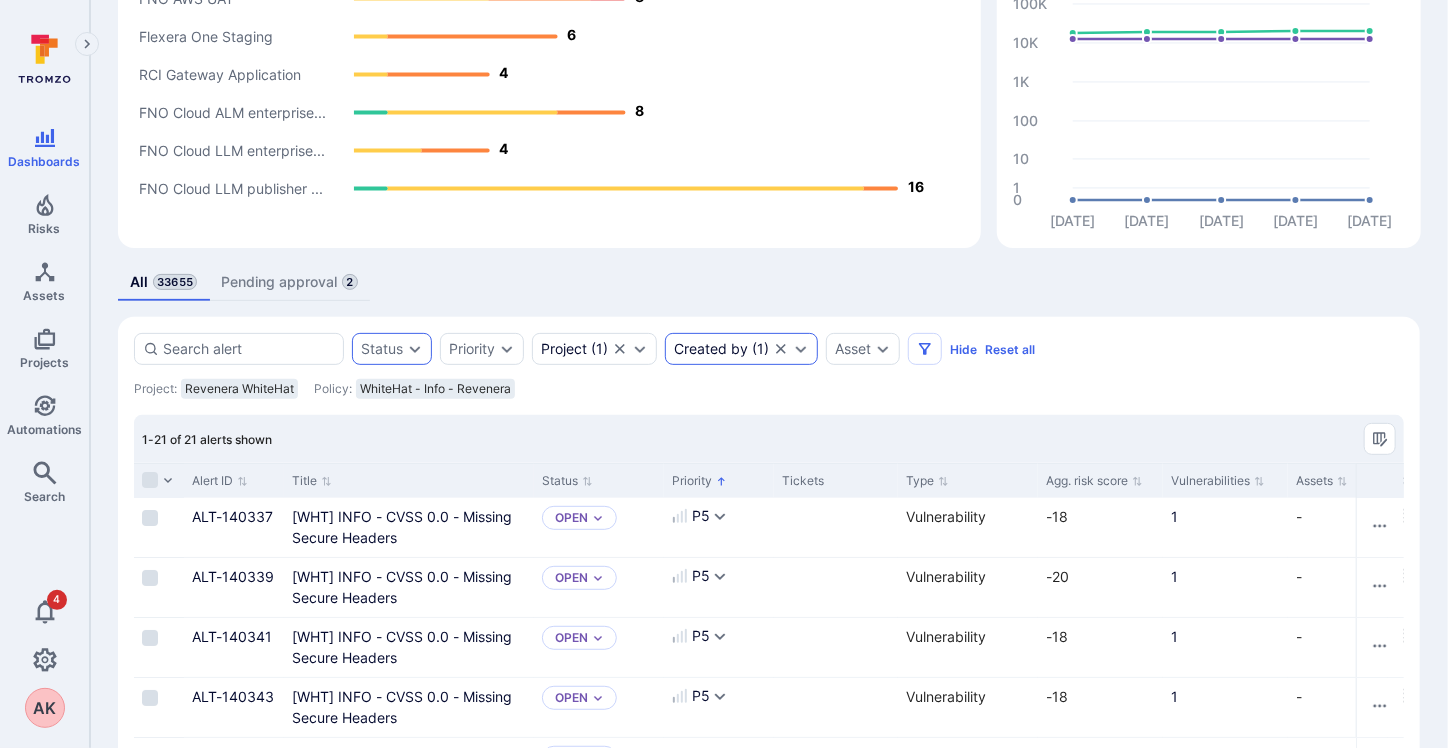 click 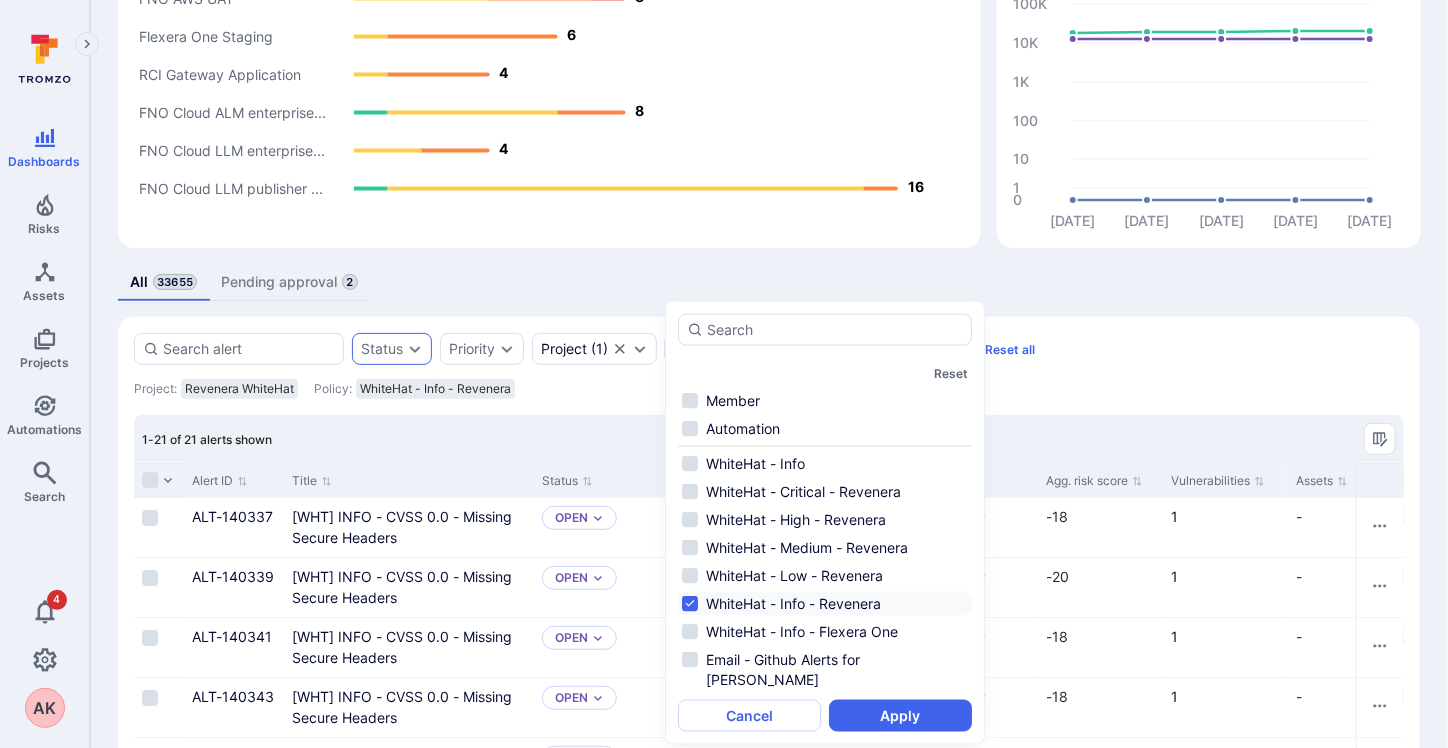 click on "All 33655 Pending approval 2" at bounding box center (769, 282) 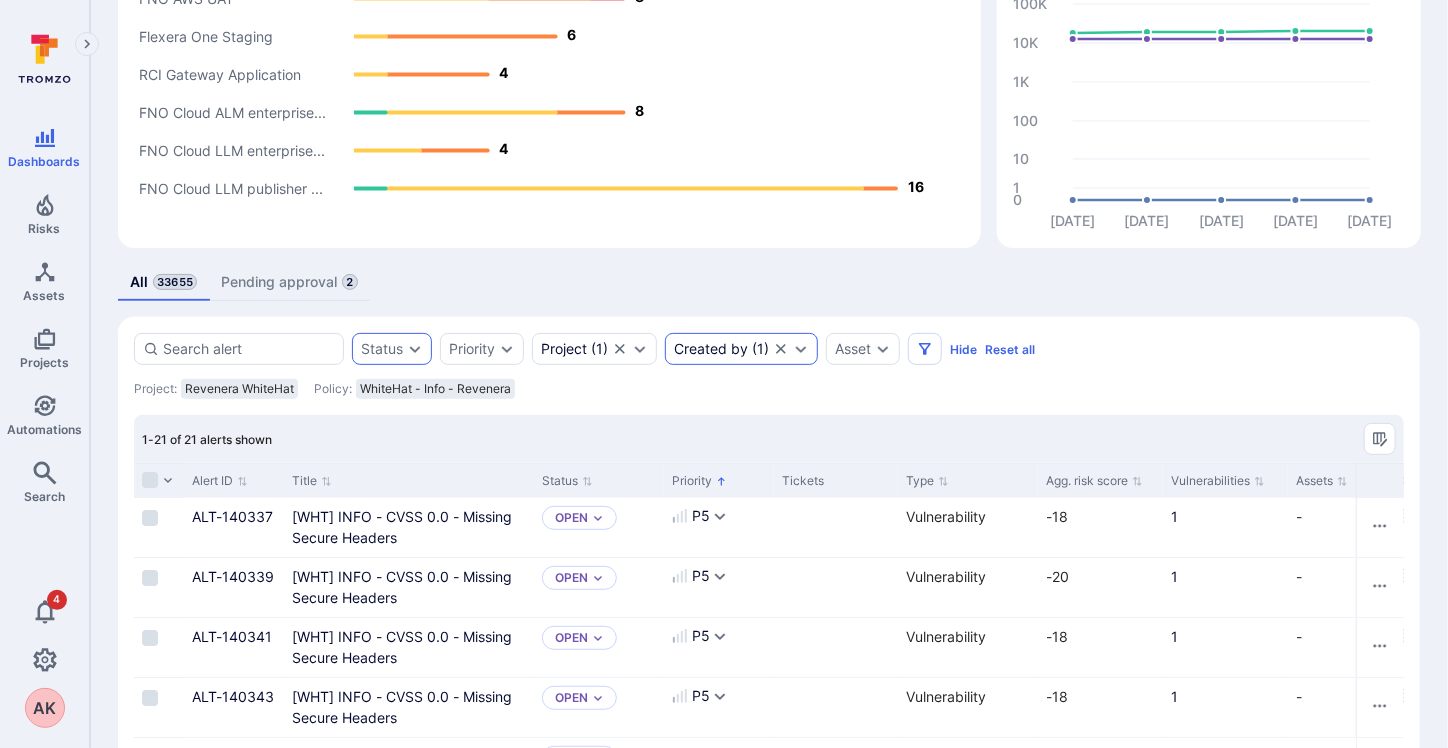 click 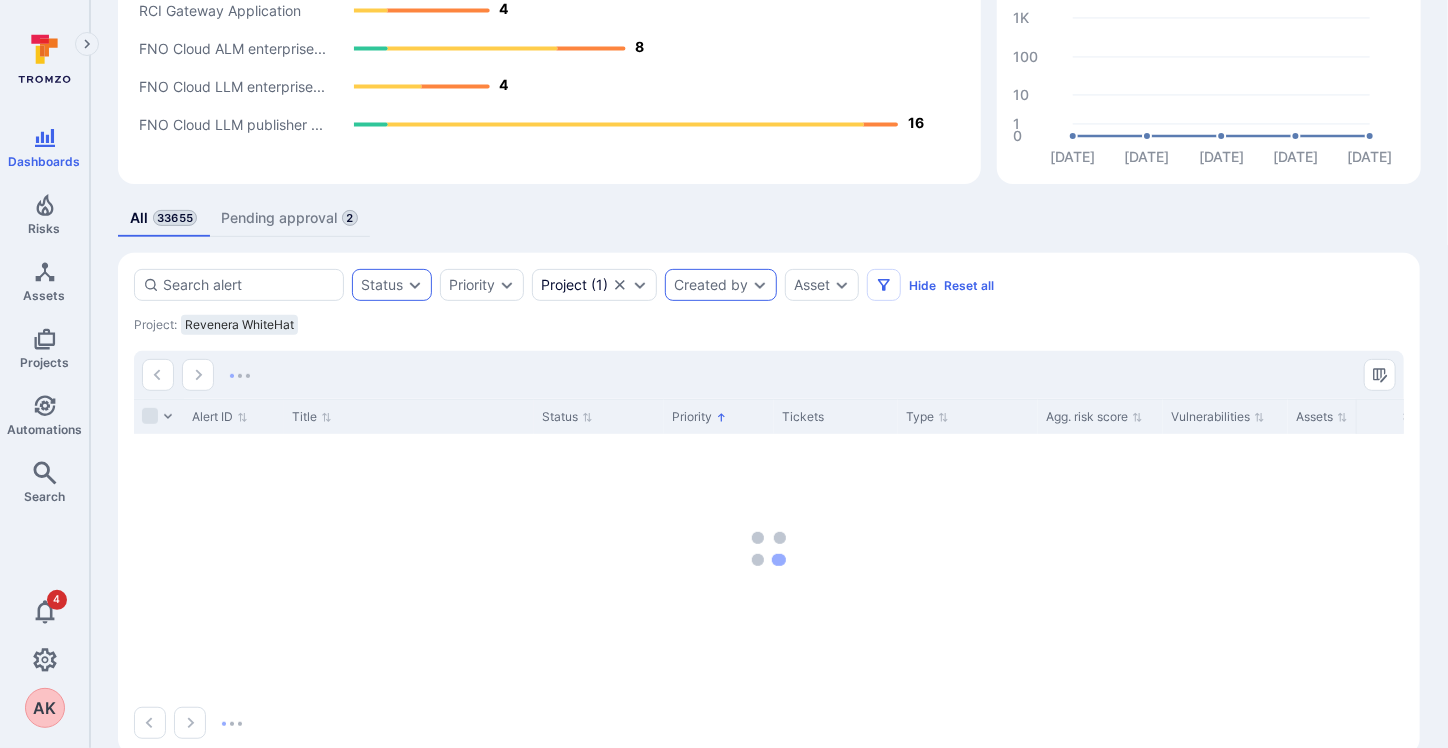 scroll, scrollTop: 297, scrollLeft: 0, axis: vertical 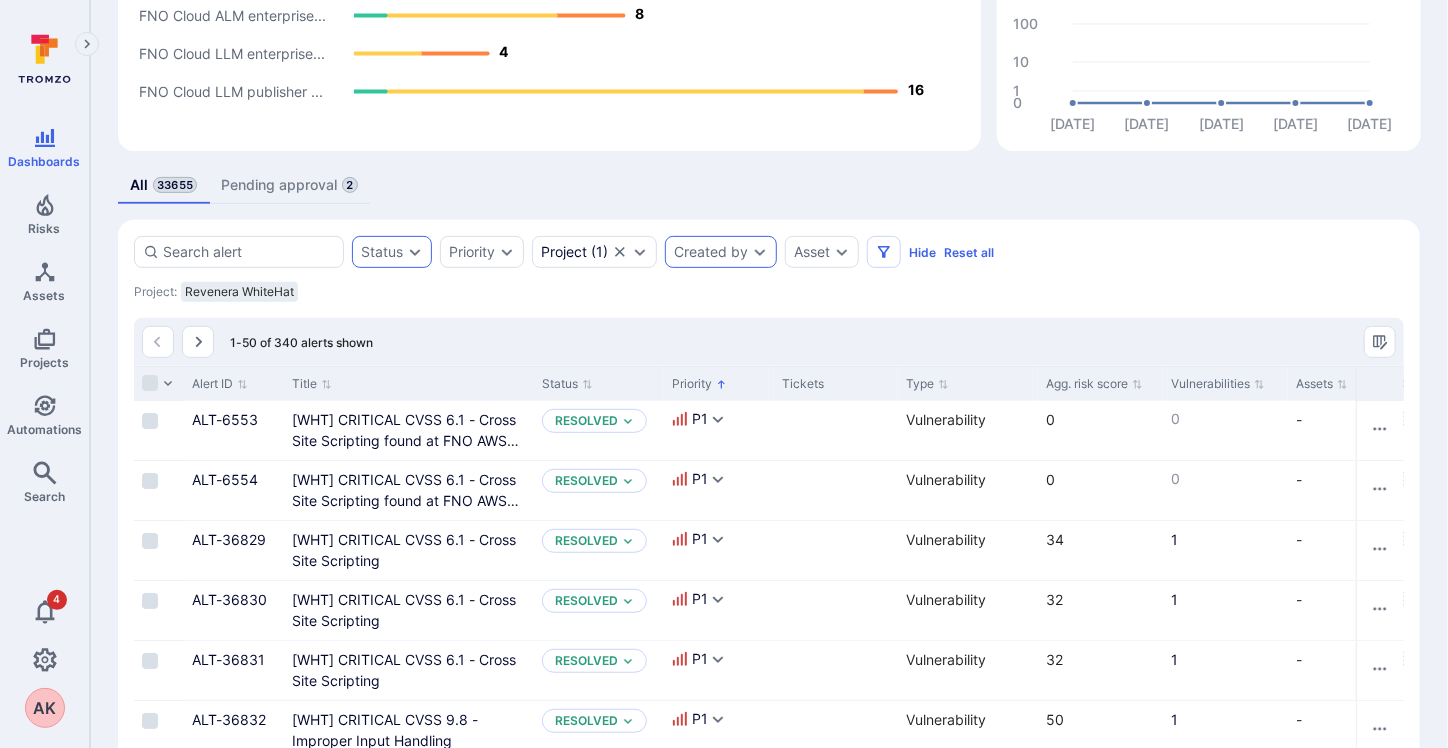 click on "Created by" at bounding box center (721, 252) 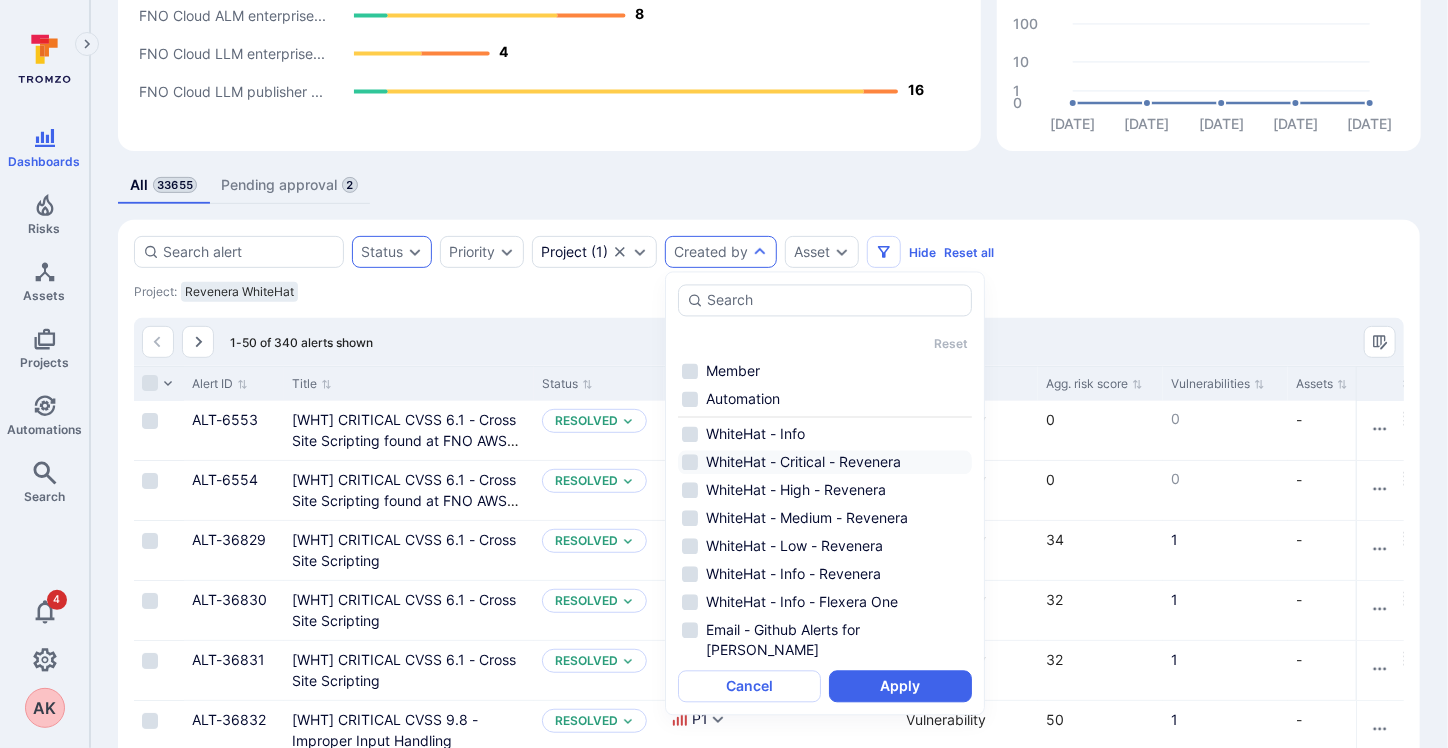 click on "WhiteHat - Critical - Revenera" at bounding box center (825, 463) 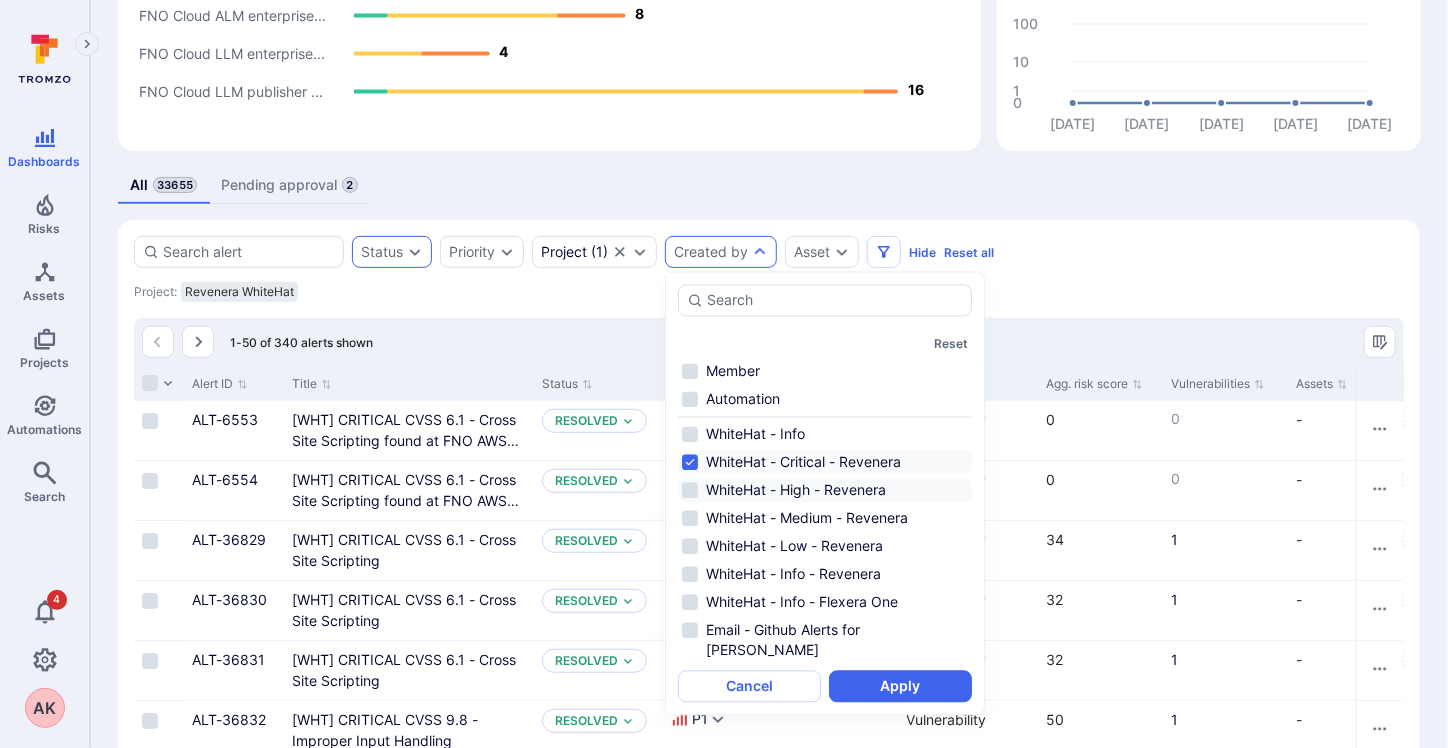 click on "WhiteHat - High - Revenera" at bounding box center (825, 491) 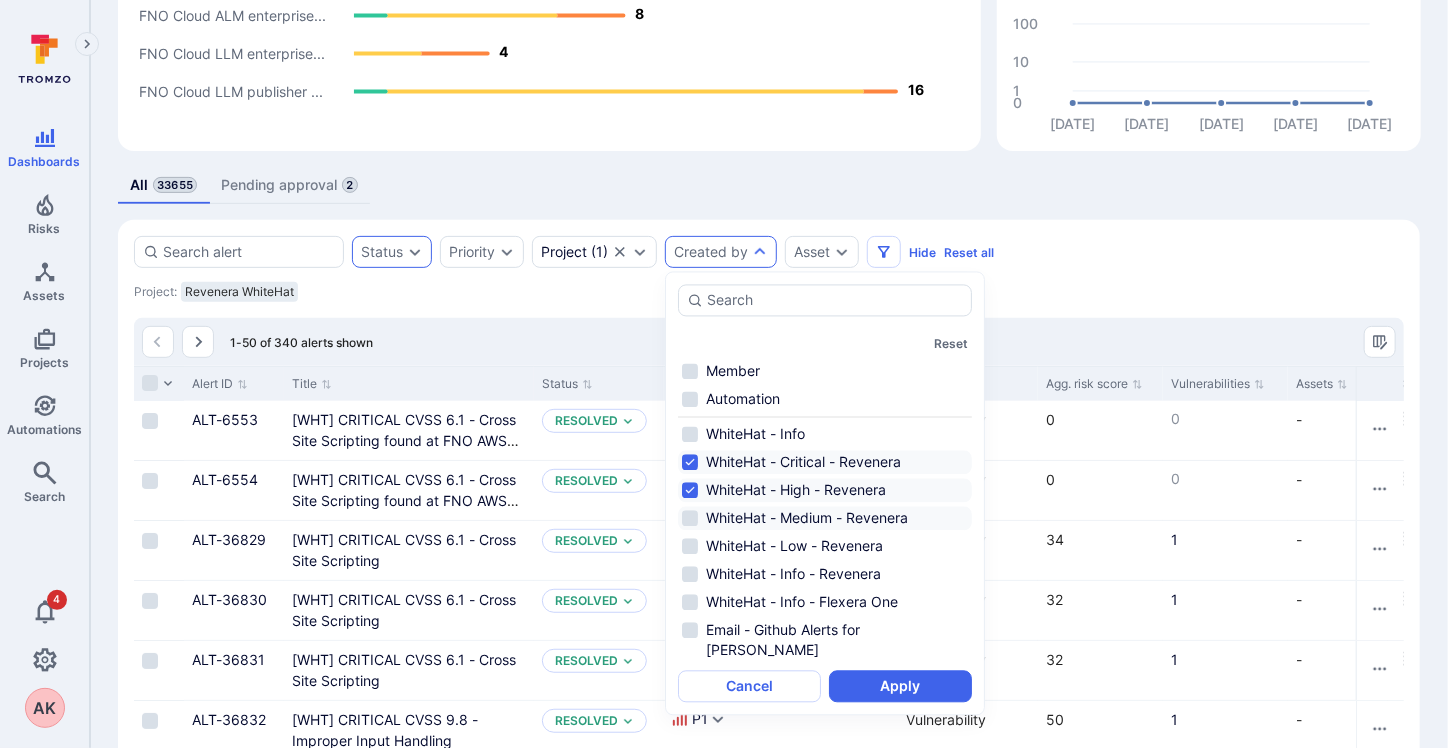 click on "WhiteHat - Medium - Revenera" at bounding box center (825, 519) 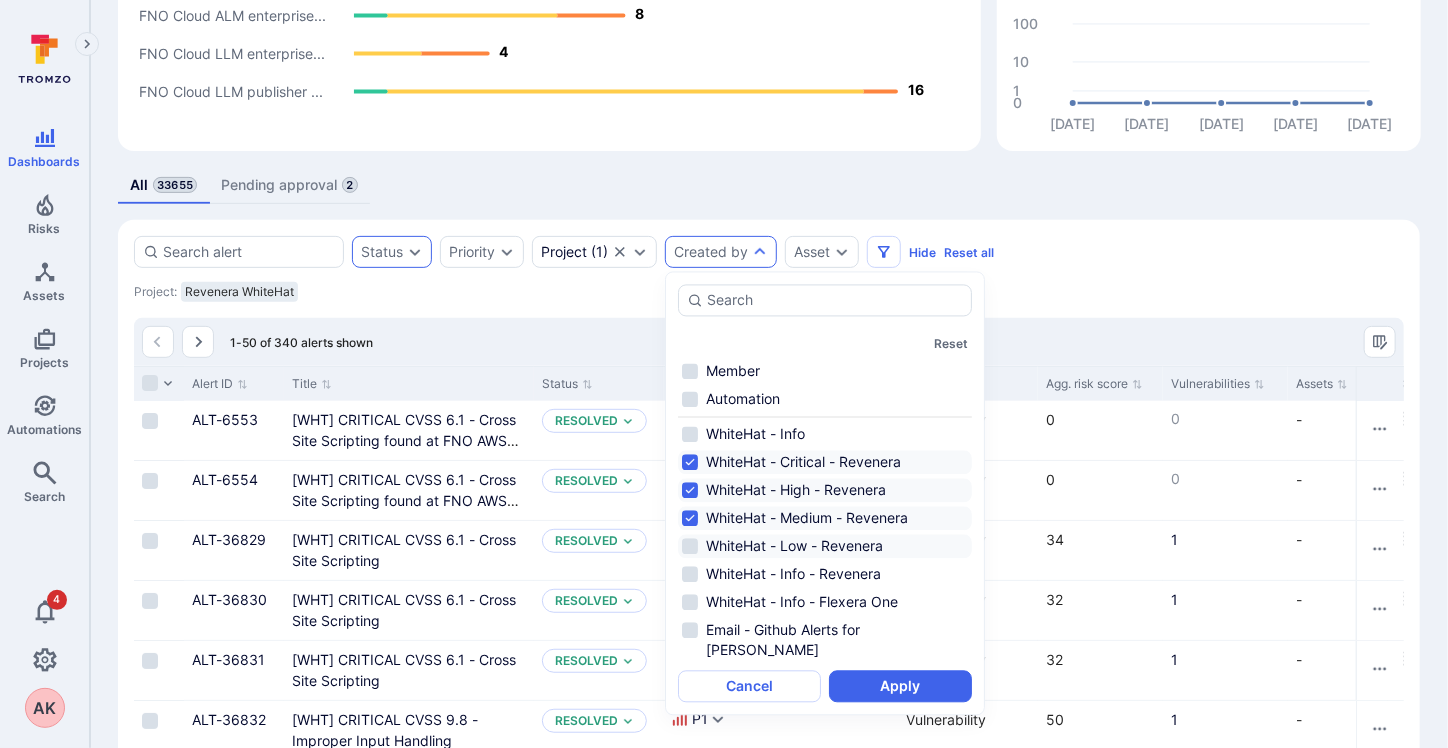 click on "WhiteHat - Low - Revenera" at bounding box center (825, 547) 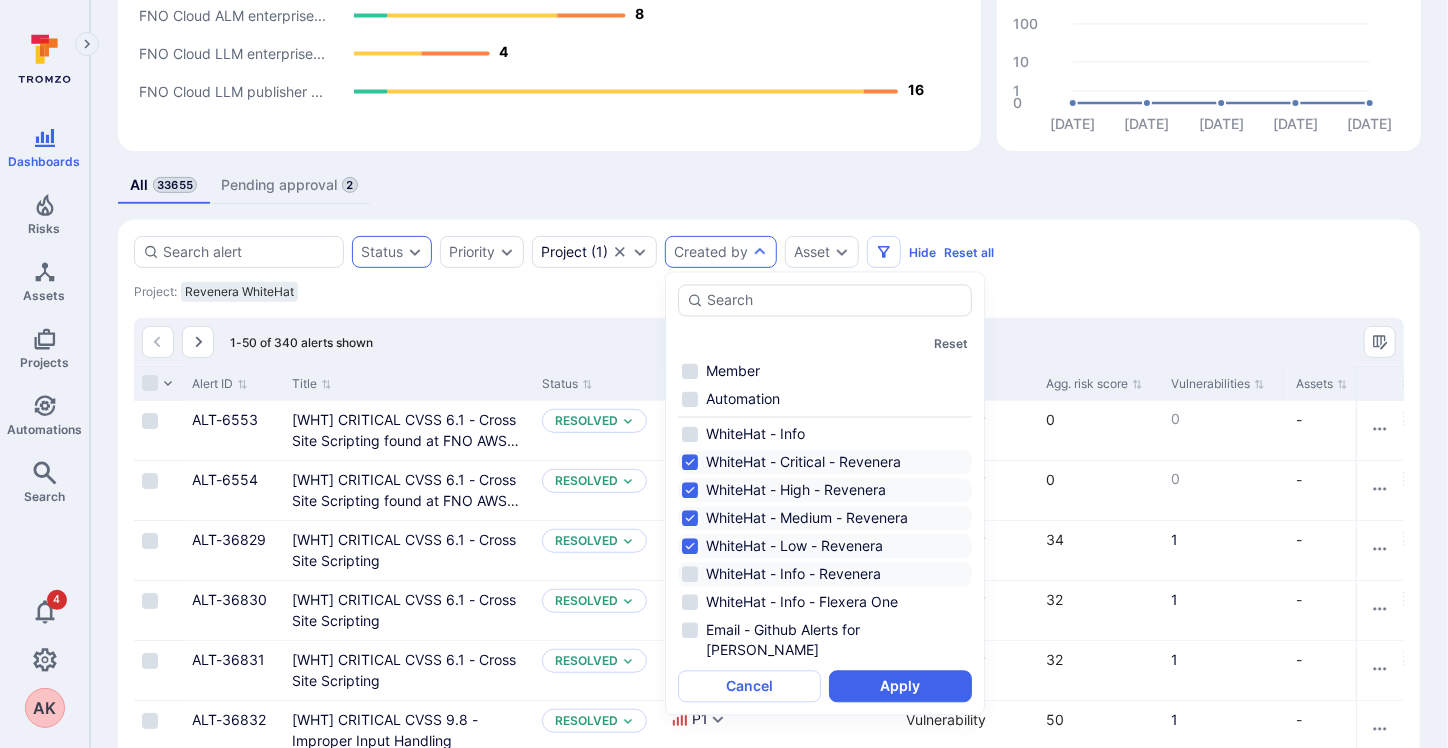 click on "WhiteHat - Info - Revenera" at bounding box center [825, 575] 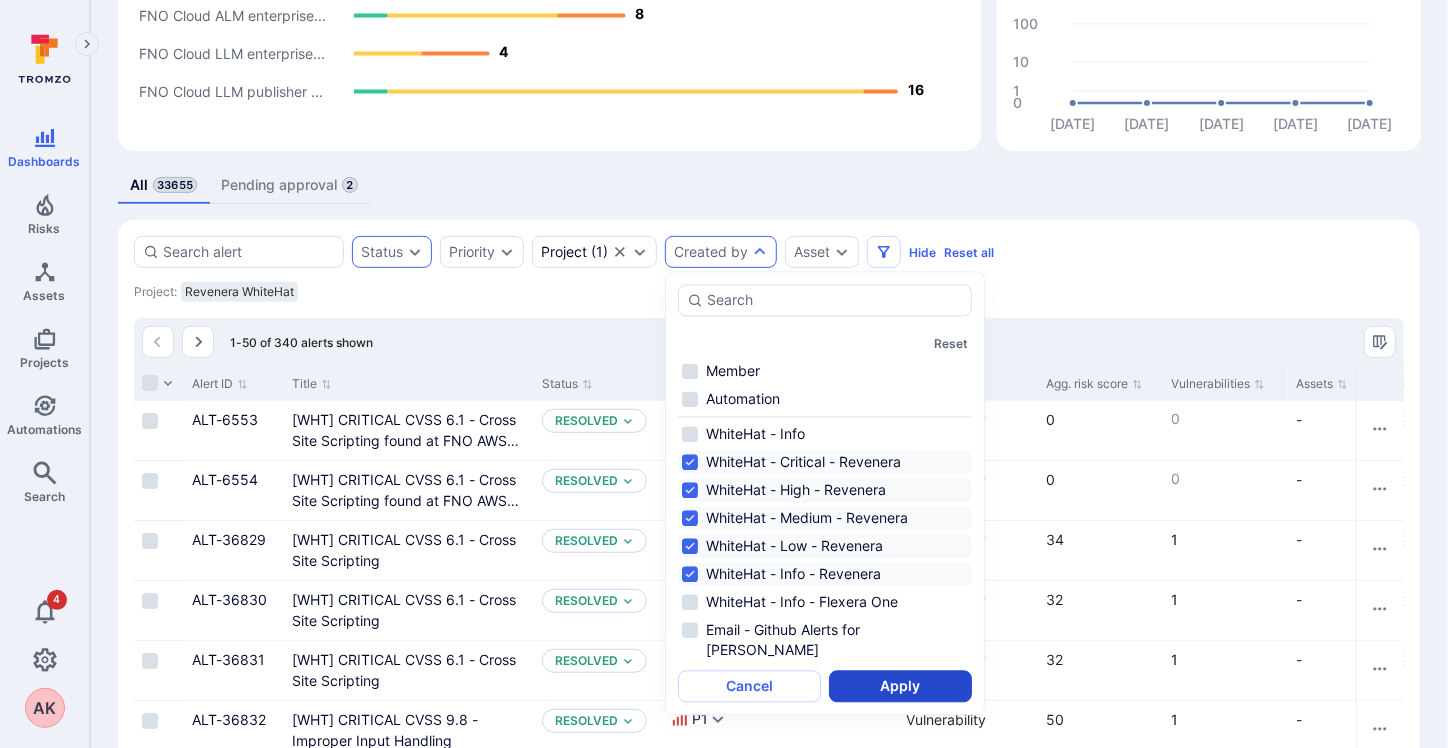 click on "Apply" at bounding box center (900, 687) 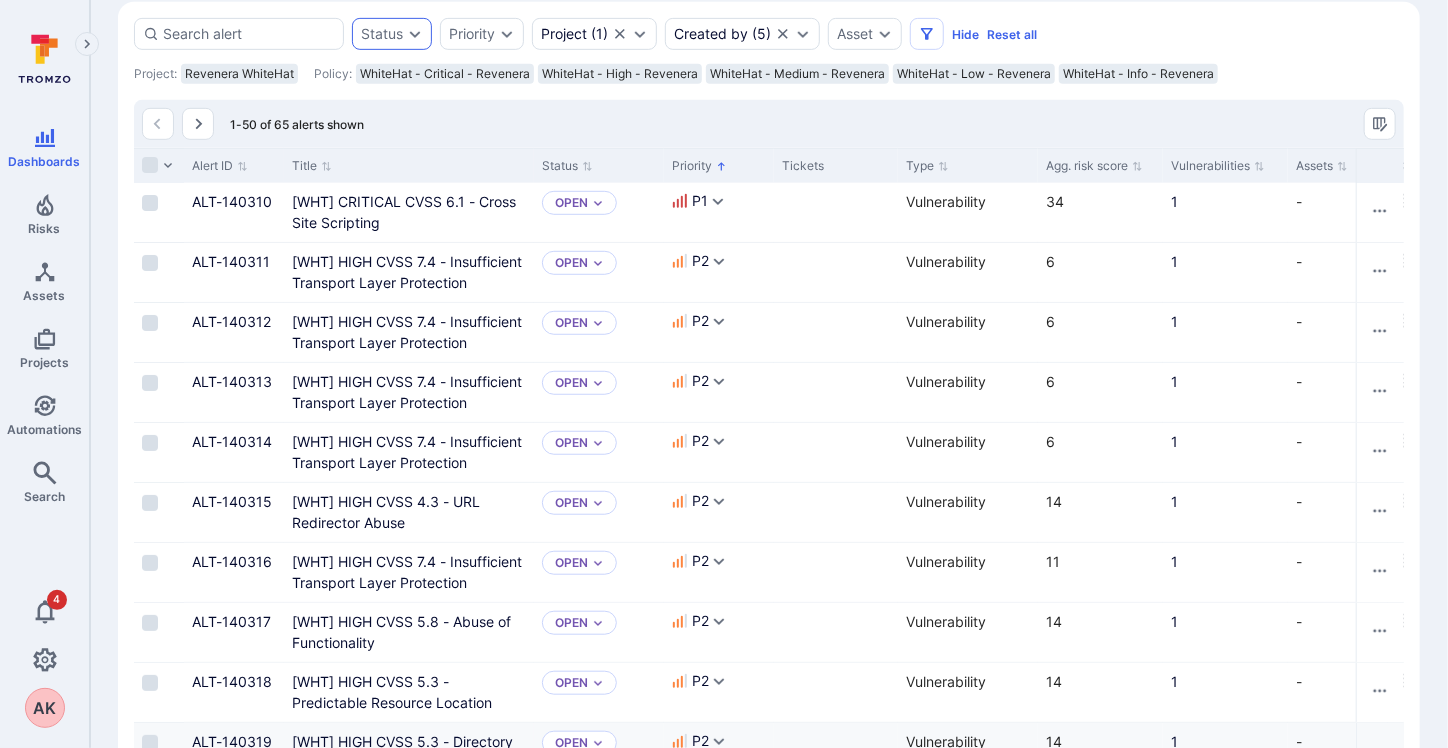 scroll, scrollTop: 98, scrollLeft: 0, axis: vertical 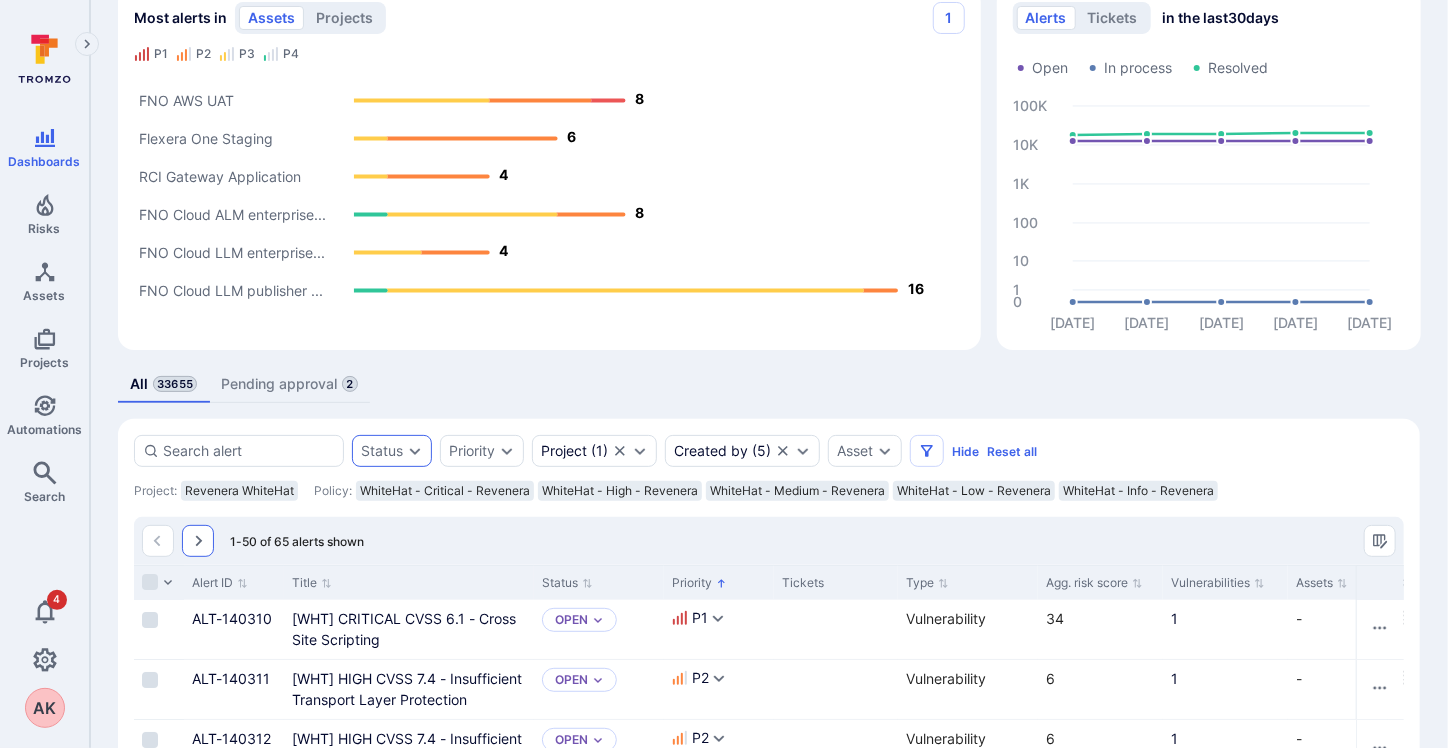 click 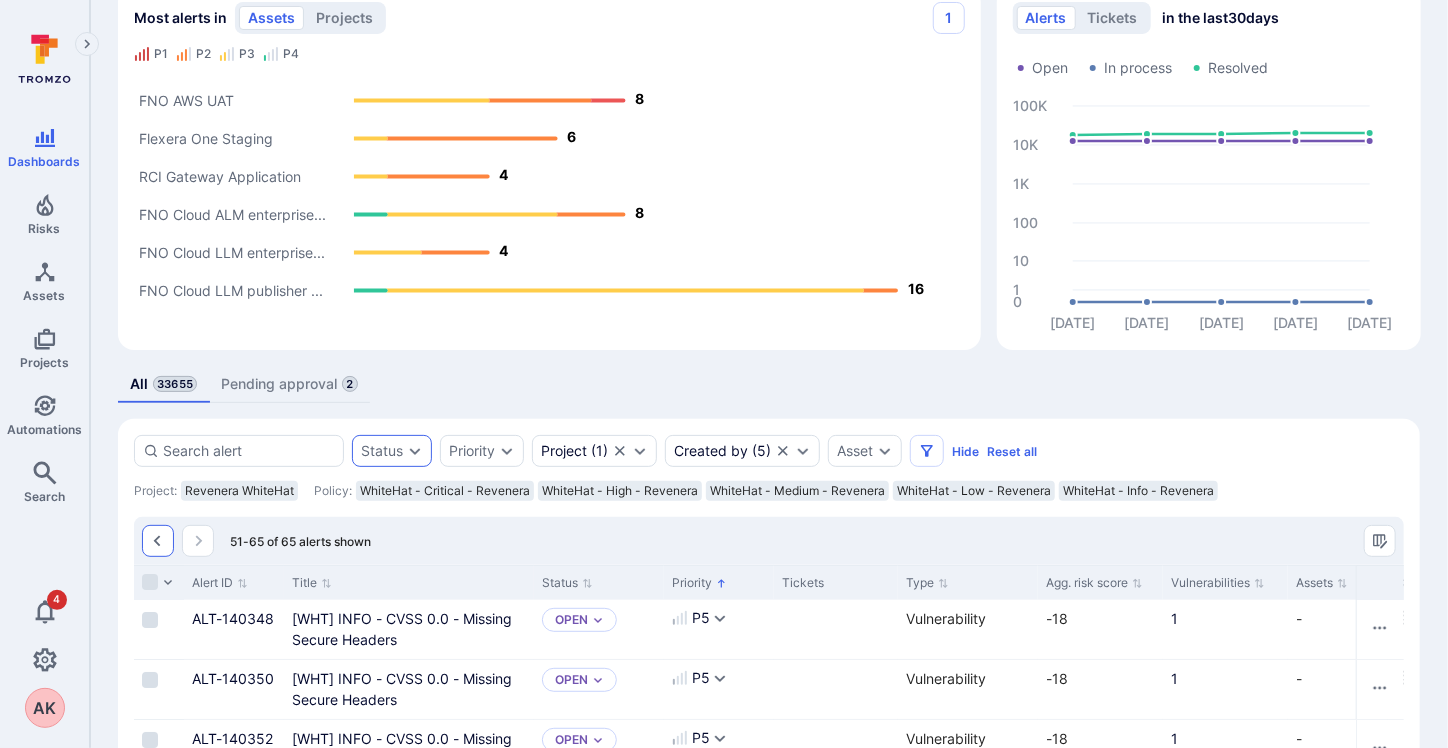 click 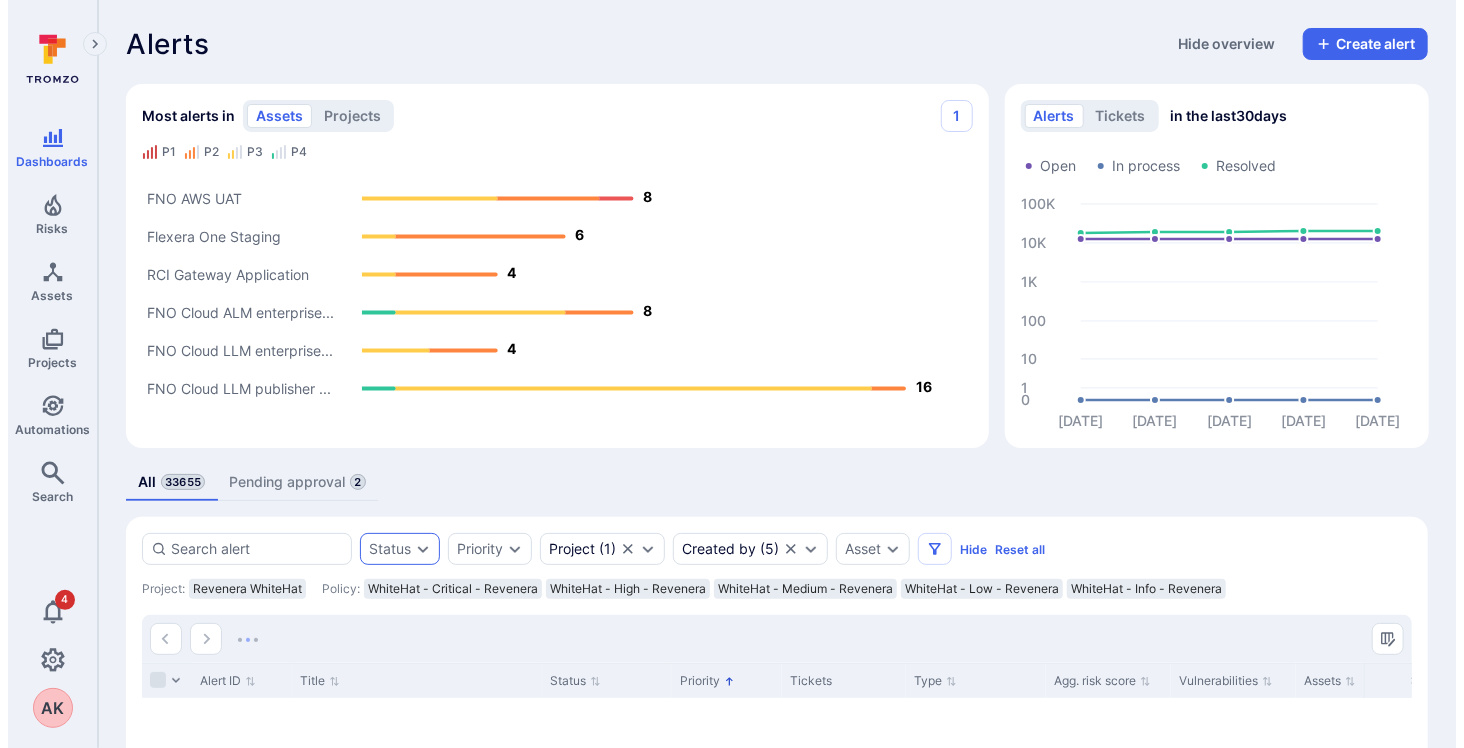 scroll, scrollTop: 297, scrollLeft: 0, axis: vertical 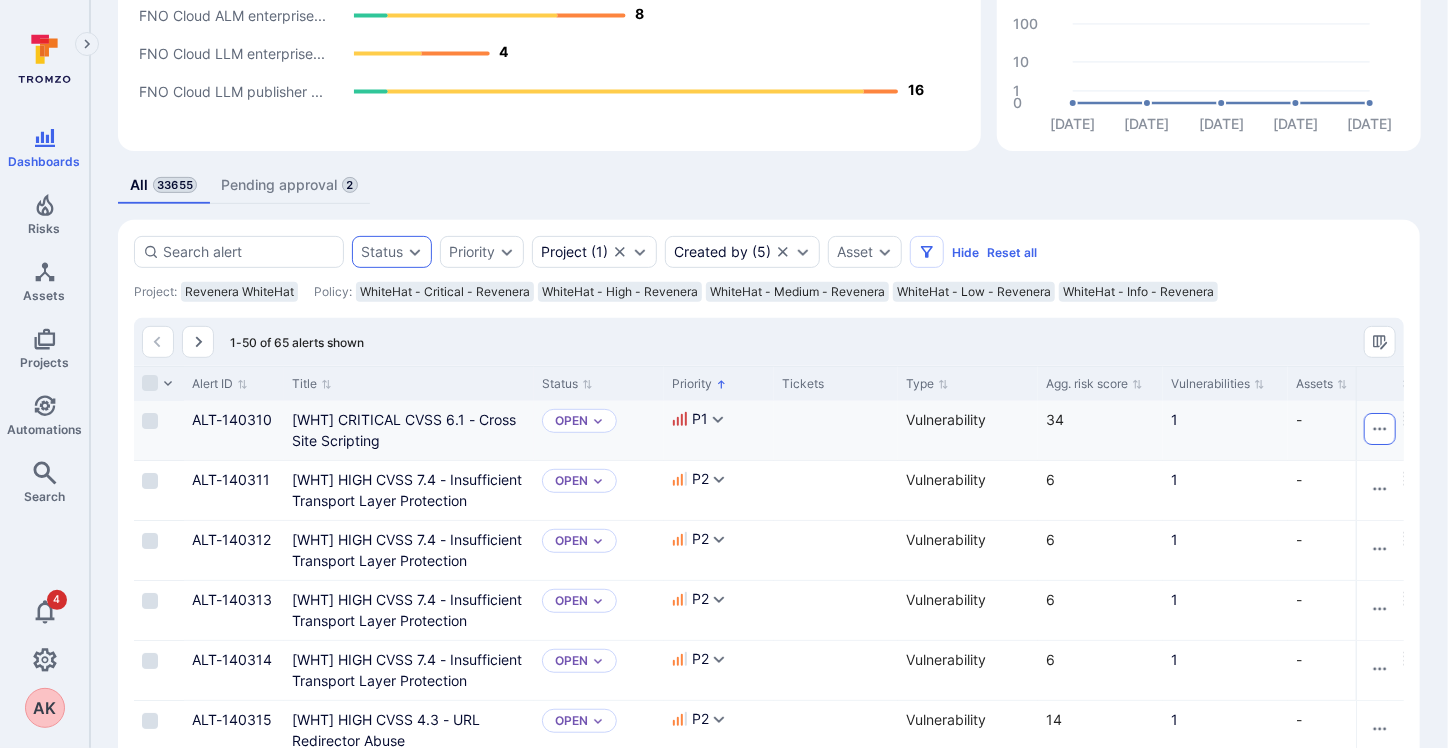 click at bounding box center [1380, 429] 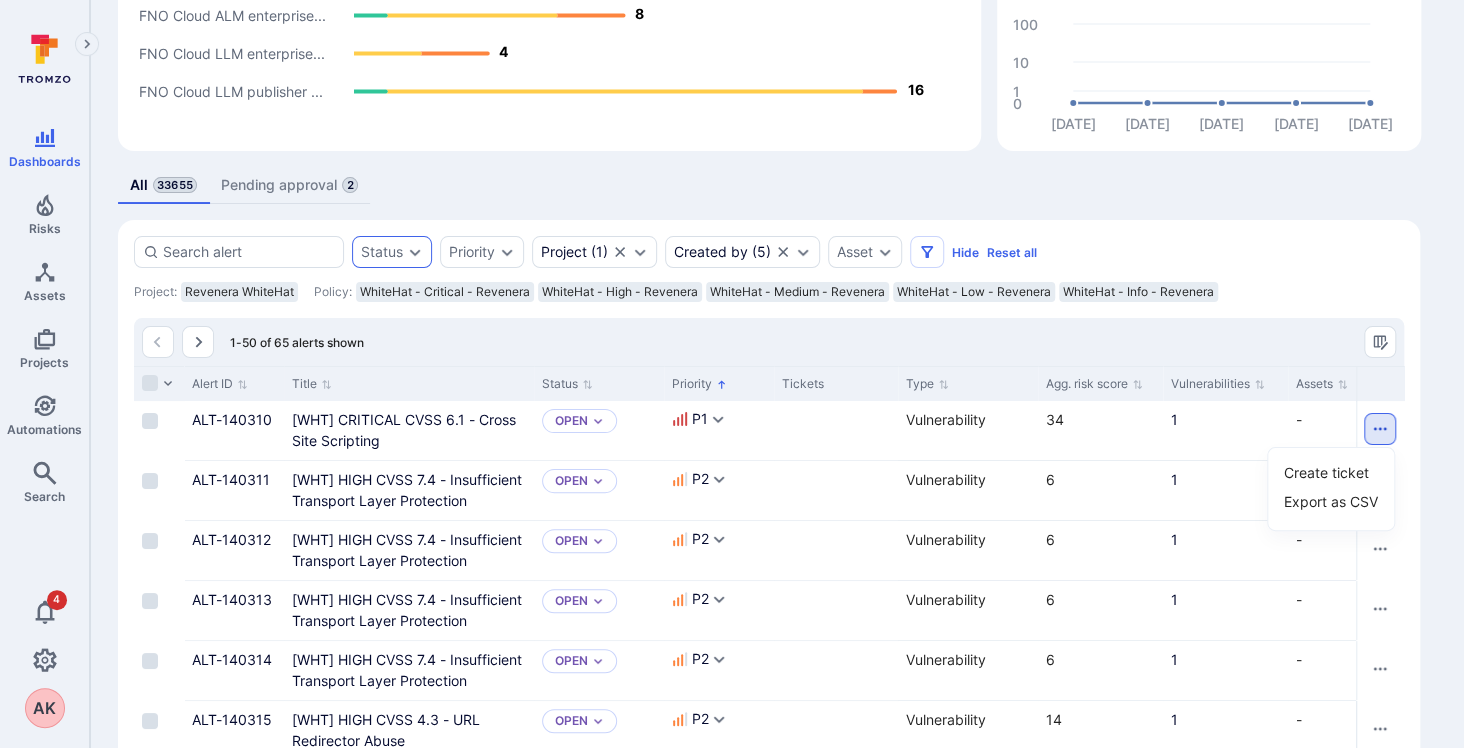 click at bounding box center (732, 374) 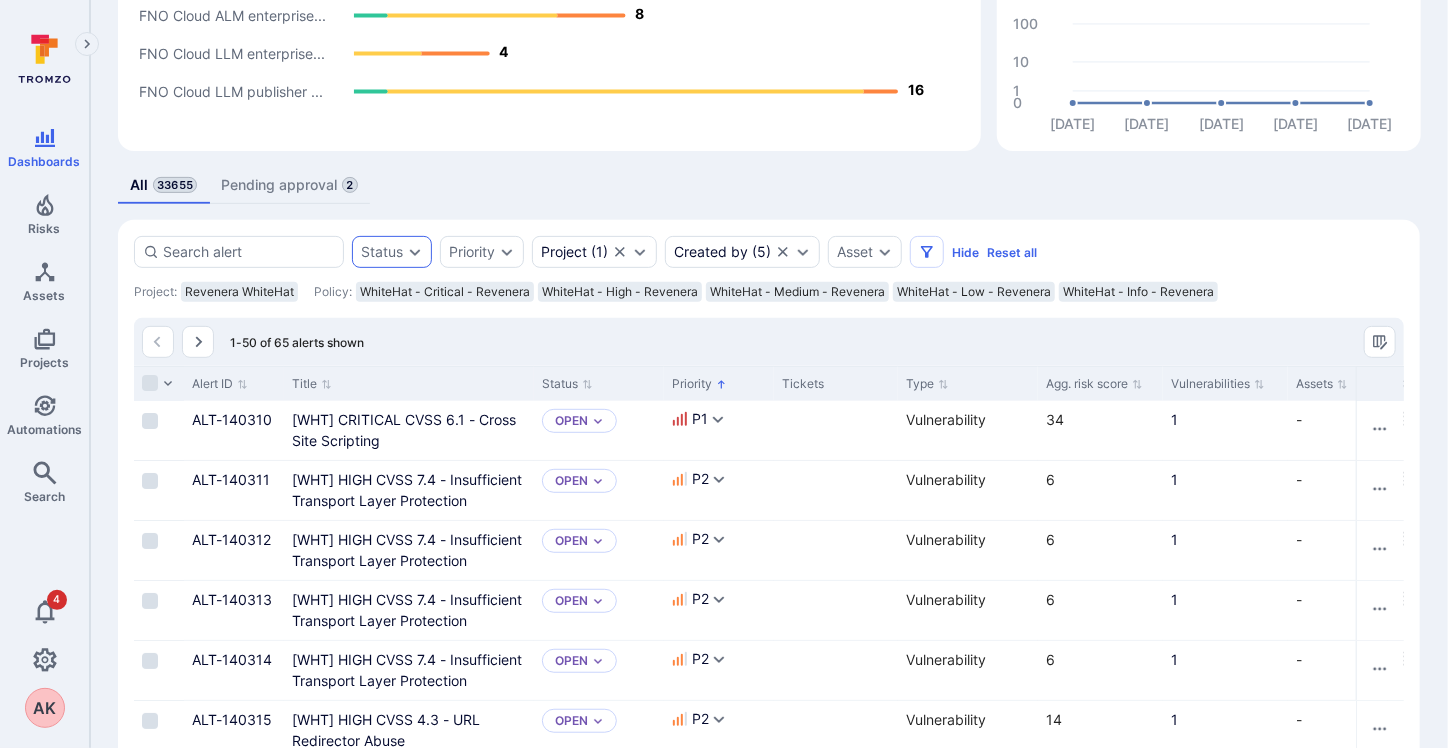 click 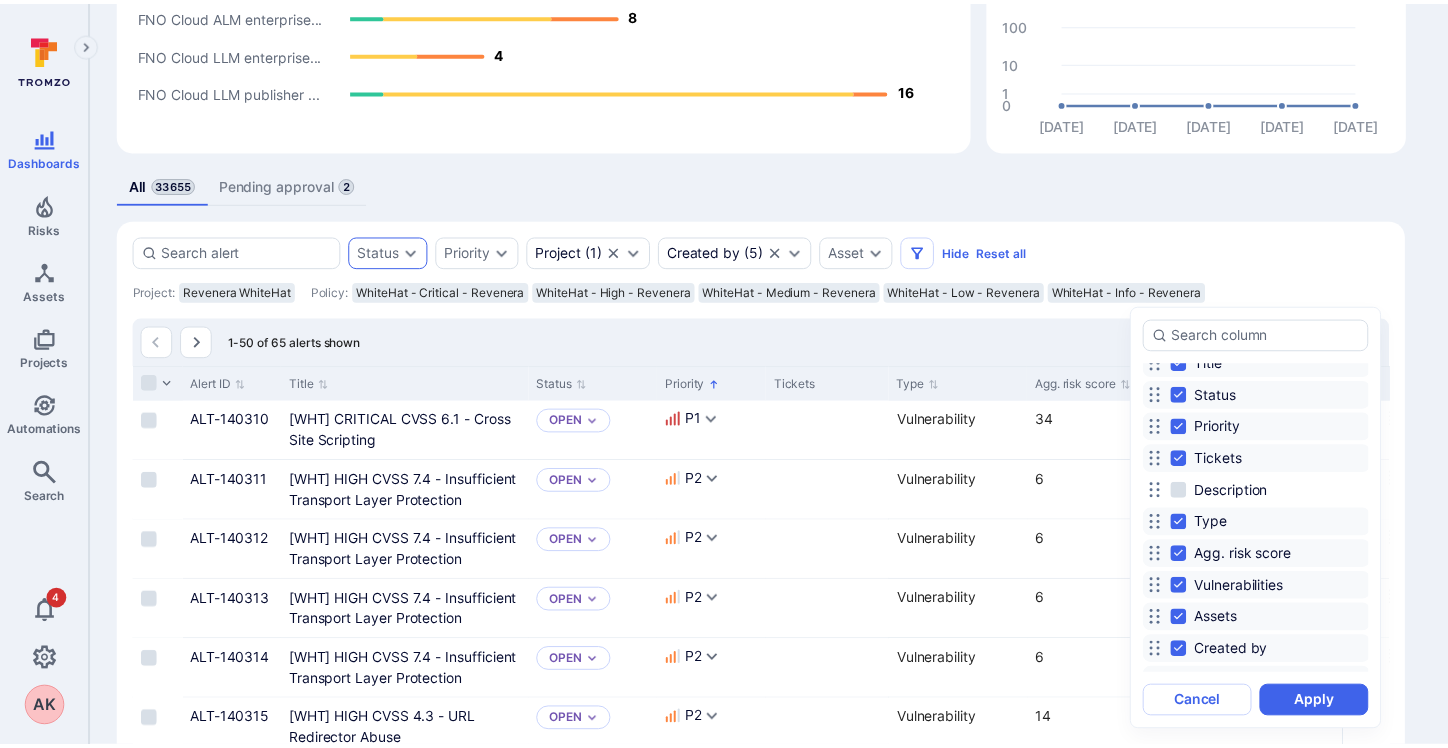 scroll, scrollTop: 0, scrollLeft: 0, axis: both 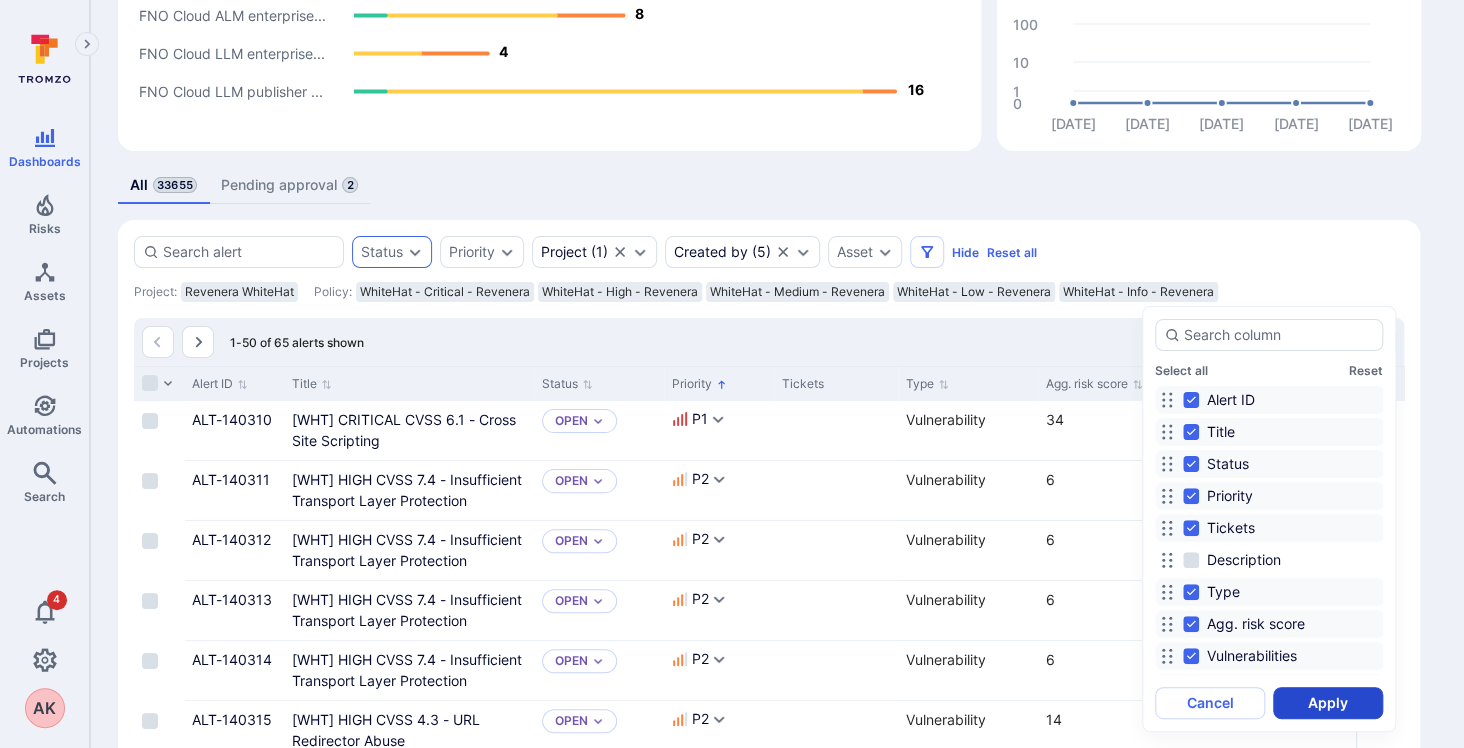 click on "Apply" at bounding box center [1328, 703] 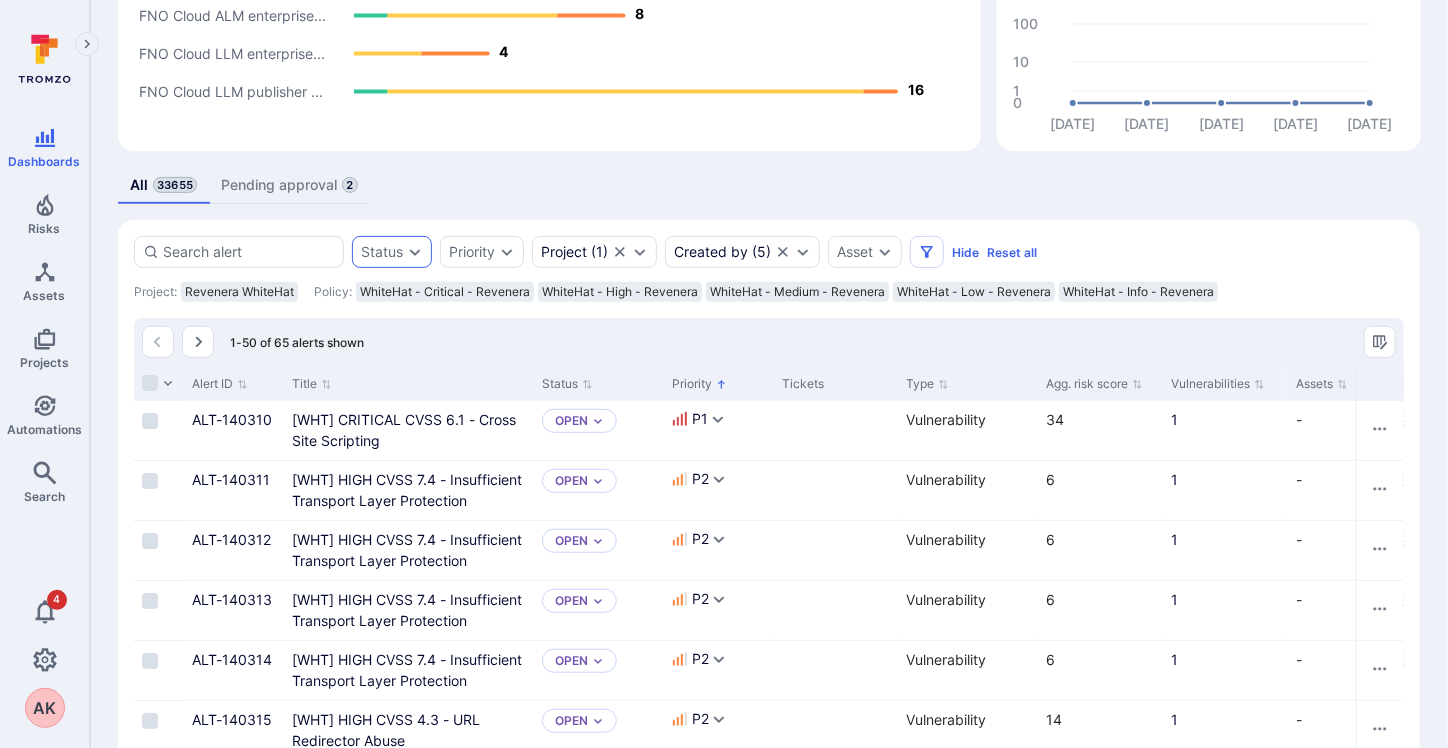 click on "1-50 of 65 alerts shown" at bounding box center (769, 342) 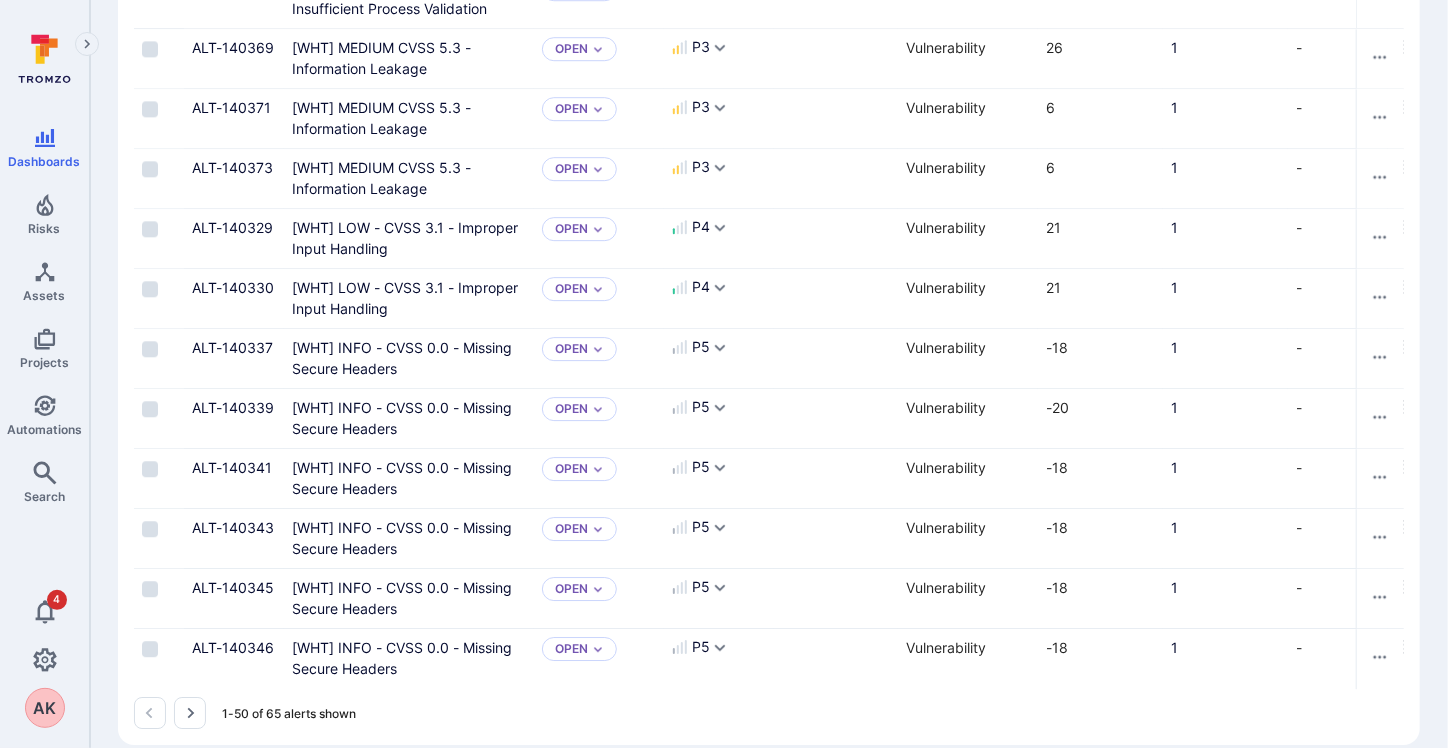 scroll, scrollTop: 3042, scrollLeft: 0, axis: vertical 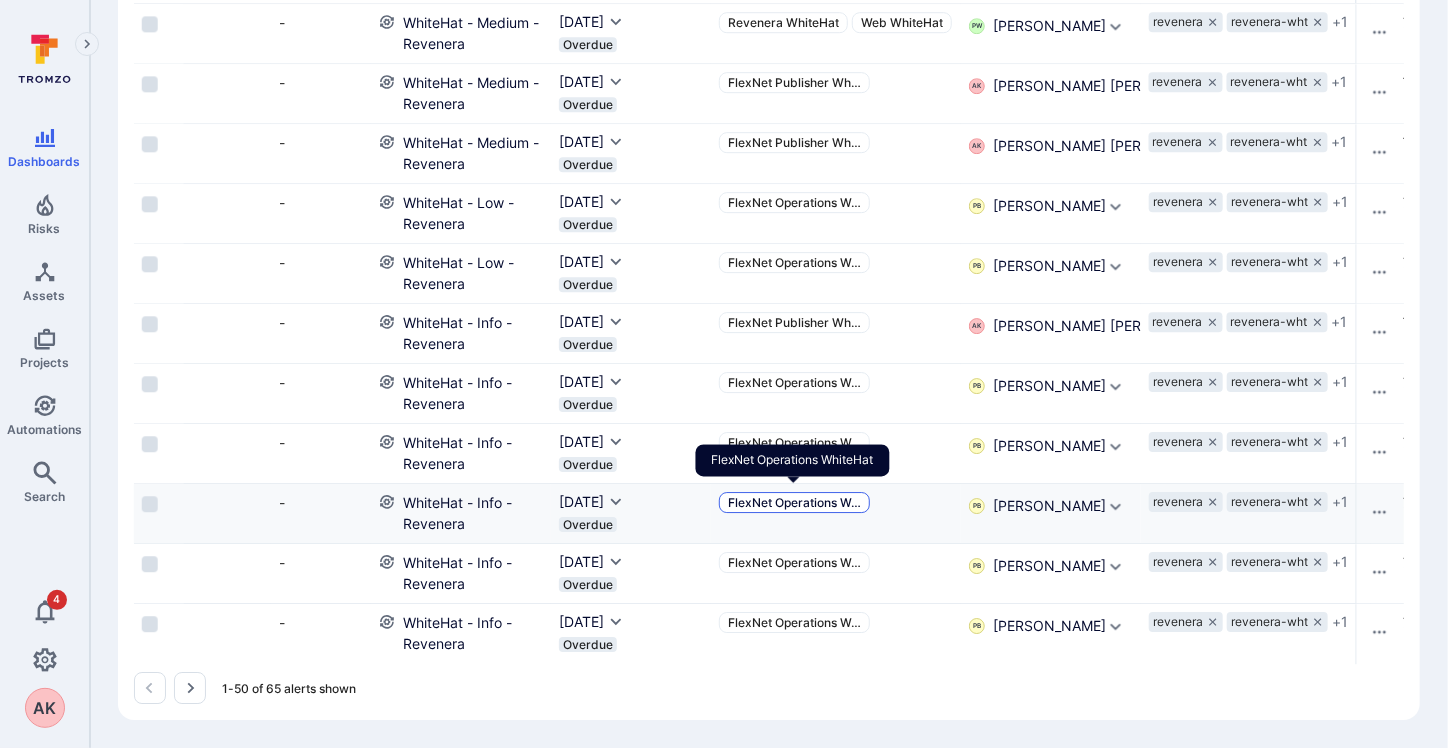 click on "FlexNet Operations W …" at bounding box center [794, 502] 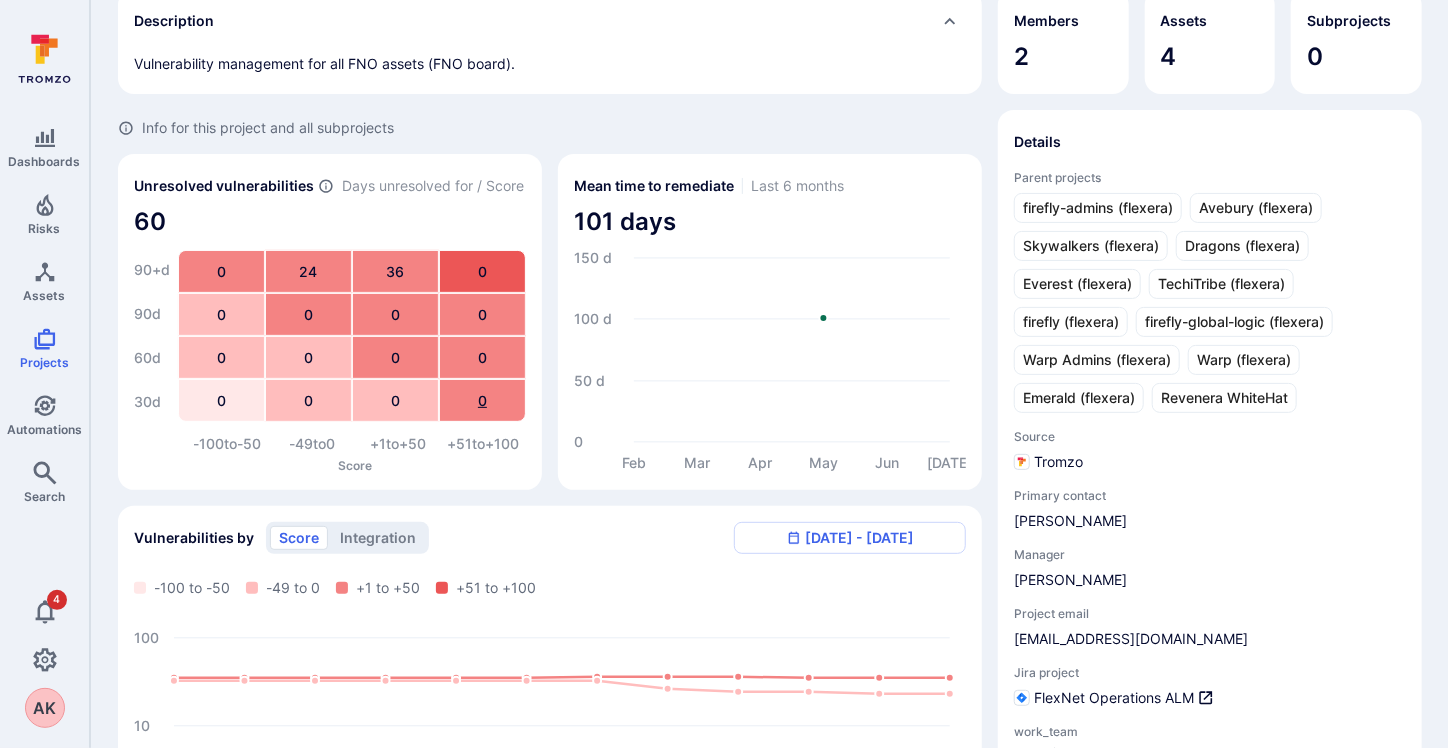 scroll, scrollTop: 0, scrollLeft: 0, axis: both 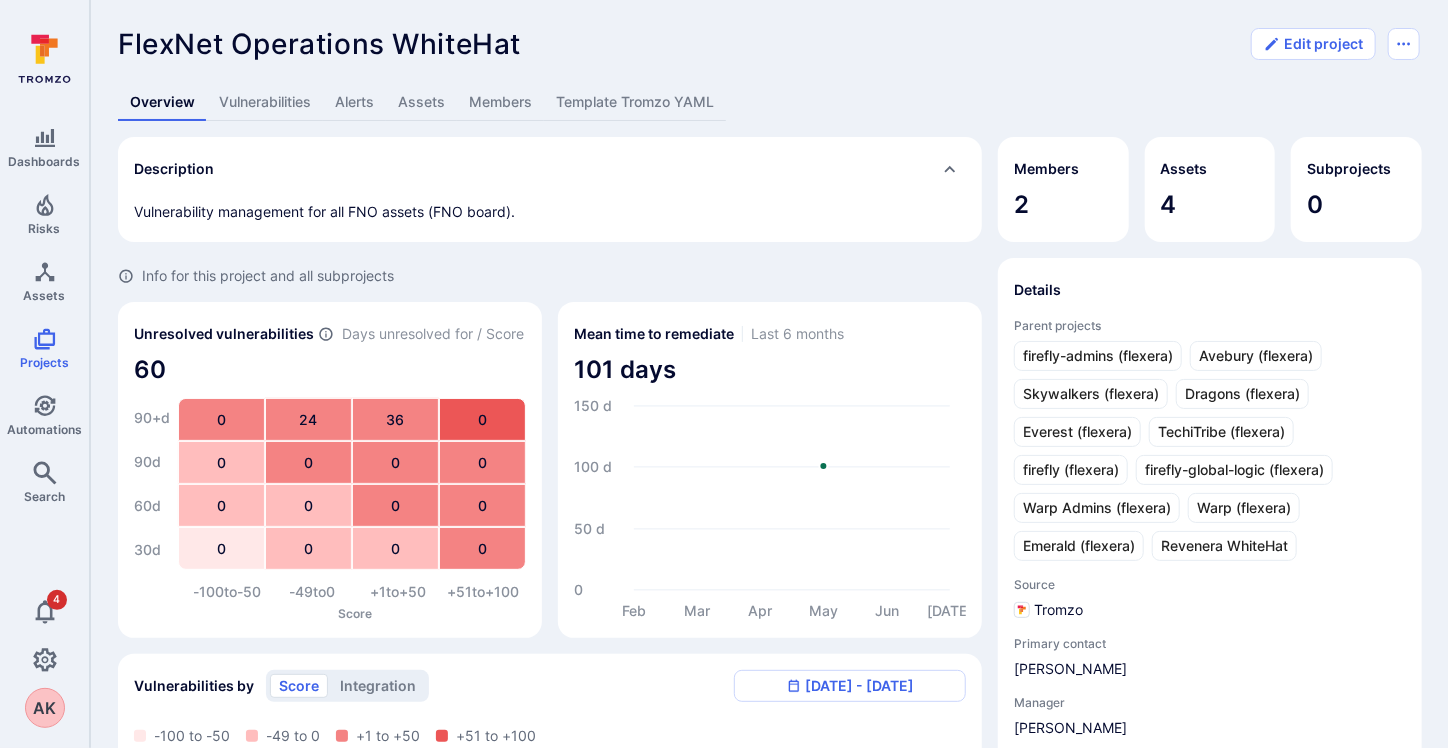 click on "Vulnerabilities" at bounding box center (265, 102) 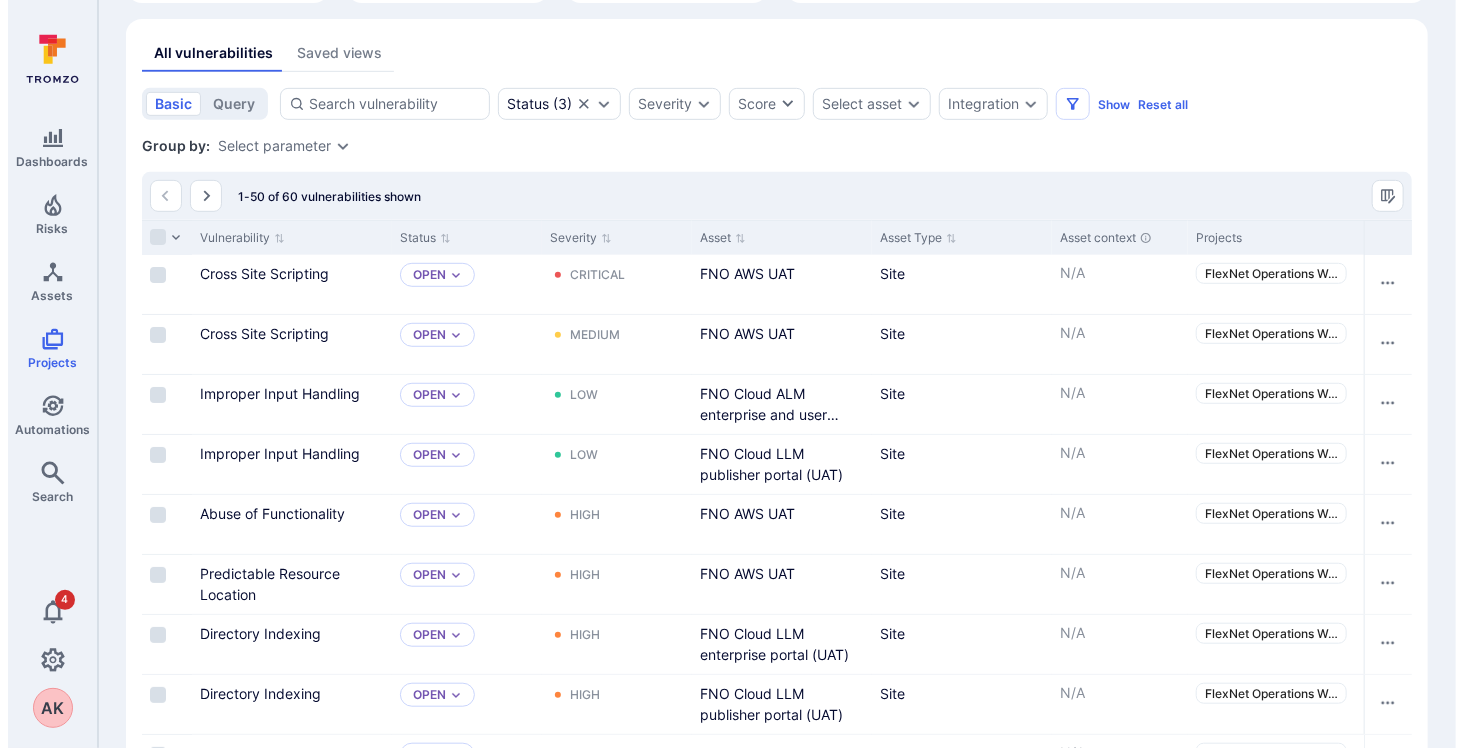 scroll, scrollTop: 0, scrollLeft: 0, axis: both 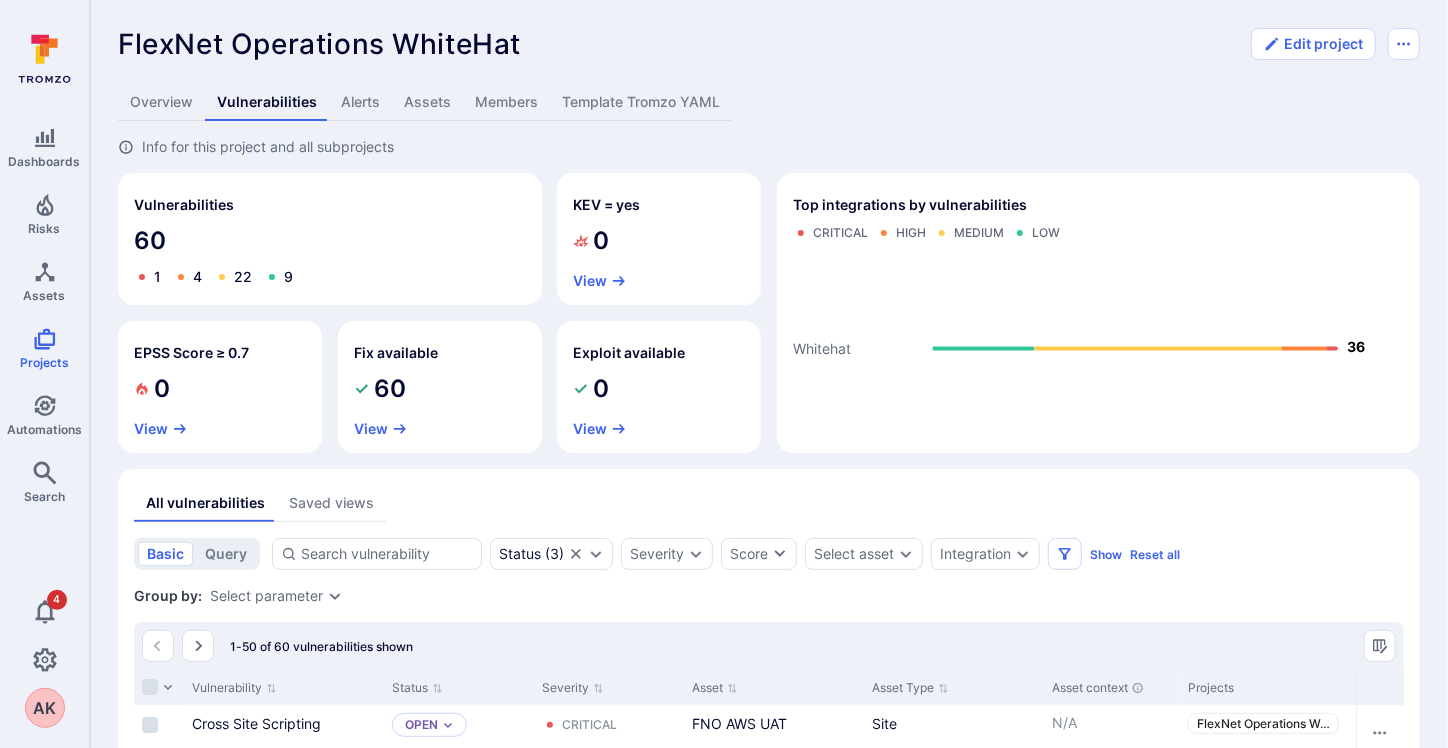 click on "Overview" at bounding box center [161, 102] 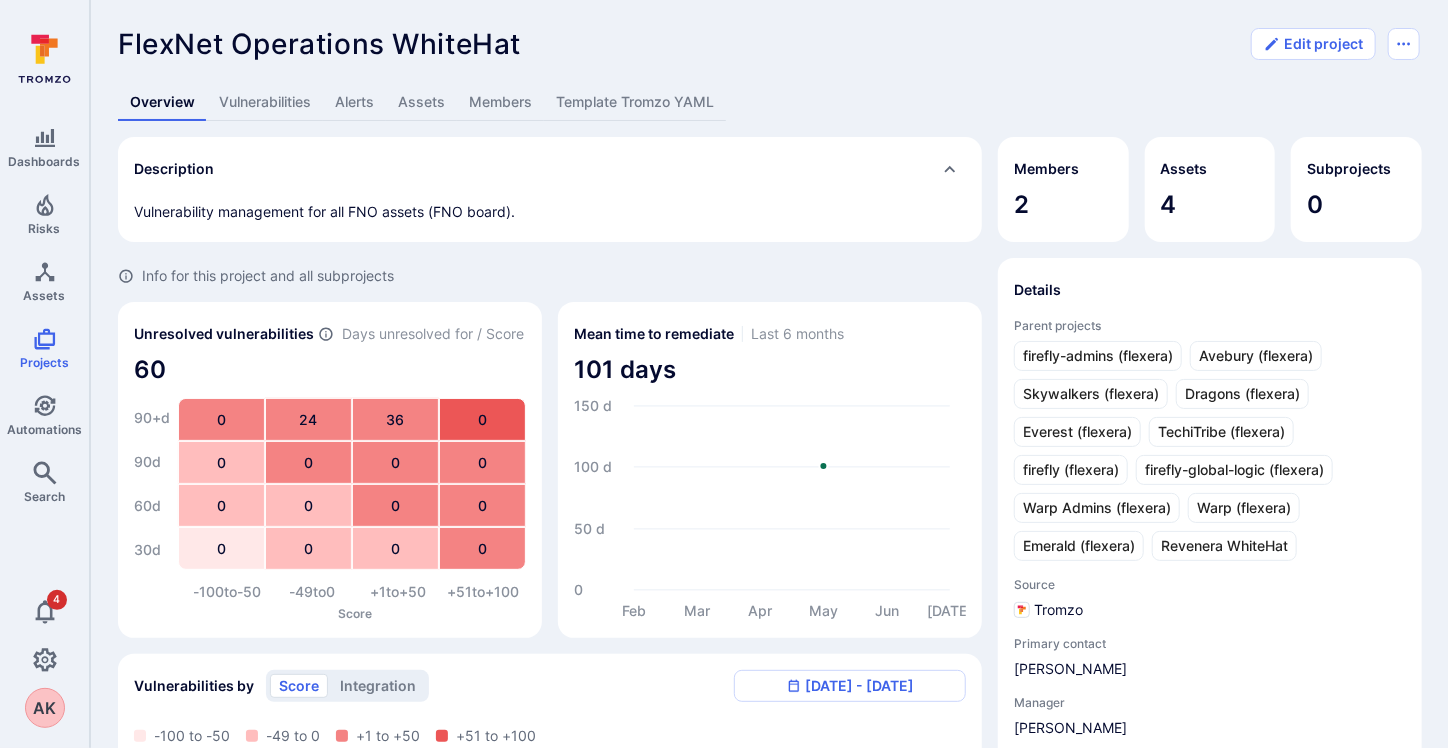 click on "Alerts" at bounding box center [354, 102] 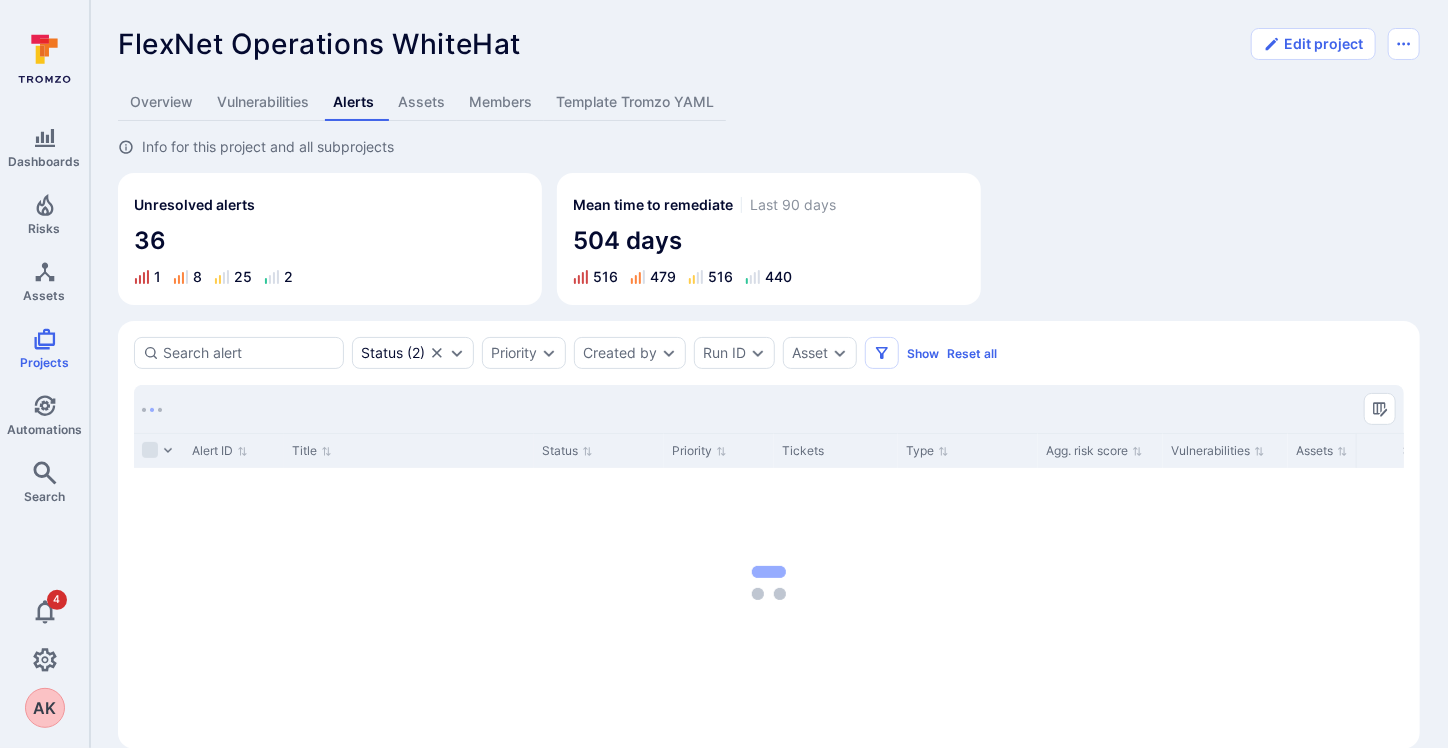 click on "Assets" at bounding box center (421, 102) 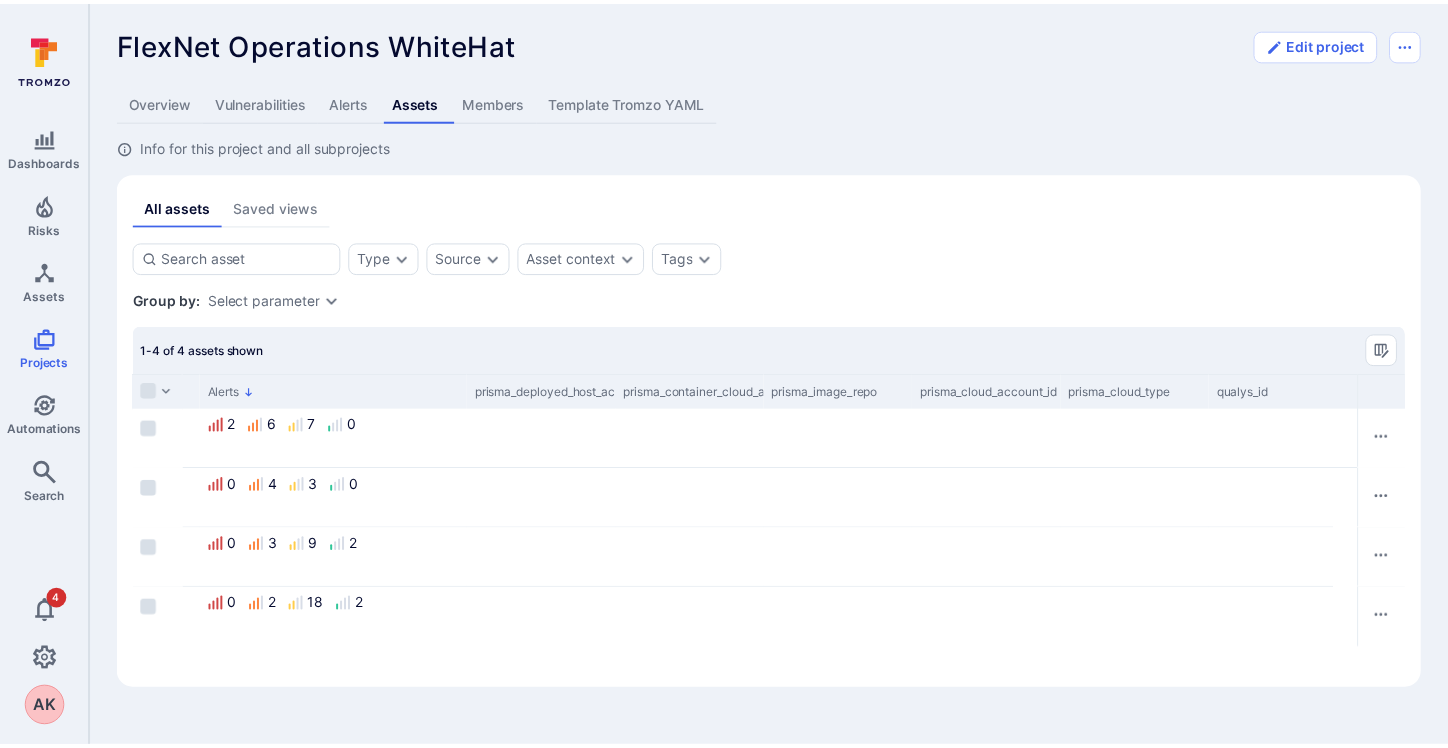 scroll, scrollTop: 0, scrollLeft: 0, axis: both 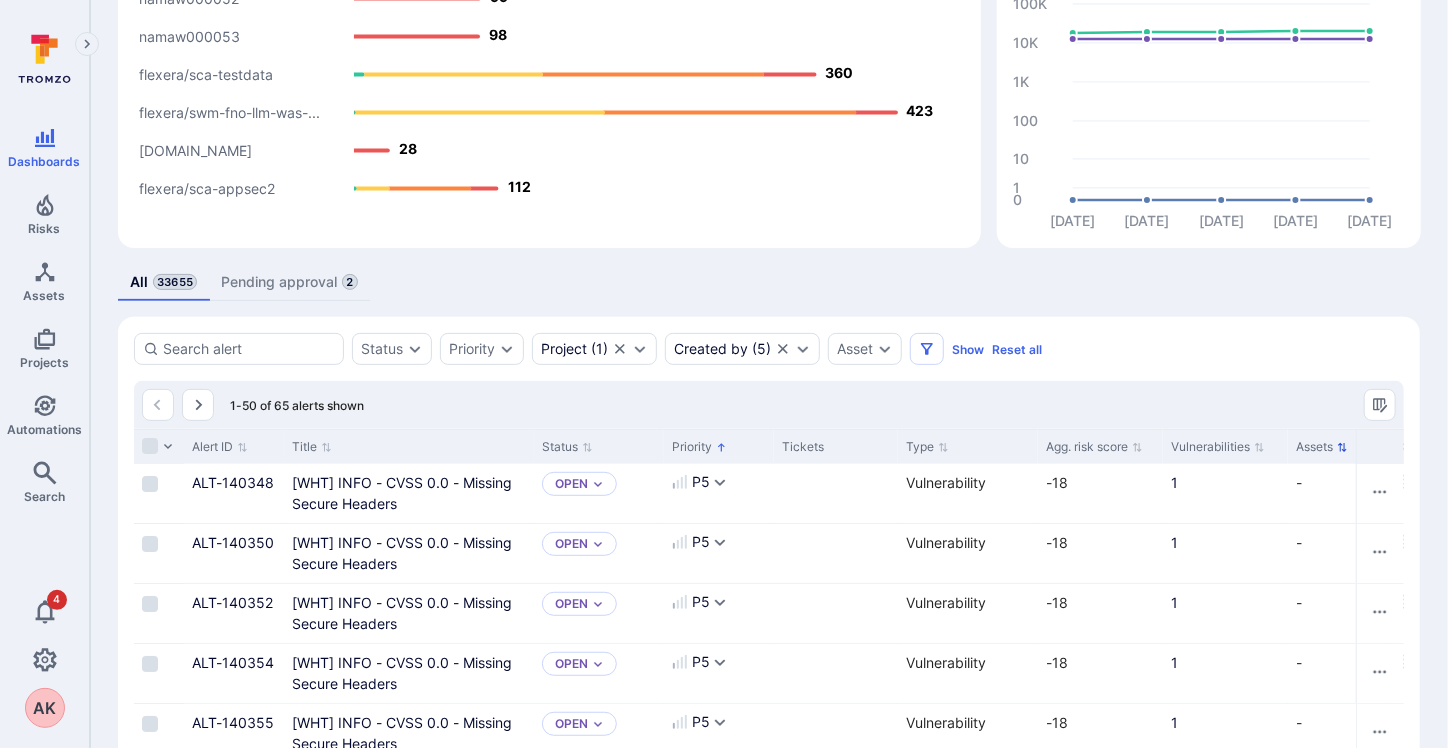 click on "Assets" at bounding box center (1322, 447) 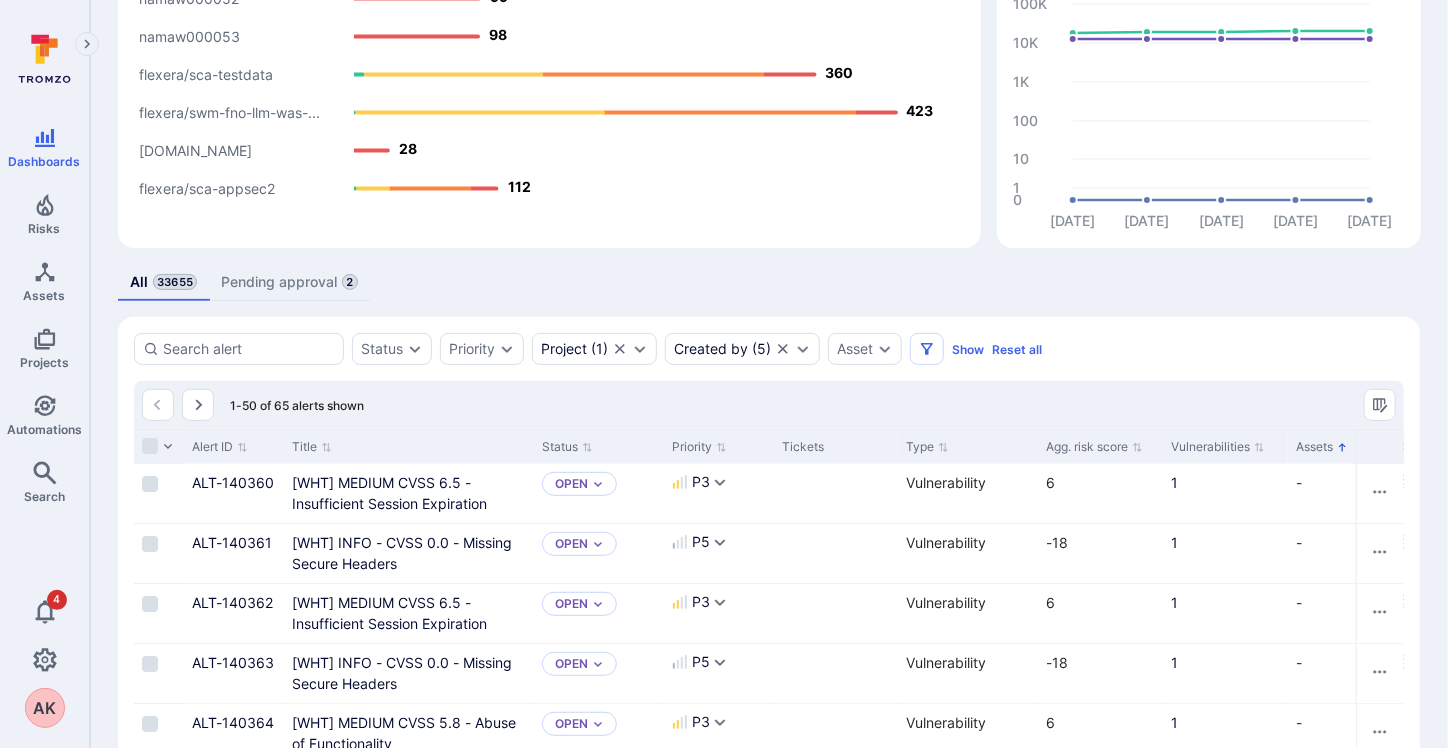 click on "Assets" at bounding box center (1322, 447) 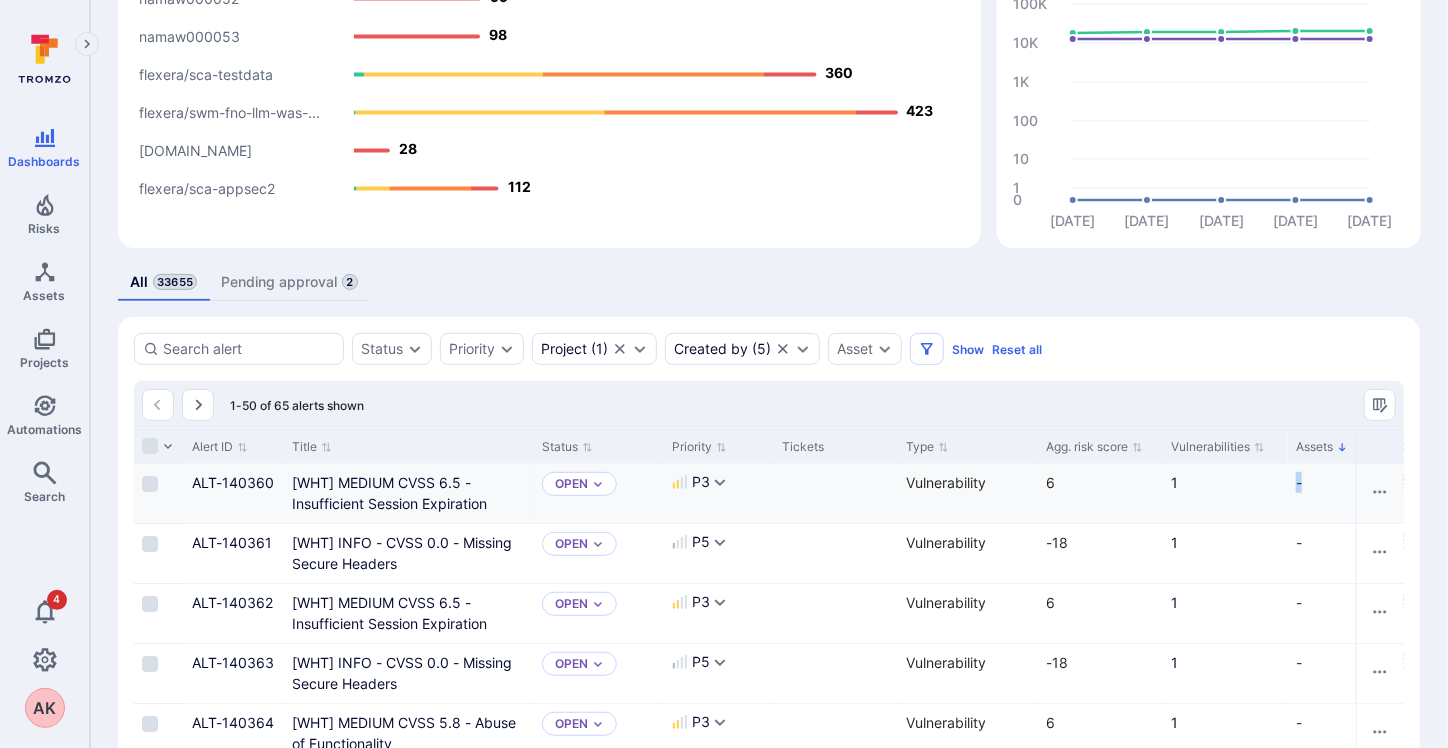 drag, startPoint x: 1297, startPoint y: 480, endPoint x: 1314, endPoint y: 480, distance: 17 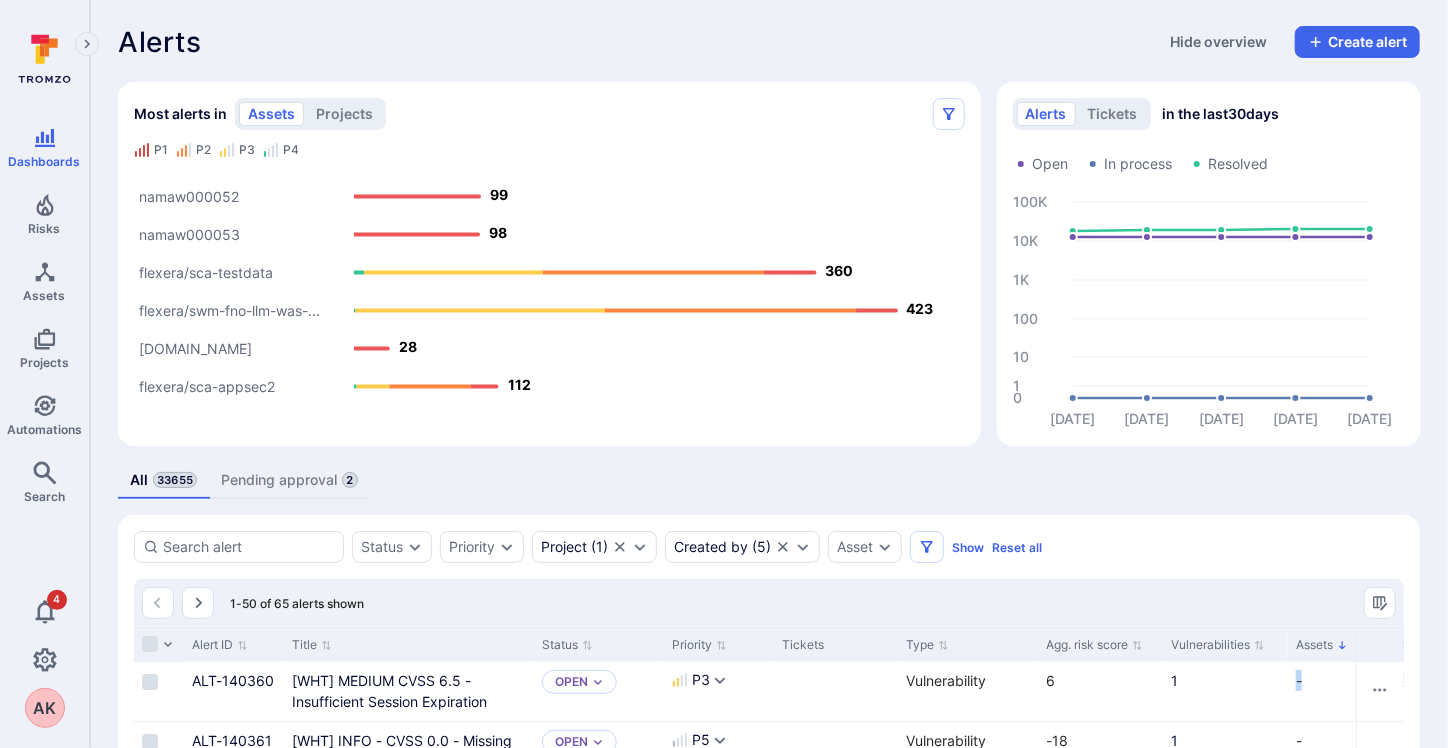 scroll, scrollTop: 0, scrollLeft: 0, axis: both 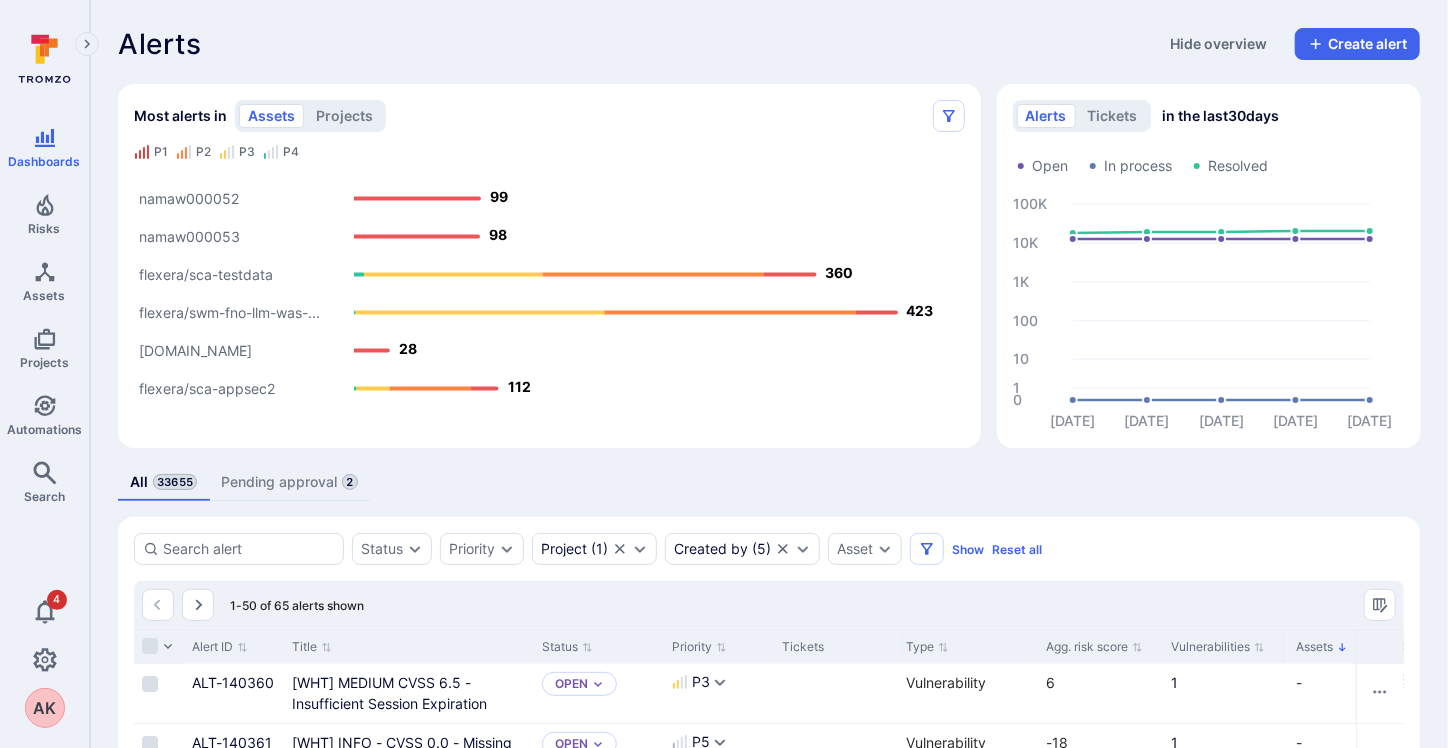 click on "Alerts Hide overview Create alert" at bounding box center [769, 44] 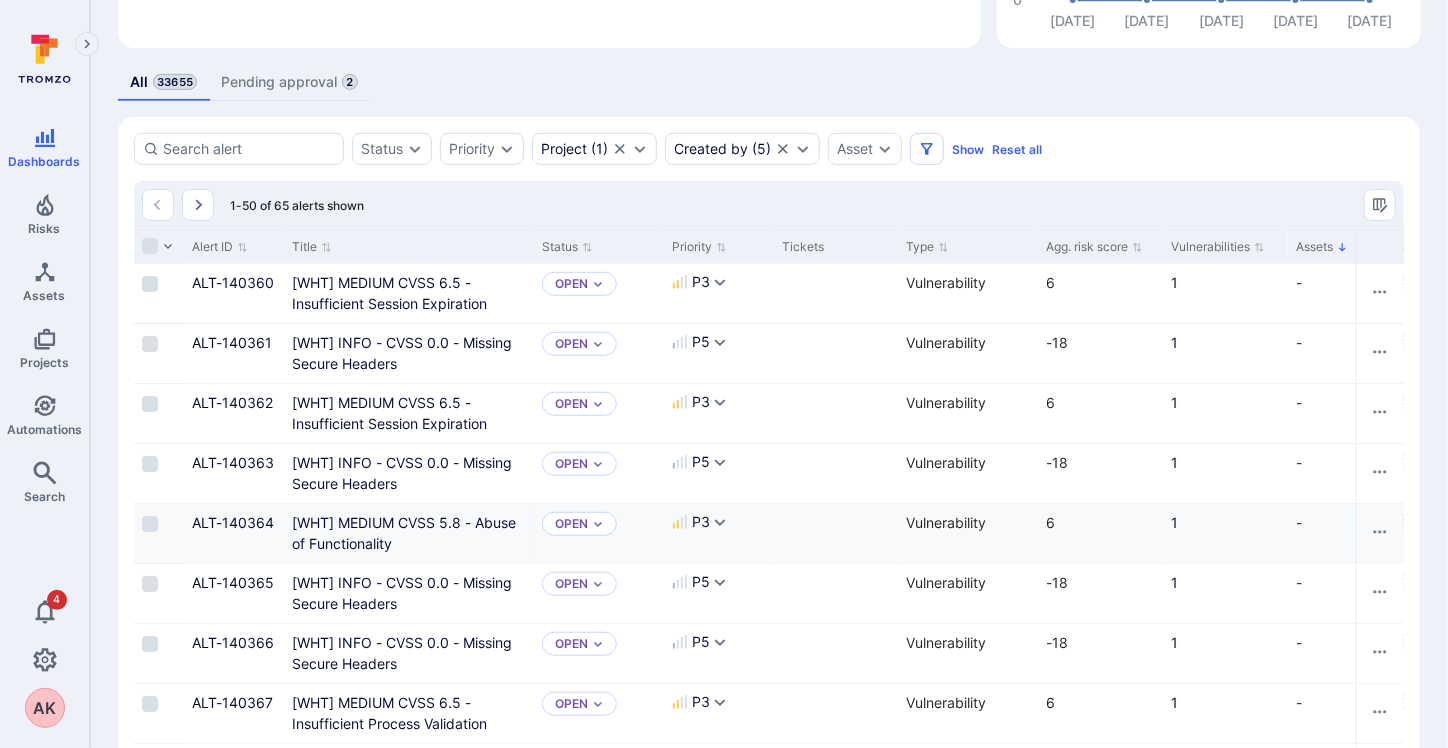 scroll, scrollTop: 908, scrollLeft: 0, axis: vertical 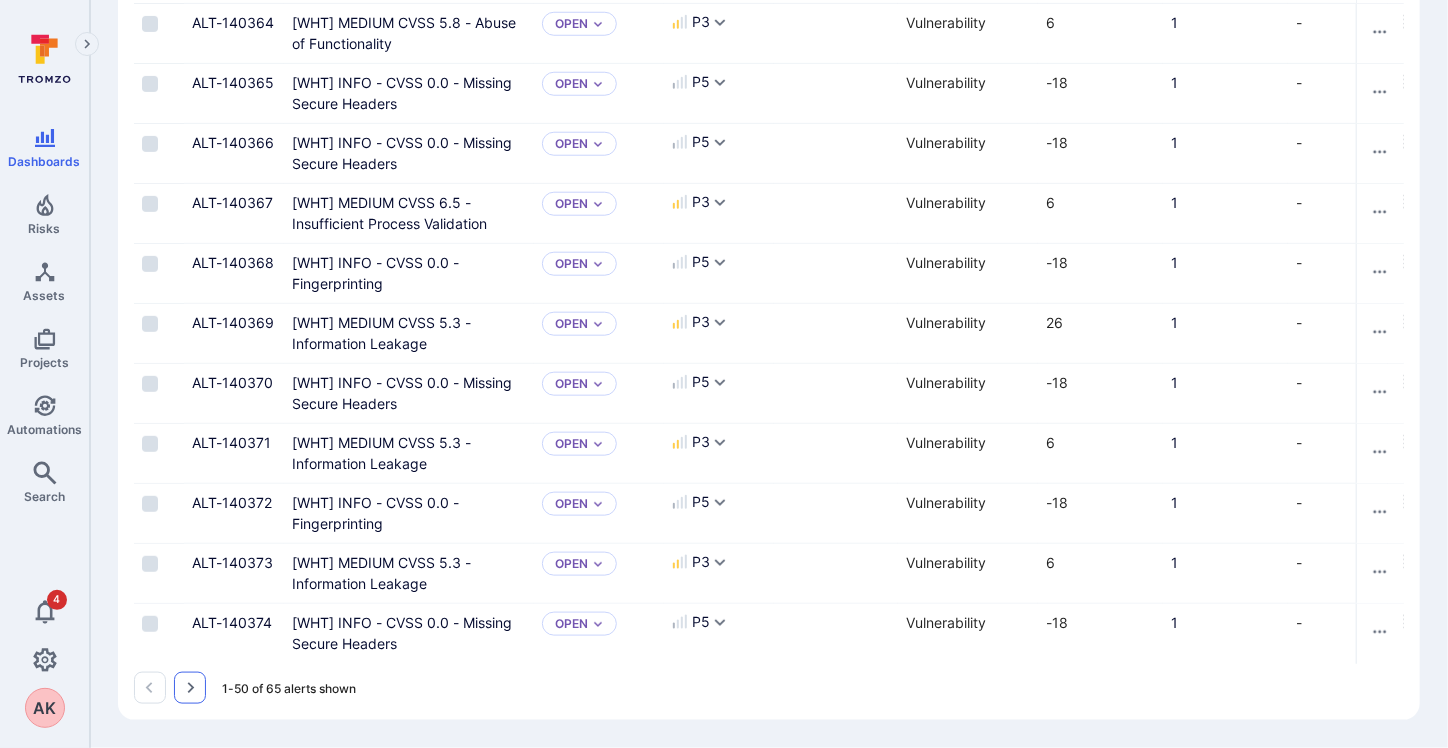 click 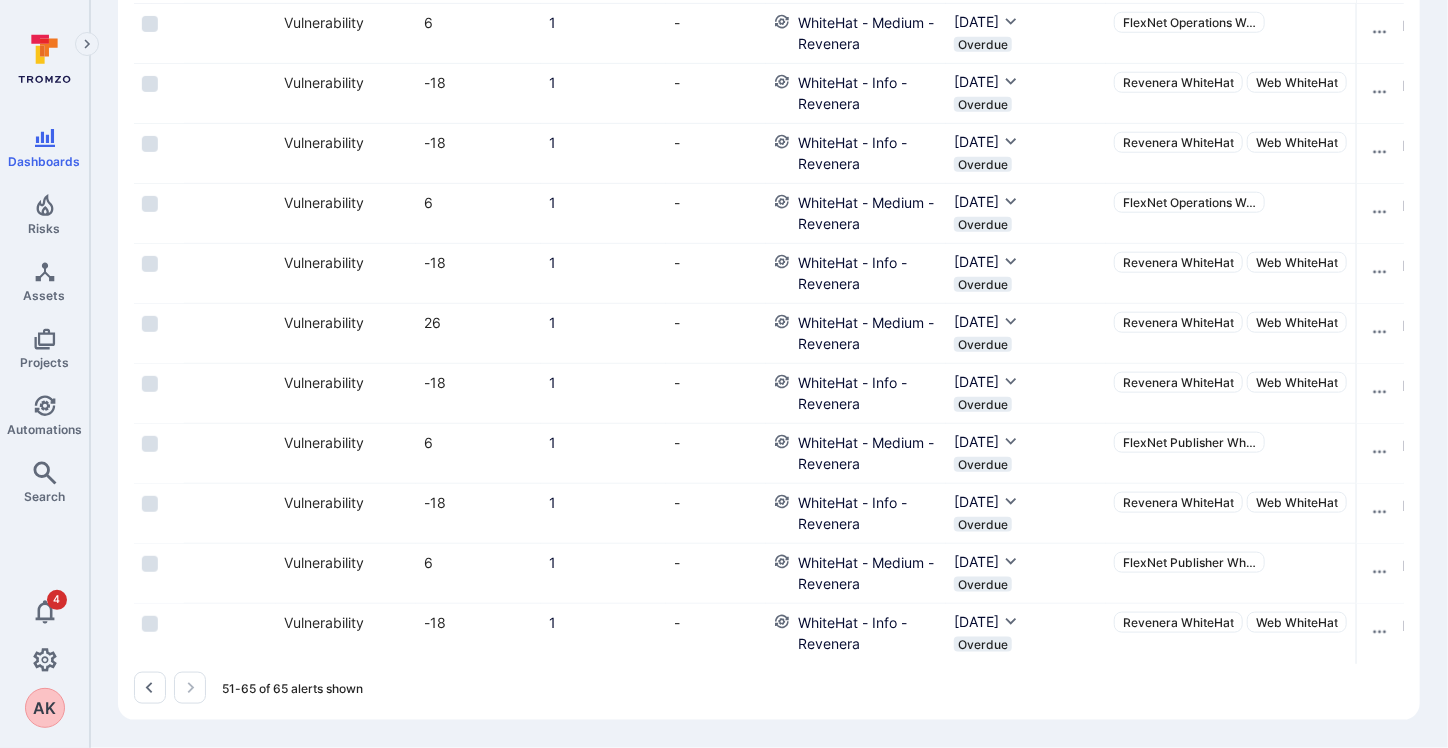 scroll, scrollTop: 0, scrollLeft: 716, axis: horizontal 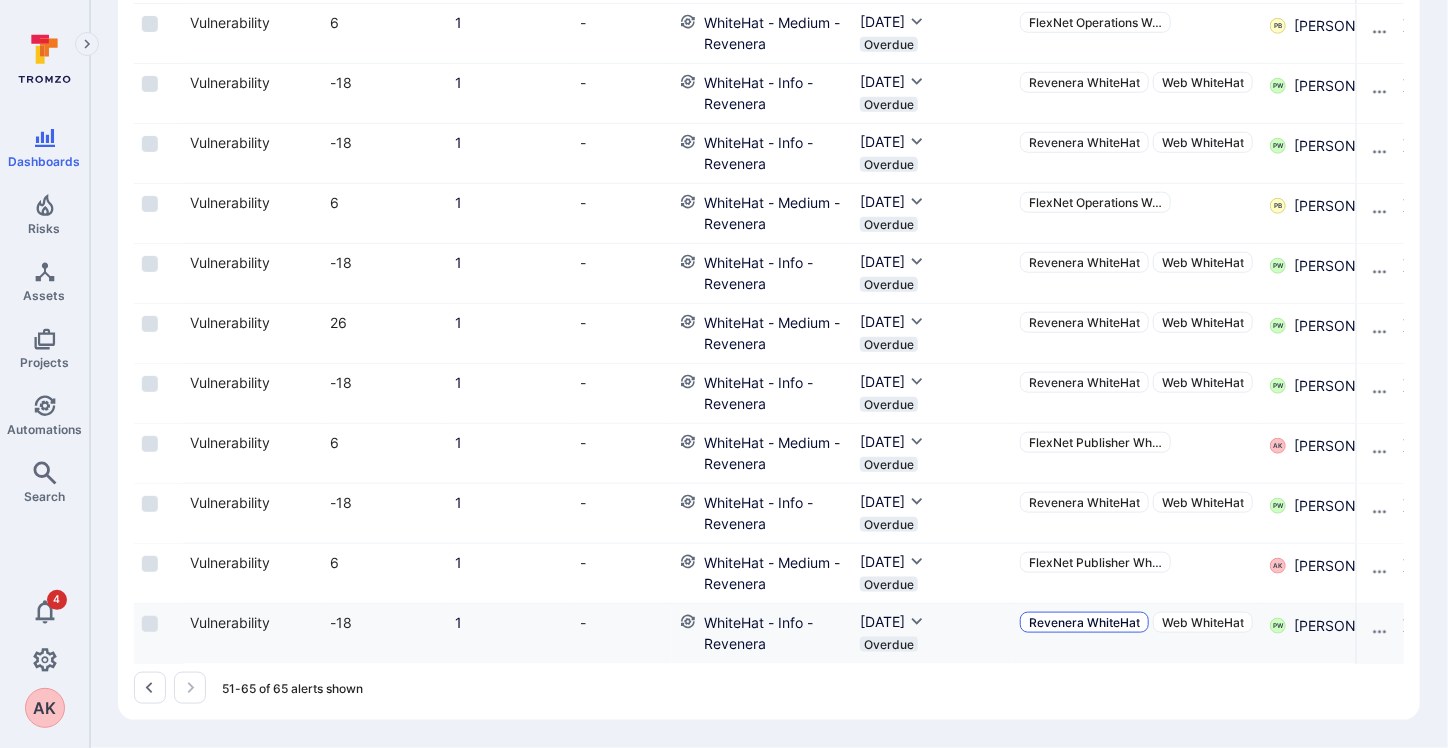 click on "Revenera WhiteHat" at bounding box center [1084, 622] 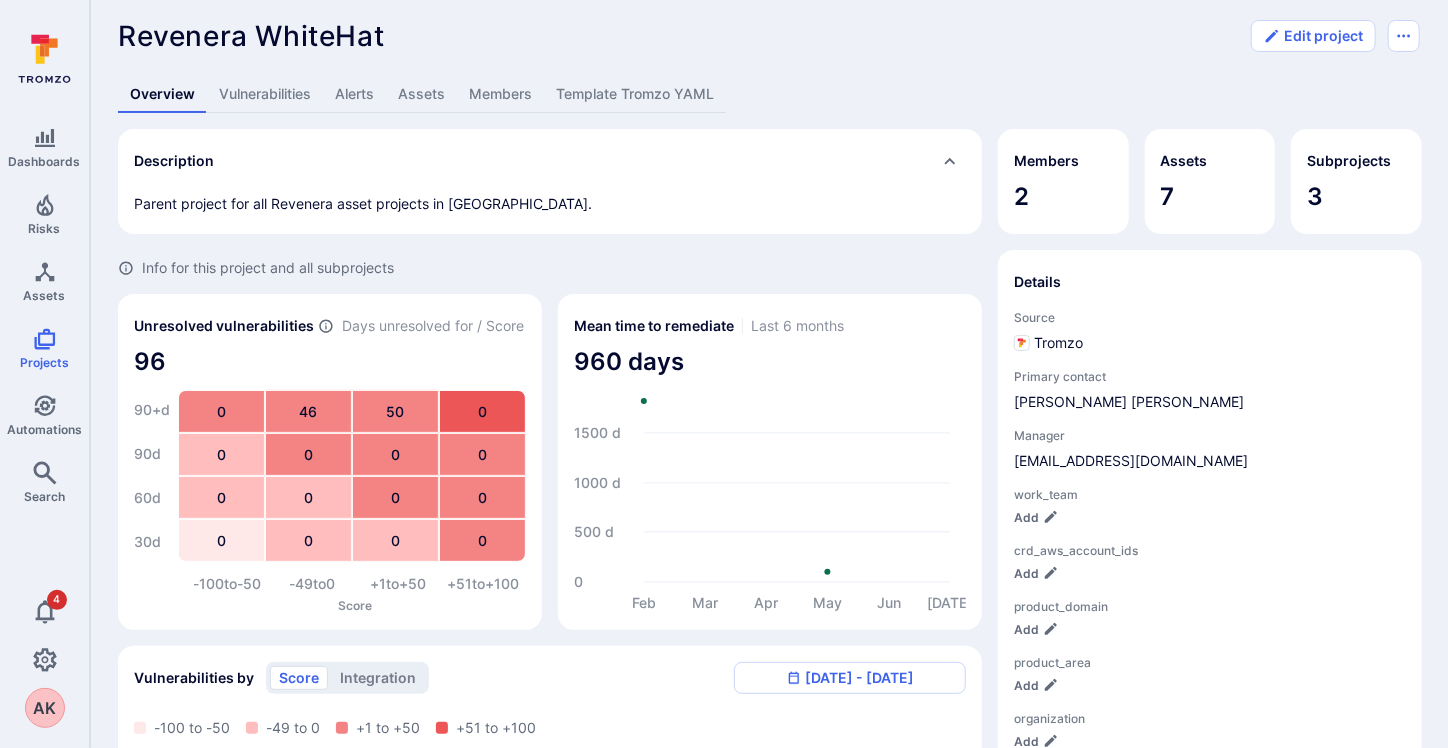scroll, scrollTop: 0, scrollLeft: 0, axis: both 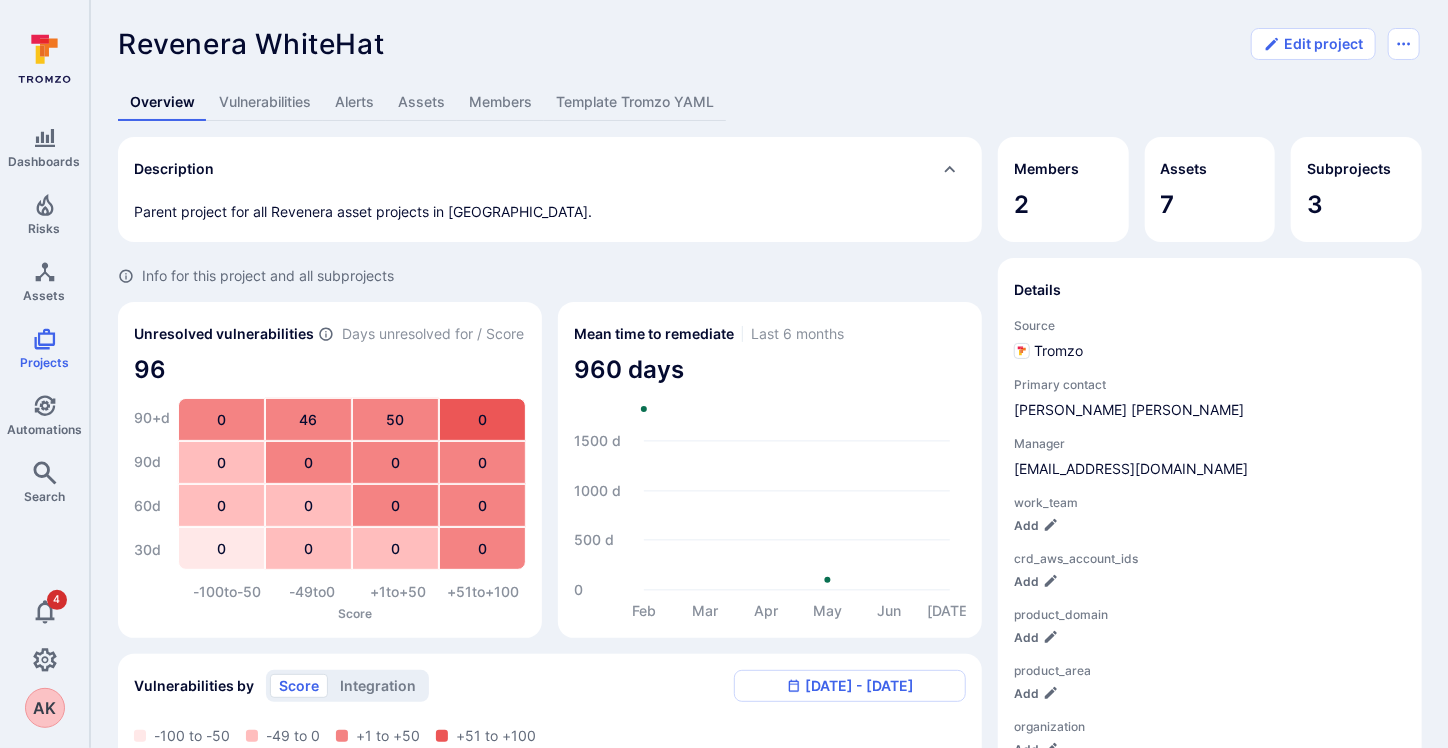 click on "Vulnerabilities" at bounding box center (265, 102) 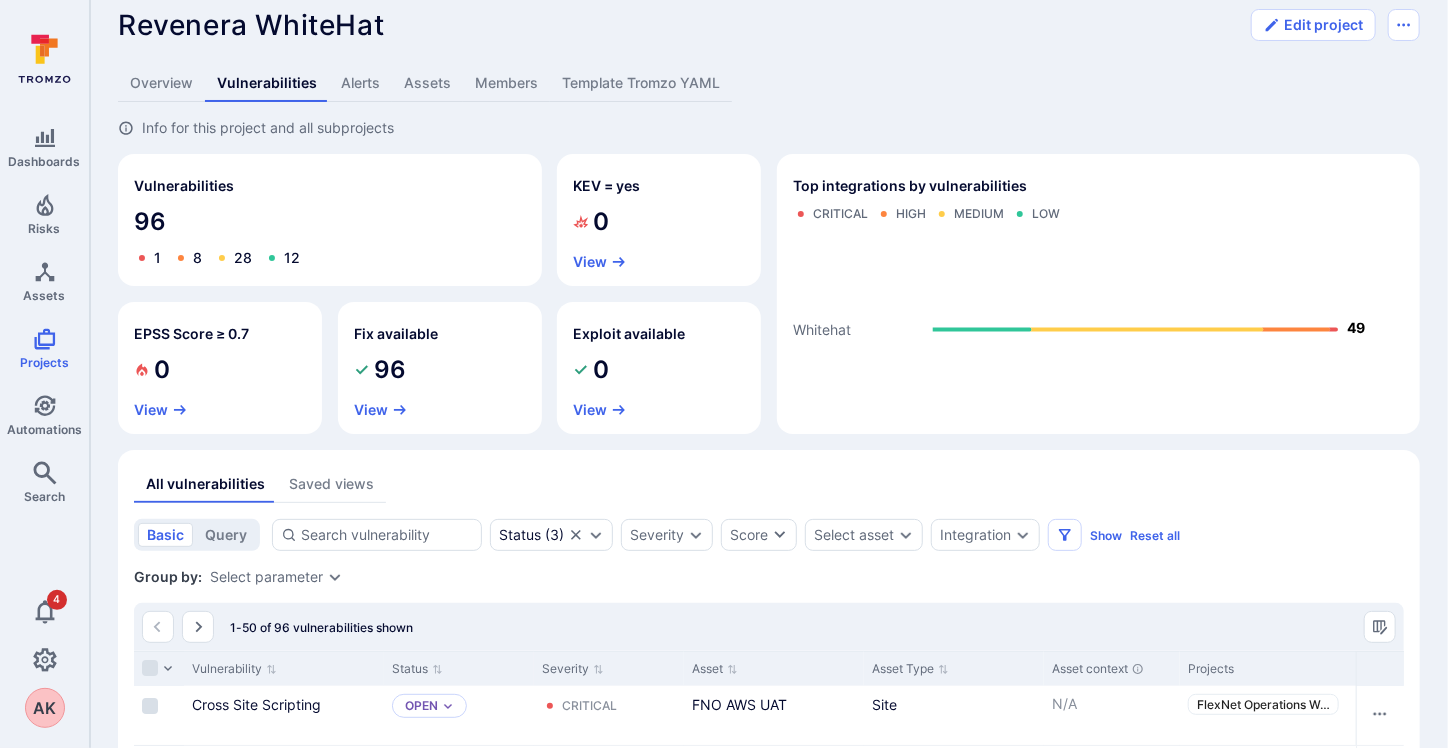 scroll, scrollTop: 0, scrollLeft: 0, axis: both 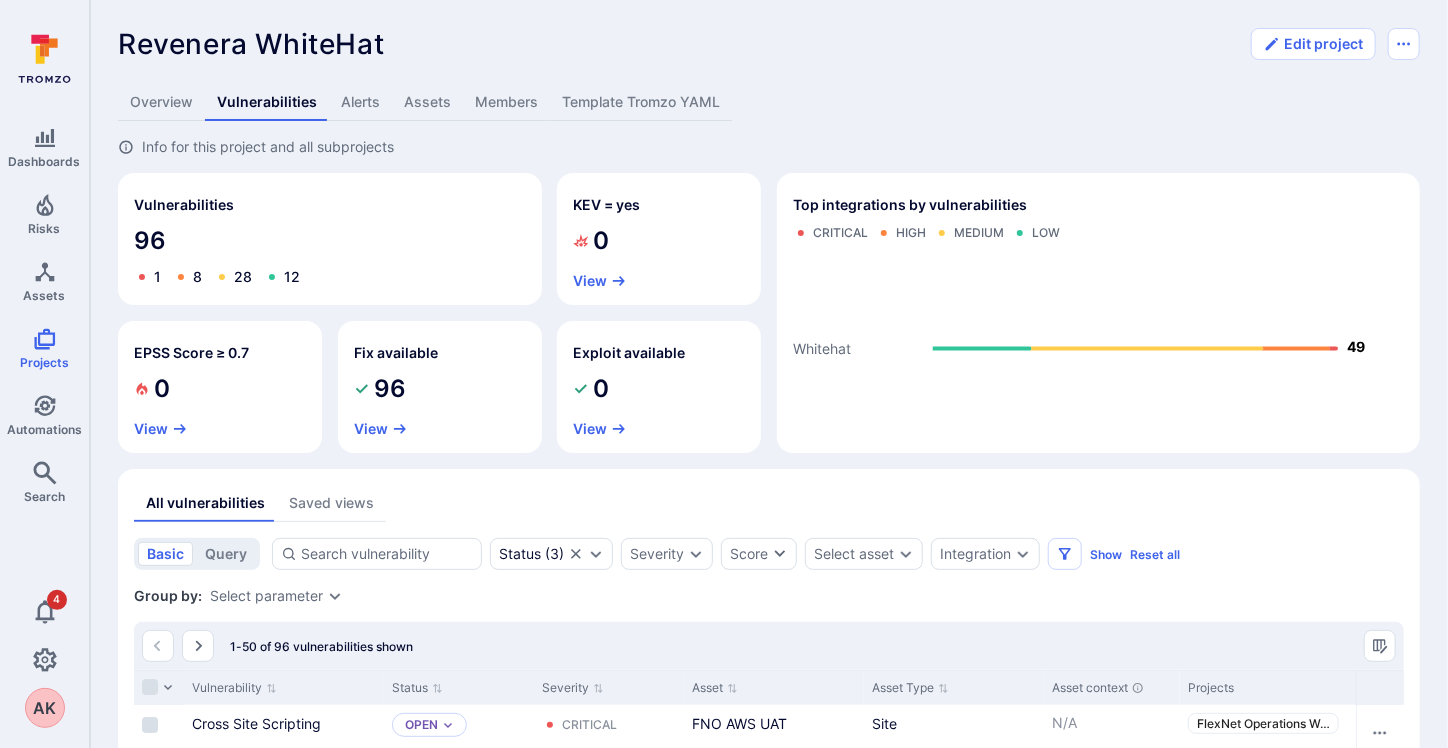 click on "Alerts" at bounding box center (360, 102) 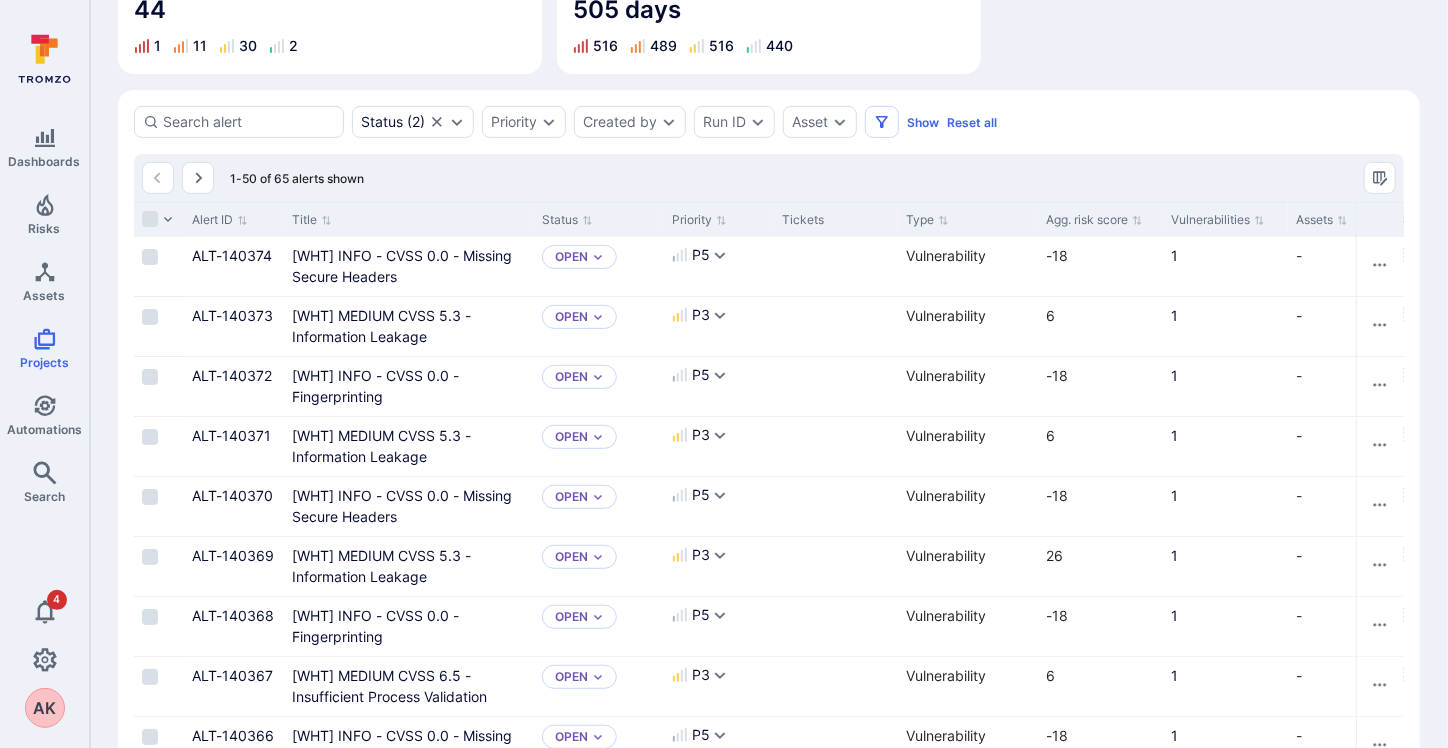 scroll, scrollTop: 0, scrollLeft: 0, axis: both 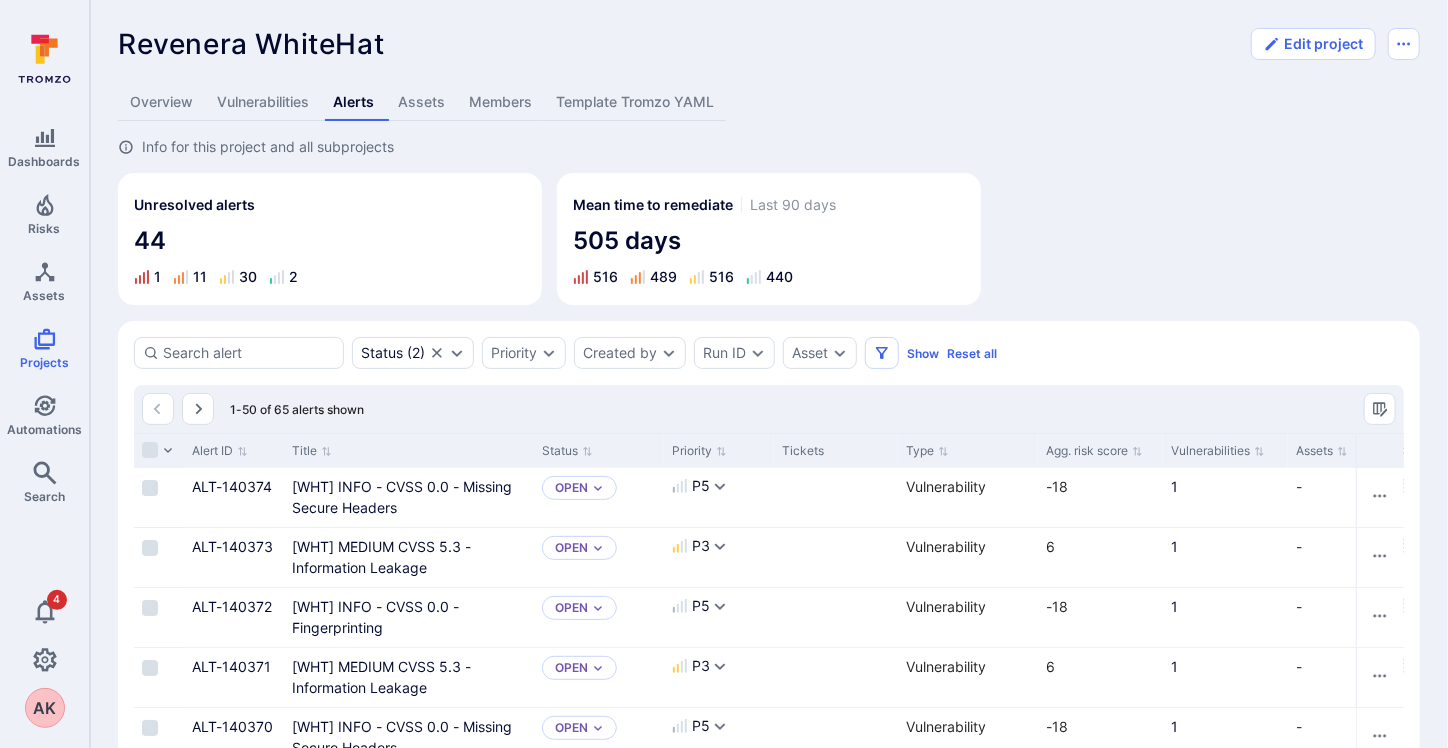 click on "1-50 of 65 alerts shown" at bounding box center (769, 409) 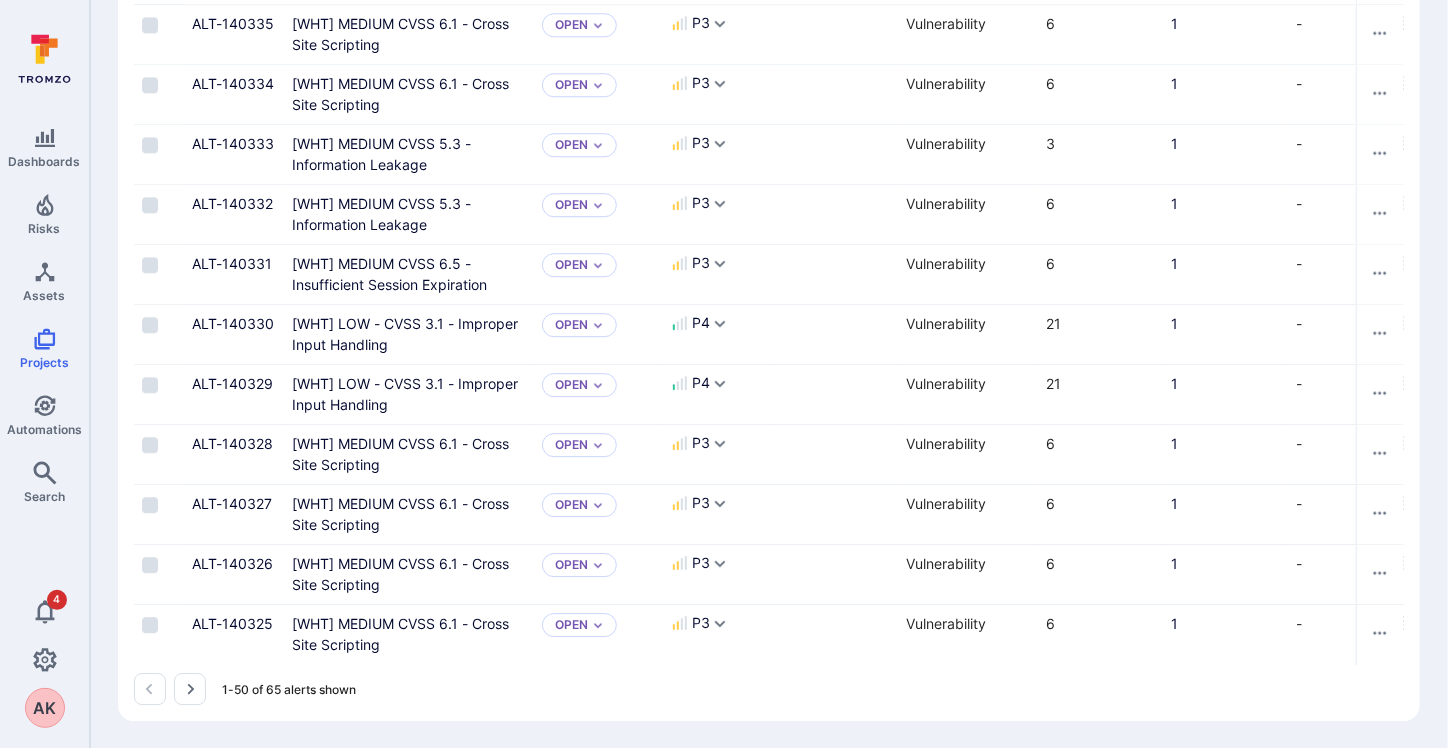 scroll, scrollTop: 2812, scrollLeft: 0, axis: vertical 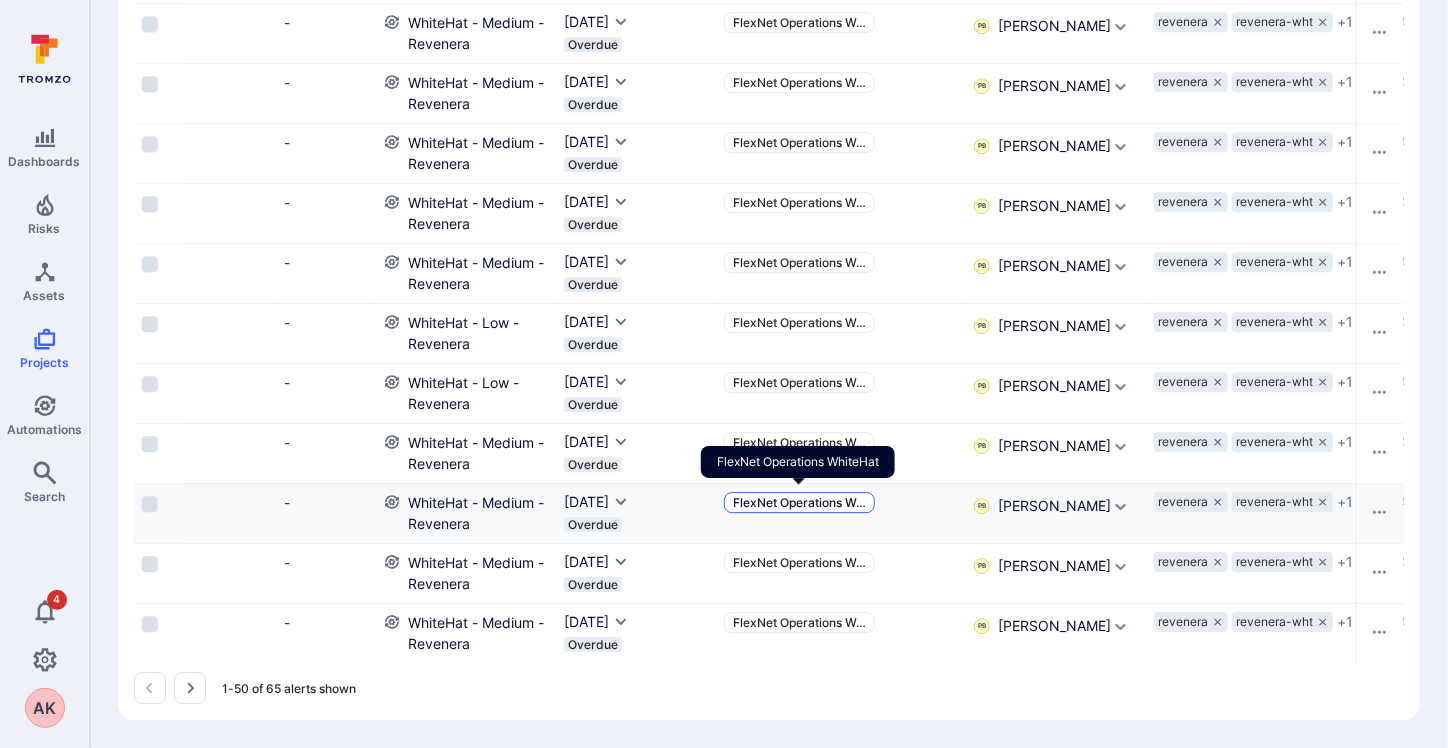 click on "FlexNet Operations W …" at bounding box center [799, 502] 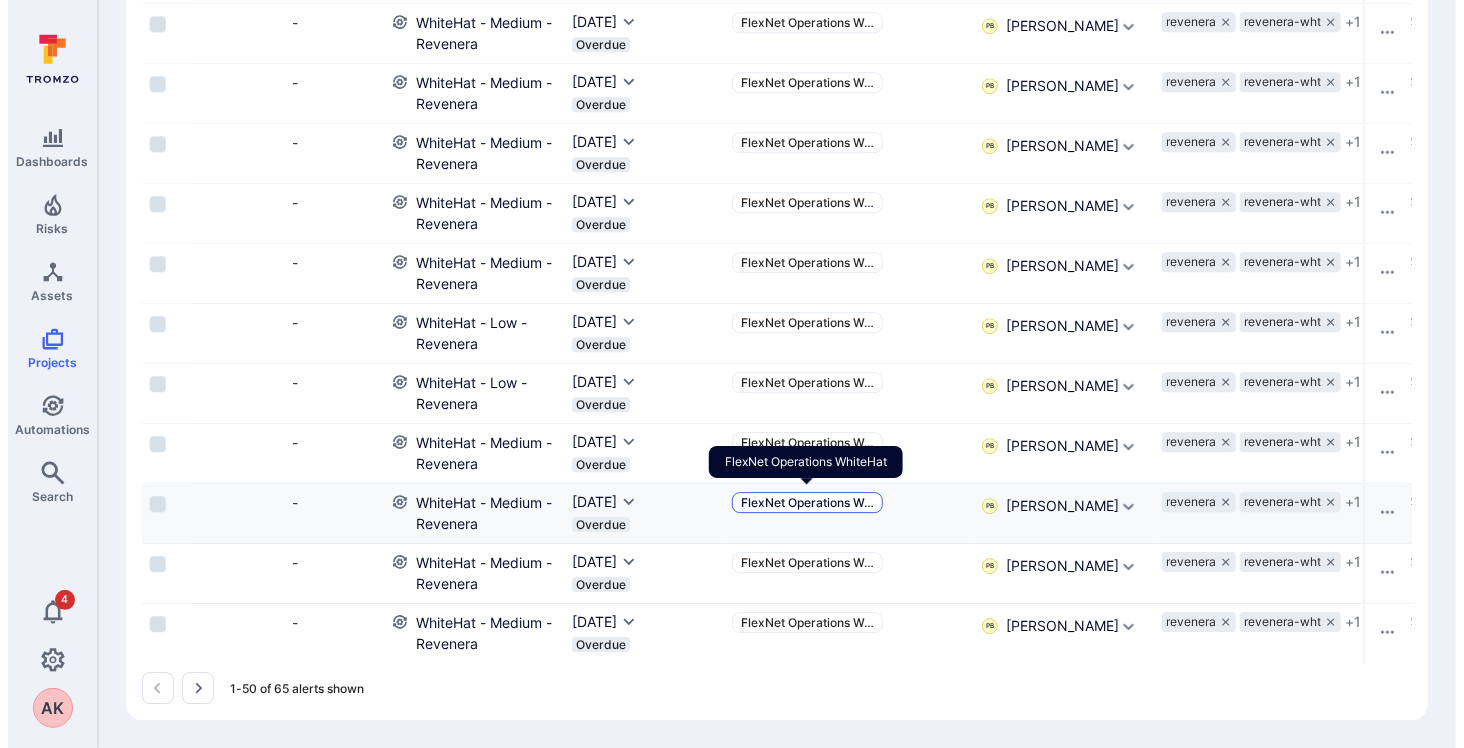 scroll, scrollTop: 0, scrollLeft: 0, axis: both 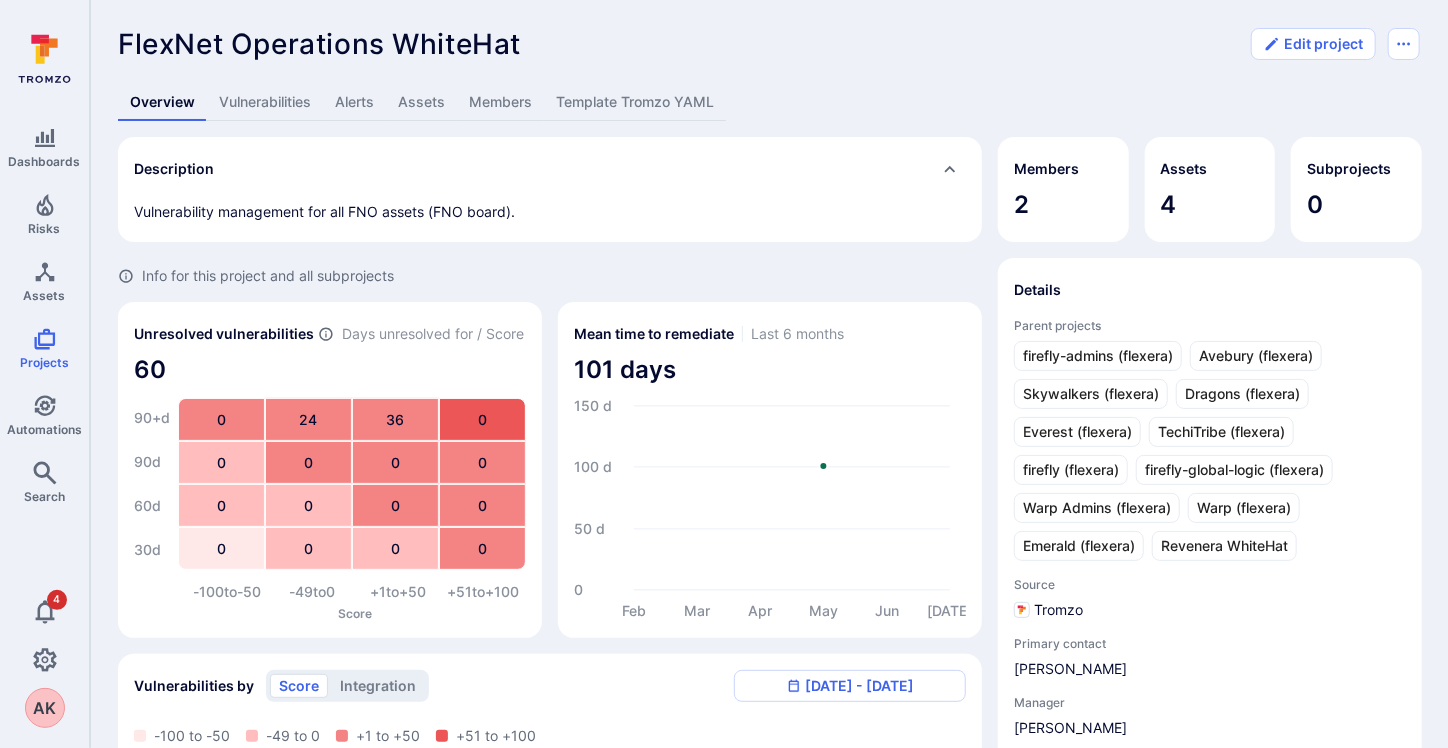 click on "Assets" at bounding box center [421, 102] 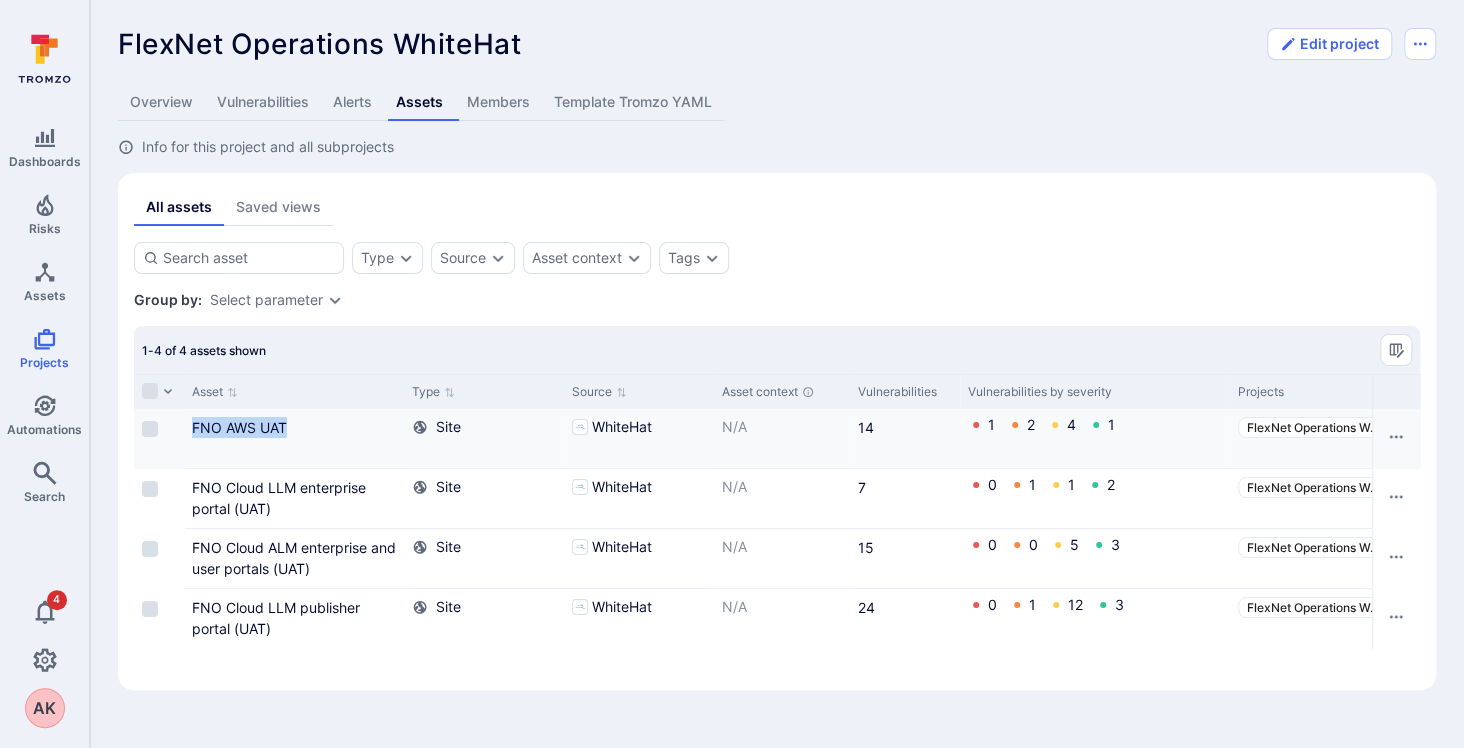 drag, startPoint x: 295, startPoint y: 423, endPoint x: 182, endPoint y: 437, distance: 113.86395 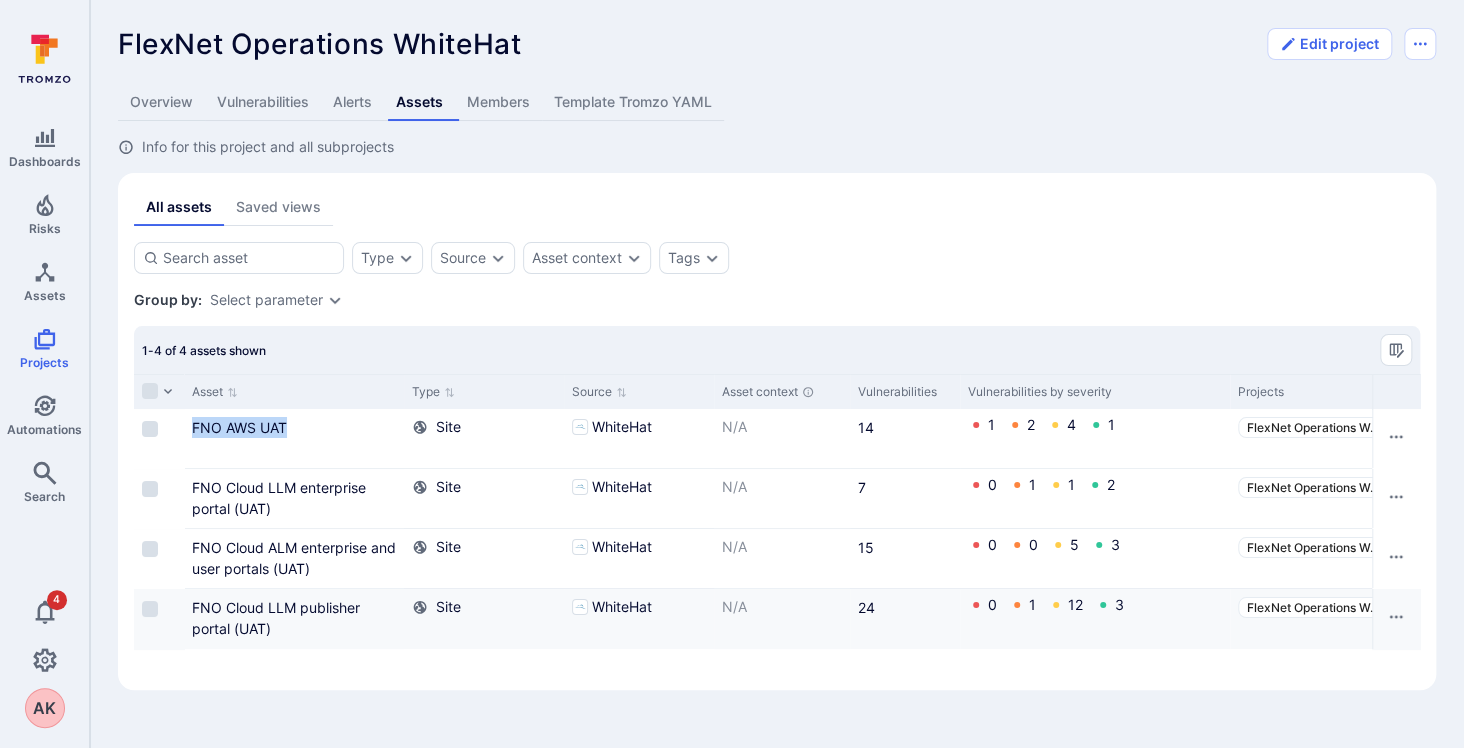 copy on "FNO AWS UAT" 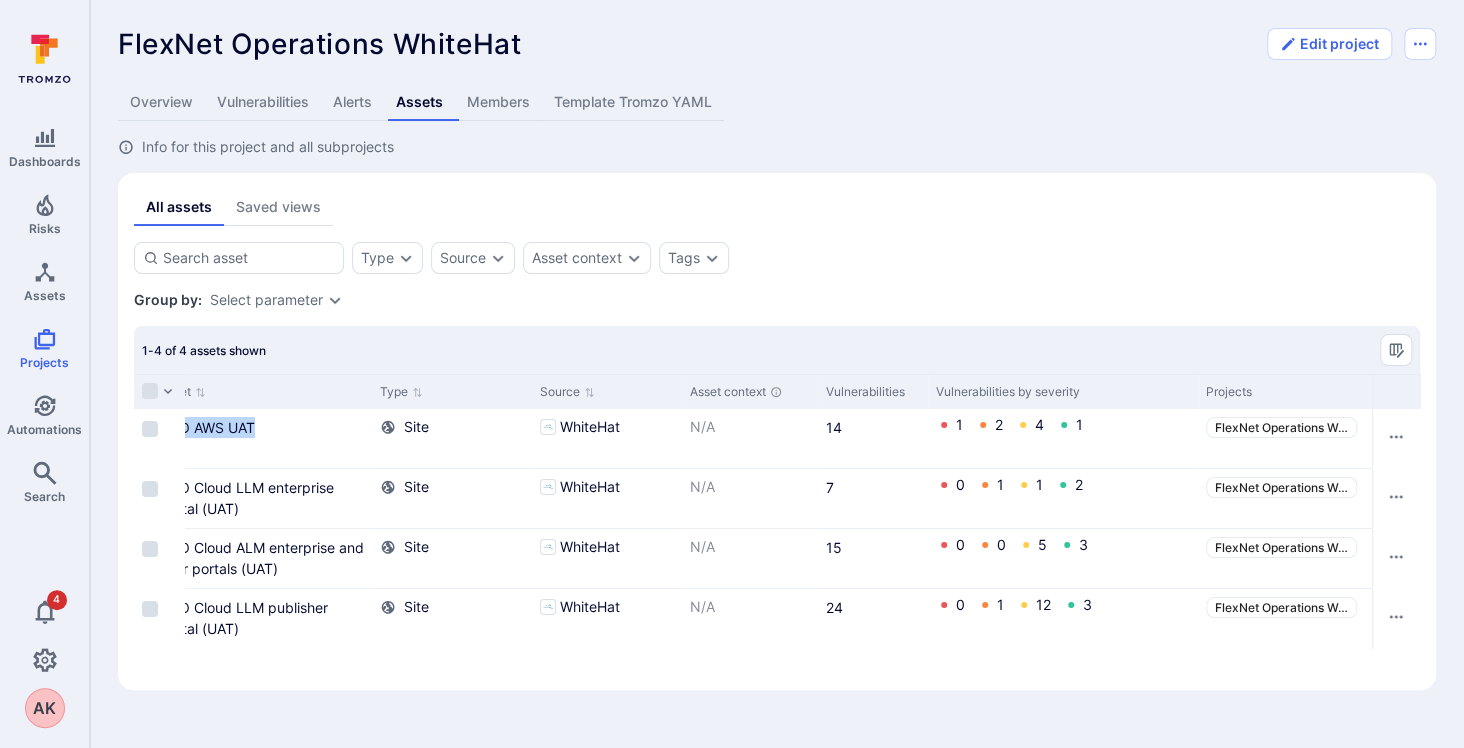 scroll, scrollTop: 0, scrollLeft: 0, axis: both 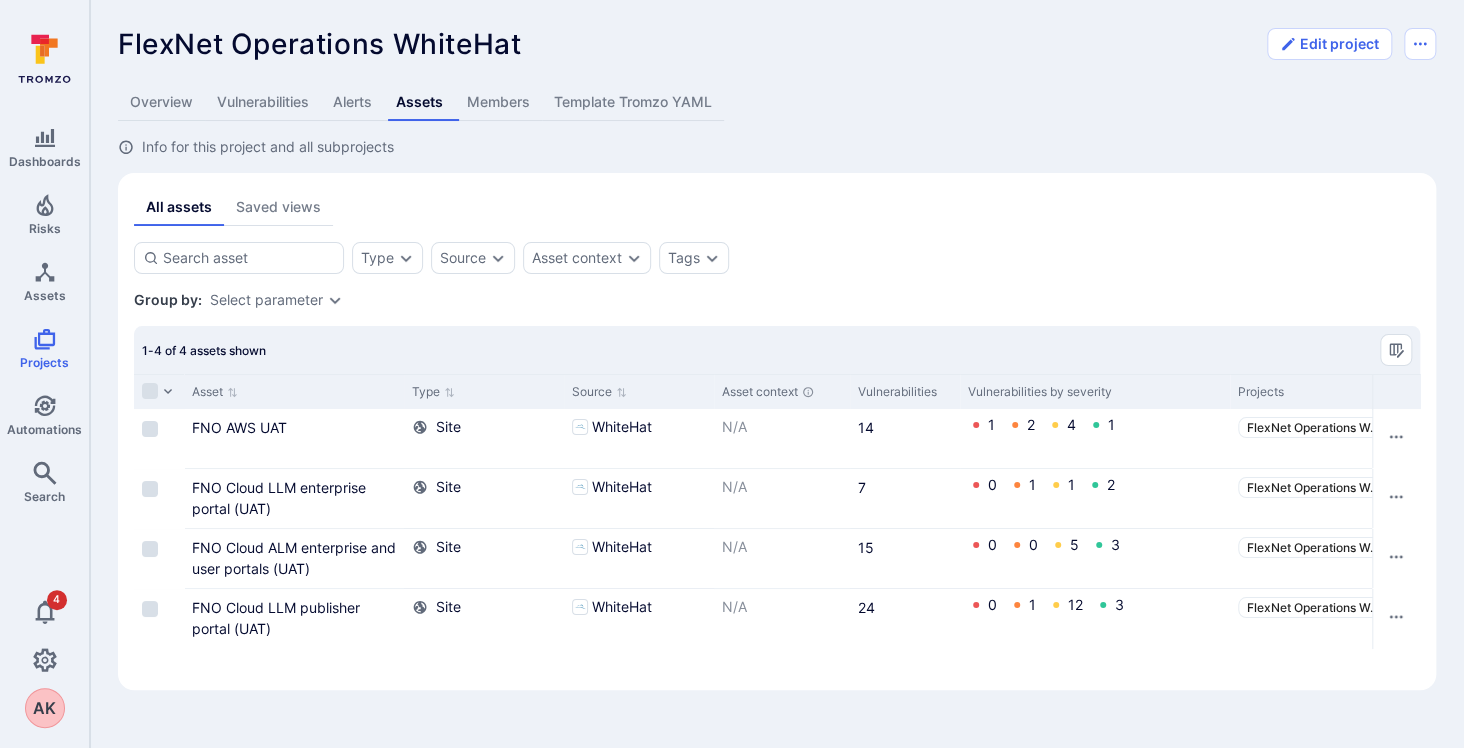 click on "Type Source Asset context Tags Save view Group by: Select parameter 1-4 of 4 assets shown Asset Type Source Asset context Vulnerabilities Vulnerabilities by severity Projects Tags Scan Coverage Description Alerts prisma_deployed_host_acc prisma_container_cloud_account_id prisma_image_repo prisma_cloud_account_id prisma_cloud_type qualys_id   FNO AWS UAT Site WhiteHat N/A 14 1 2 4 1 FlexNet Operations W … active cloud-asset + 2 2 6 7 0 FNO Cloud LLM enterprise portal (UAT) Site WhiteHat N/A 7 0 1 1 2 FlexNet Operations W … active cloud-asset + 2 0 4 3 0 FNO Cloud ALM enterprise and user portals (UAT) Site WhiteHat N/A 15 0 0 5 3 FlexNet Operations W … active cloud-asset + 2 0 3 9 2 FNO Cloud LLM publisher portal (UAT) Site WhiteHat N/A 24 0 1 12 3 FlexNet Operations W … active cloud-asset + 2 0 2 18 2" at bounding box center (777, 458) 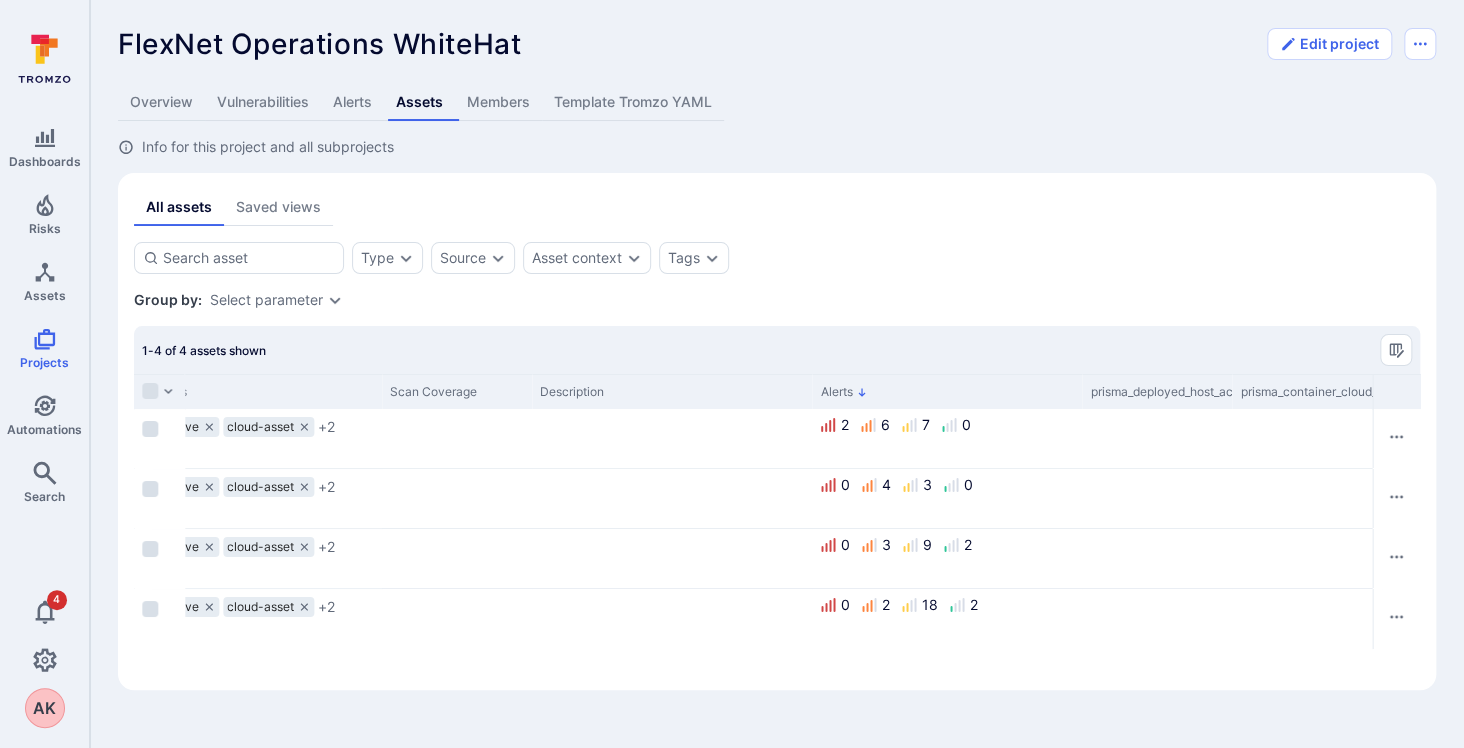 scroll, scrollTop: 0, scrollLeft: 1453, axis: horizontal 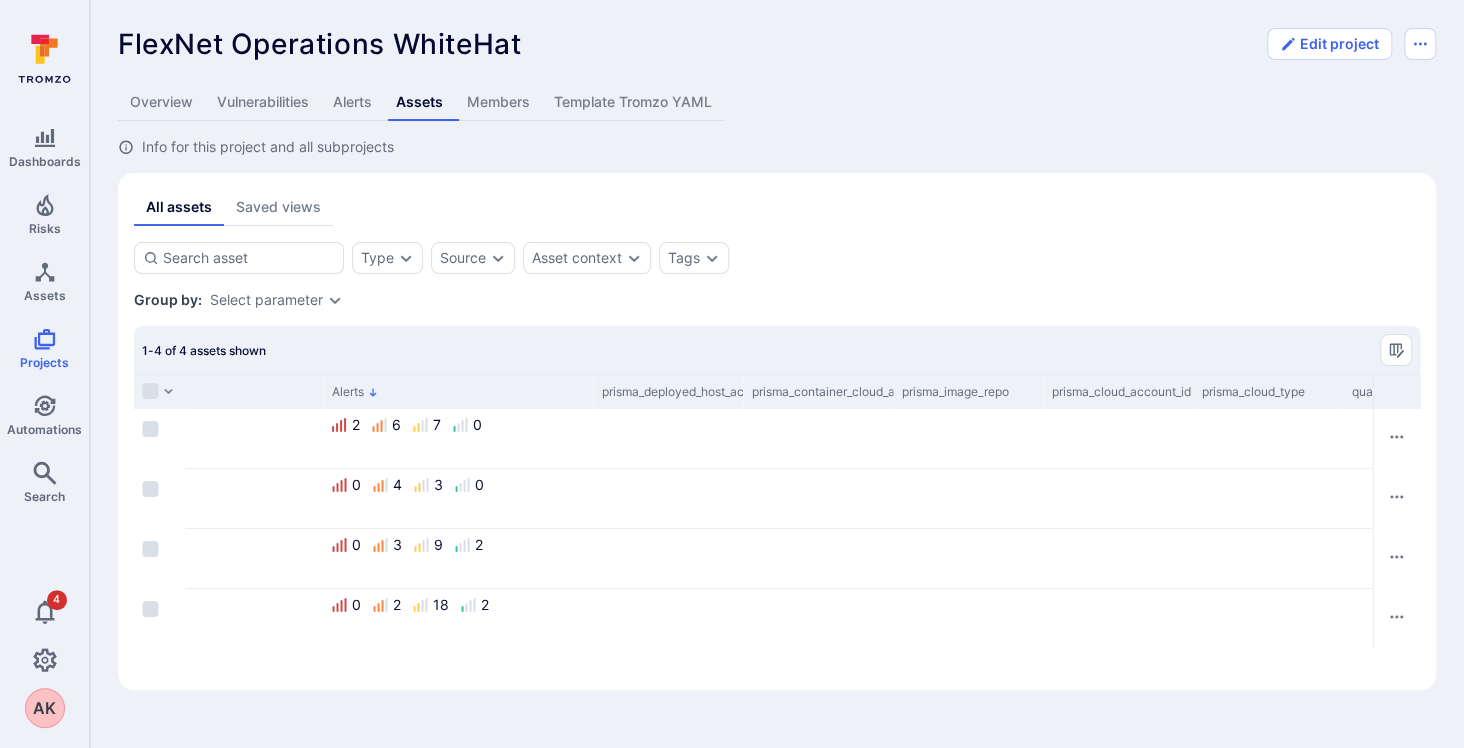 drag, startPoint x: 406, startPoint y: 387, endPoint x: 288, endPoint y: 391, distance: 118.06778 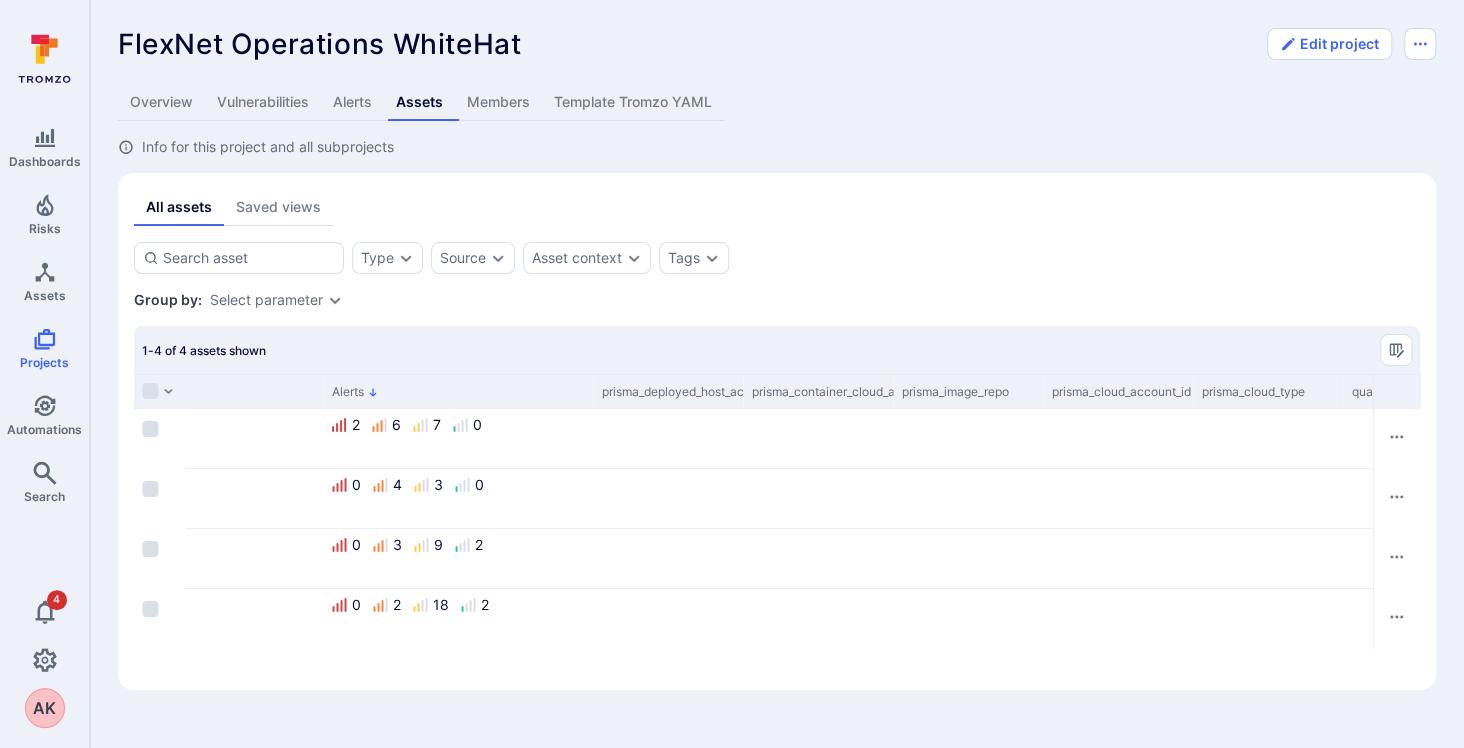 drag, startPoint x: 340, startPoint y: 391, endPoint x: 248, endPoint y: 390, distance: 92.00543 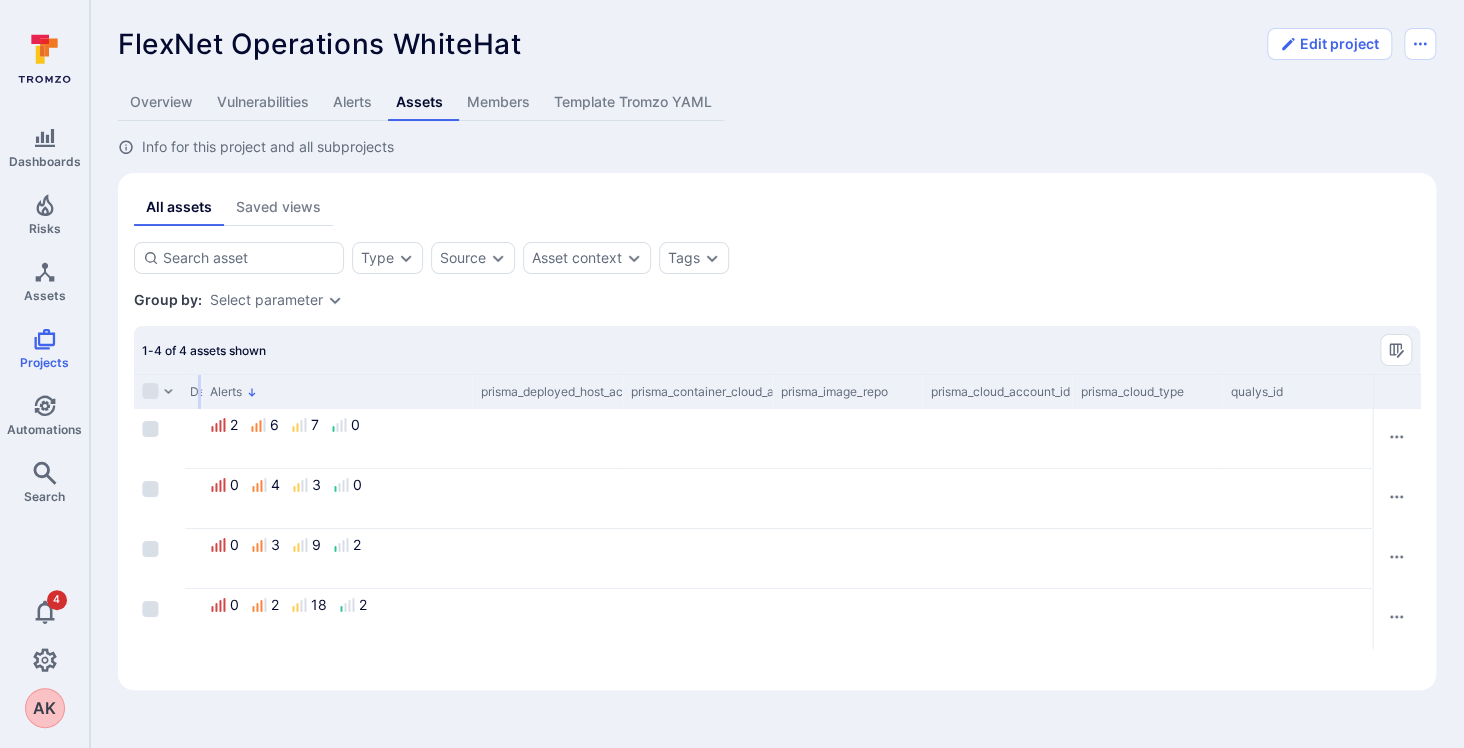 scroll, scrollTop: 0, scrollLeft: 1678, axis: horizontal 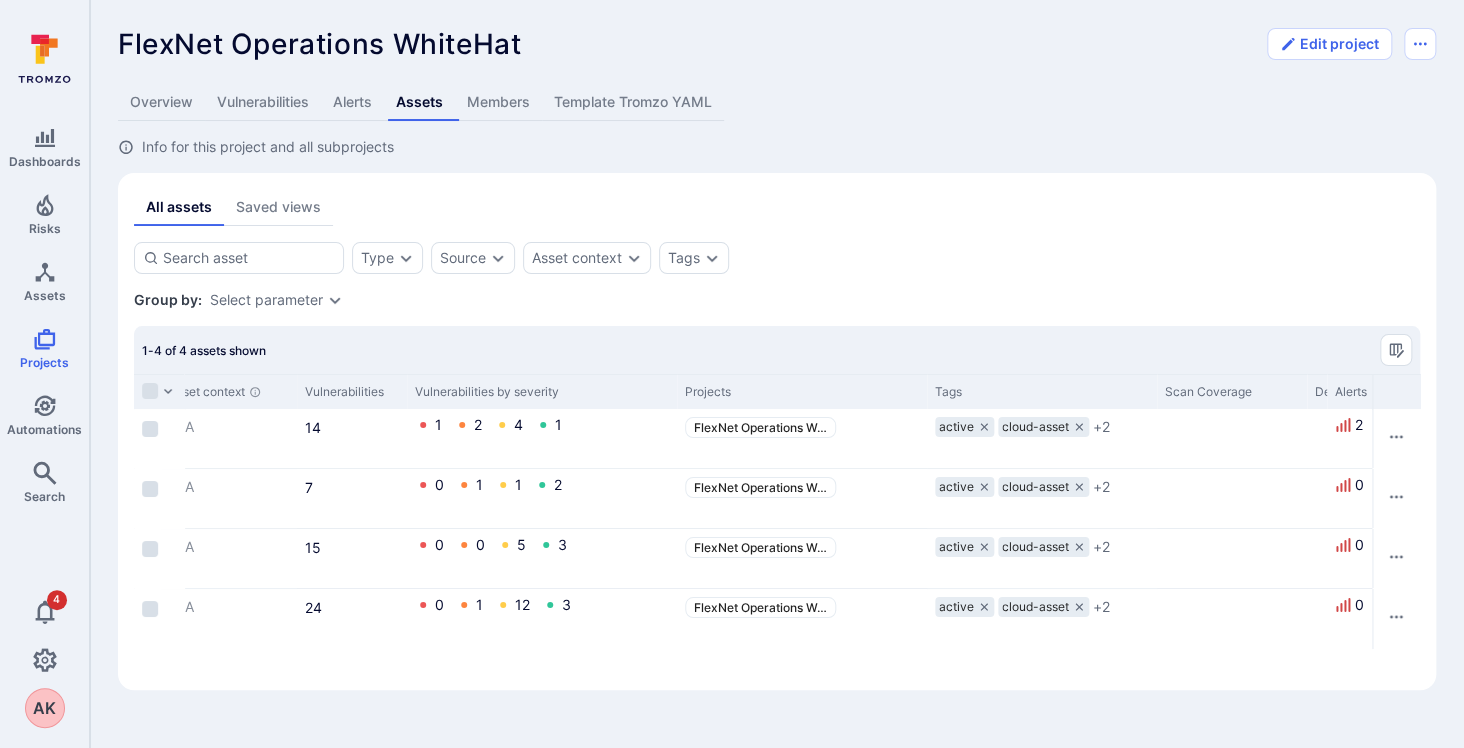click on "Scan Coverage" at bounding box center (1232, 392) 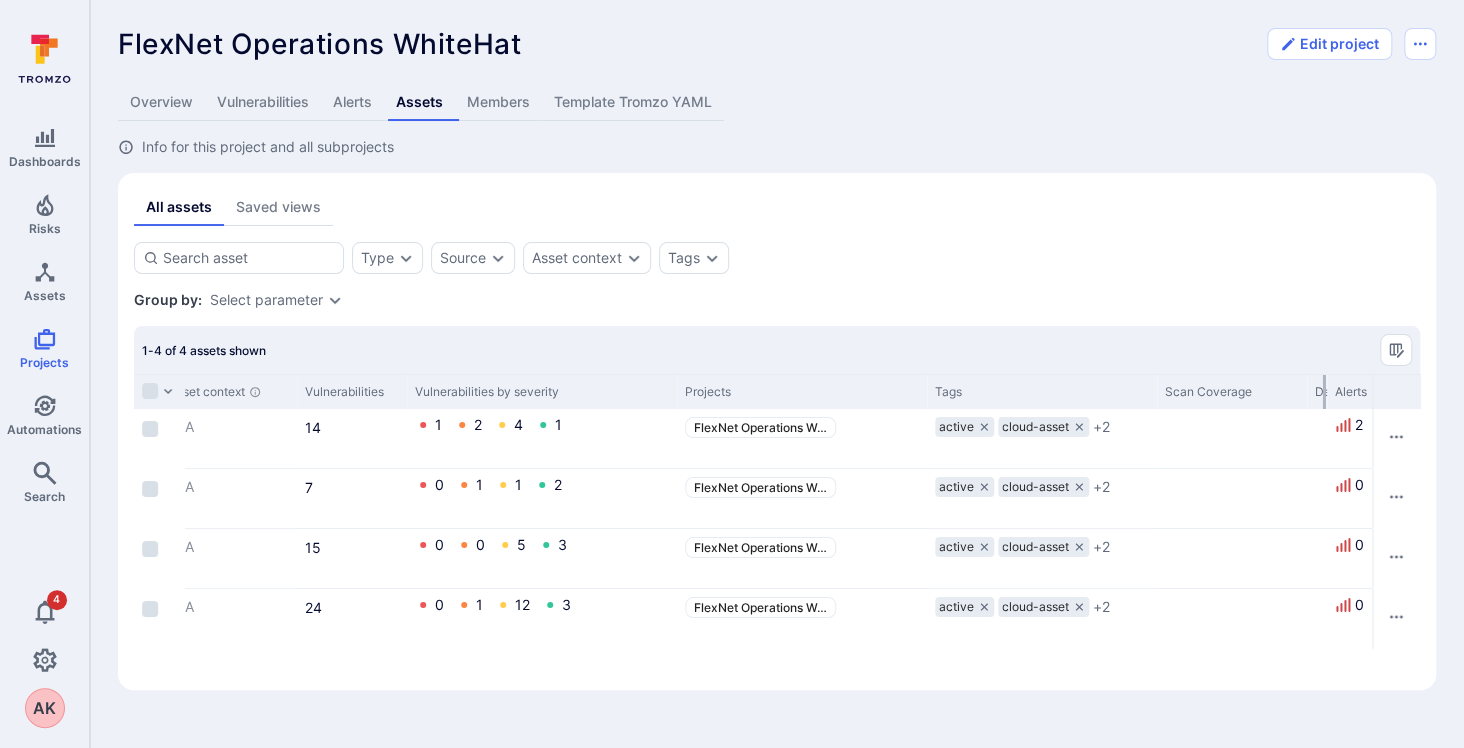 click on "Description" at bounding box center (1317, 392) 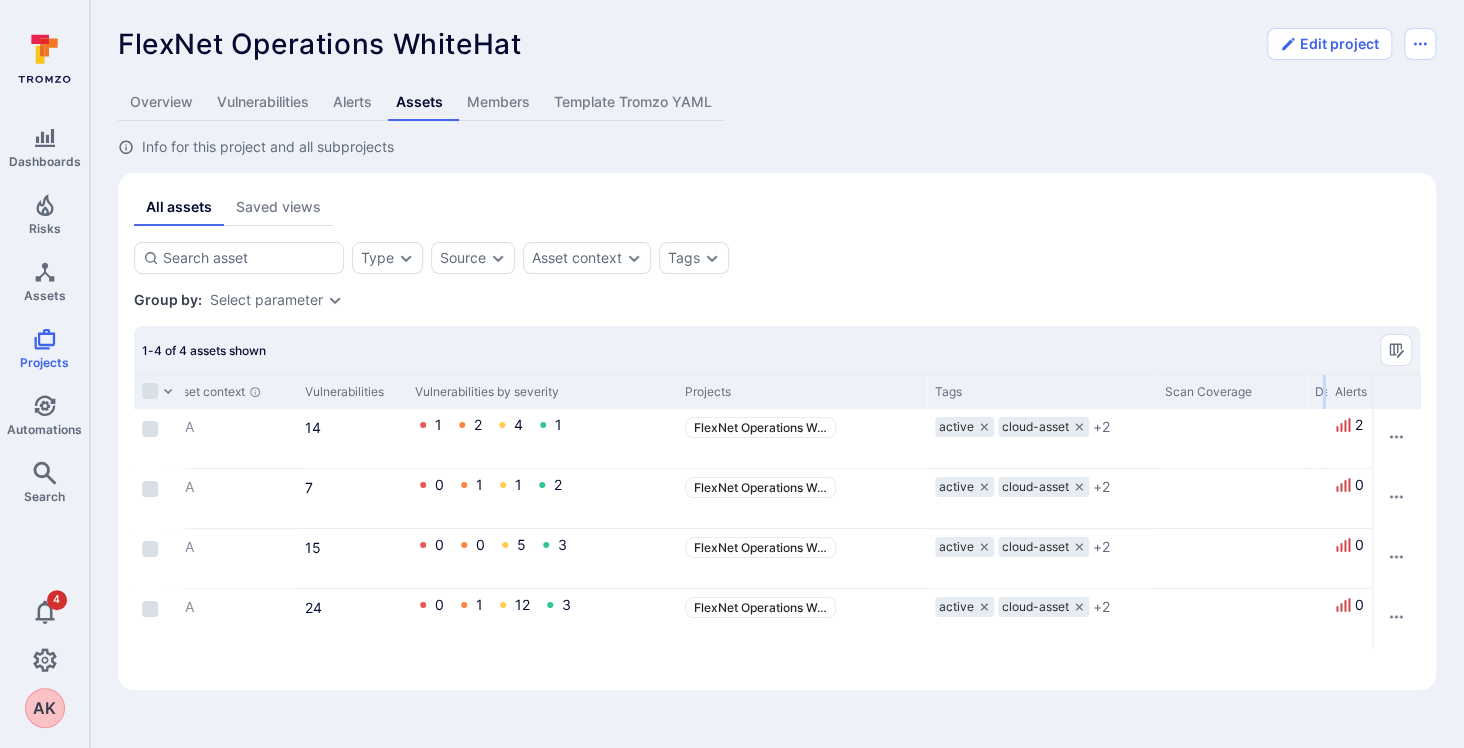 drag, startPoint x: 1323, startPoint y: 390, endPoint x: 797, endPoint y: 406, distance: 526.2433 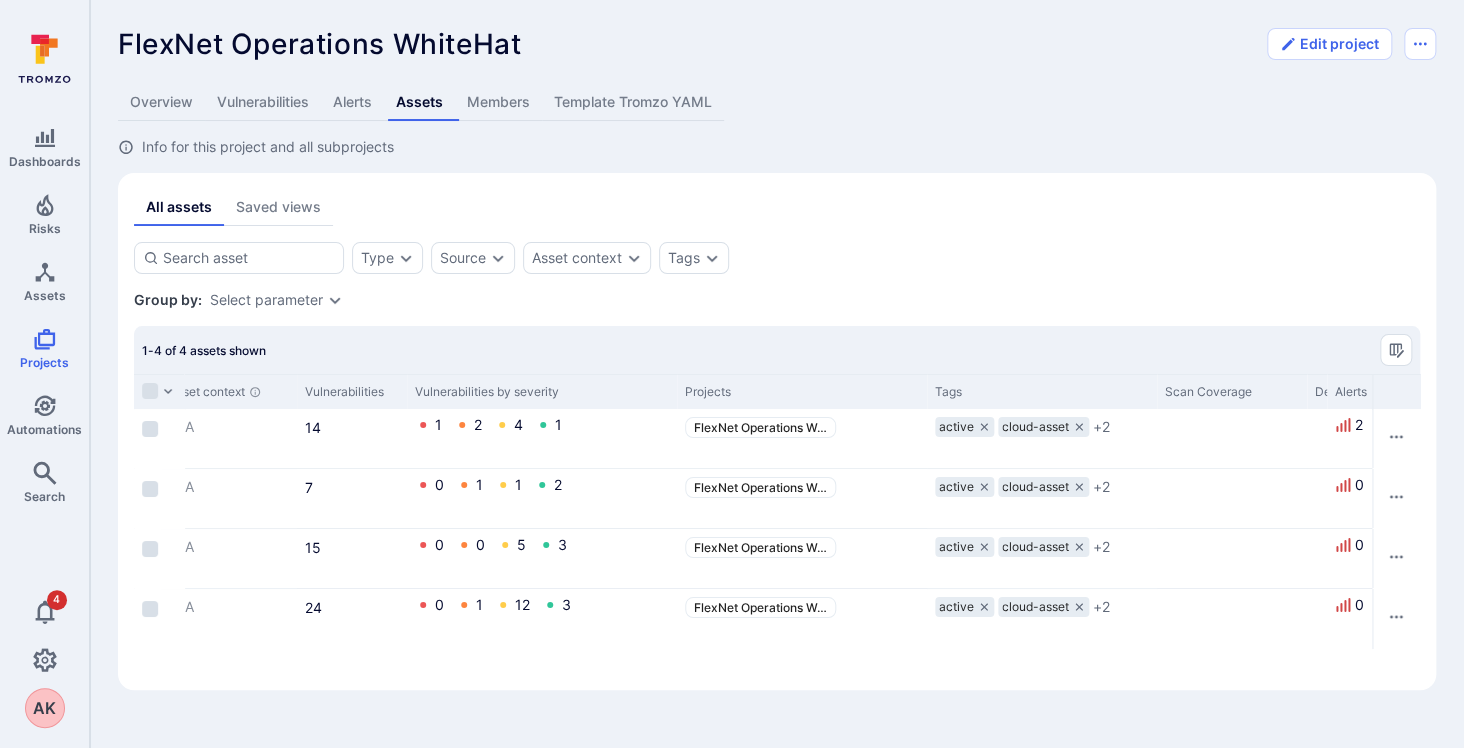 click on "All assets Saved views Type Source Asset context Tags Save view Group by: Select parameter 1-4 of 4 assets shown Asset Type Source Asset context Vulnerabilities Vulnerabilities by severity Projects Tags Scan Coverage Description Alerts prisma_deployed_host_acc prisma_container_cloud_account_id prisma_image_repo prisma_cloud_account_id prisma_cloud_type qualys_id   FNO AWS UAT Site WhiteHat N/A 14 1 2 4 1 FlexNet Operations W … active cloud-asset + 2 2 6 7 0 FNO Cloud LLM enterprise portal (UAT) Site WhiteHat N/A 7 0 1 1 2 FlexNet Operations W … active cloud-asset + 2 0 4 3 0 FNO Cloud ALM enterprise and user portals (UAT) Site WhiteHat N/A 15 0 0 5 3 FlexNet Operations W … active cloud-asset + 2 0 3 9 2 FNO Cloud LLM publisher portal (UAT) Site WhiteHat N/A 24 0 1 12 3 FlexNet Operations W … active cloud-asset + 2 0 2 18 2 No saved views created yet Create saved views by applying filters or groups and make them accessible to everyone in your organization" at bounding box center [777, 431] 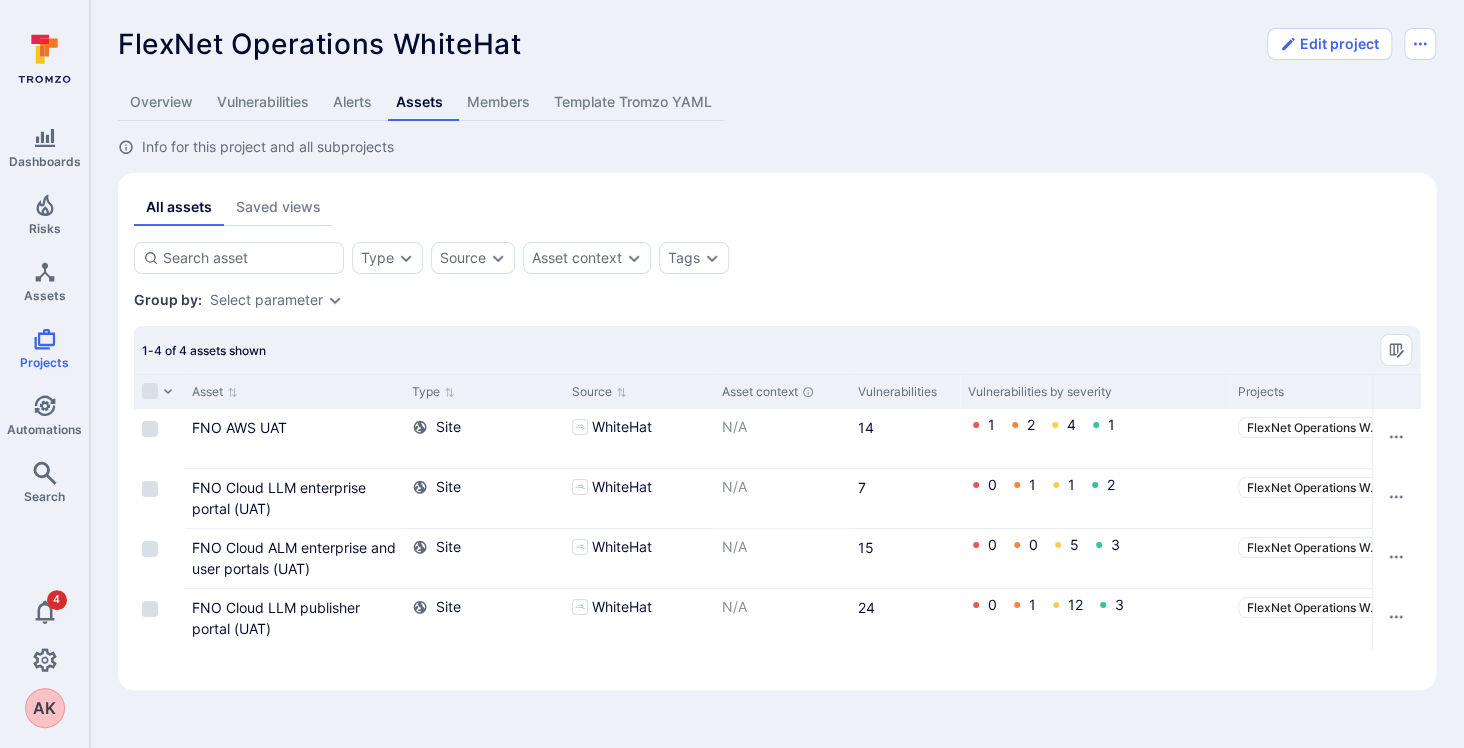 drag, startPoint x: 227, startPoint y: 661, endPoint x: 299, endPoint y: 661, distance: 72 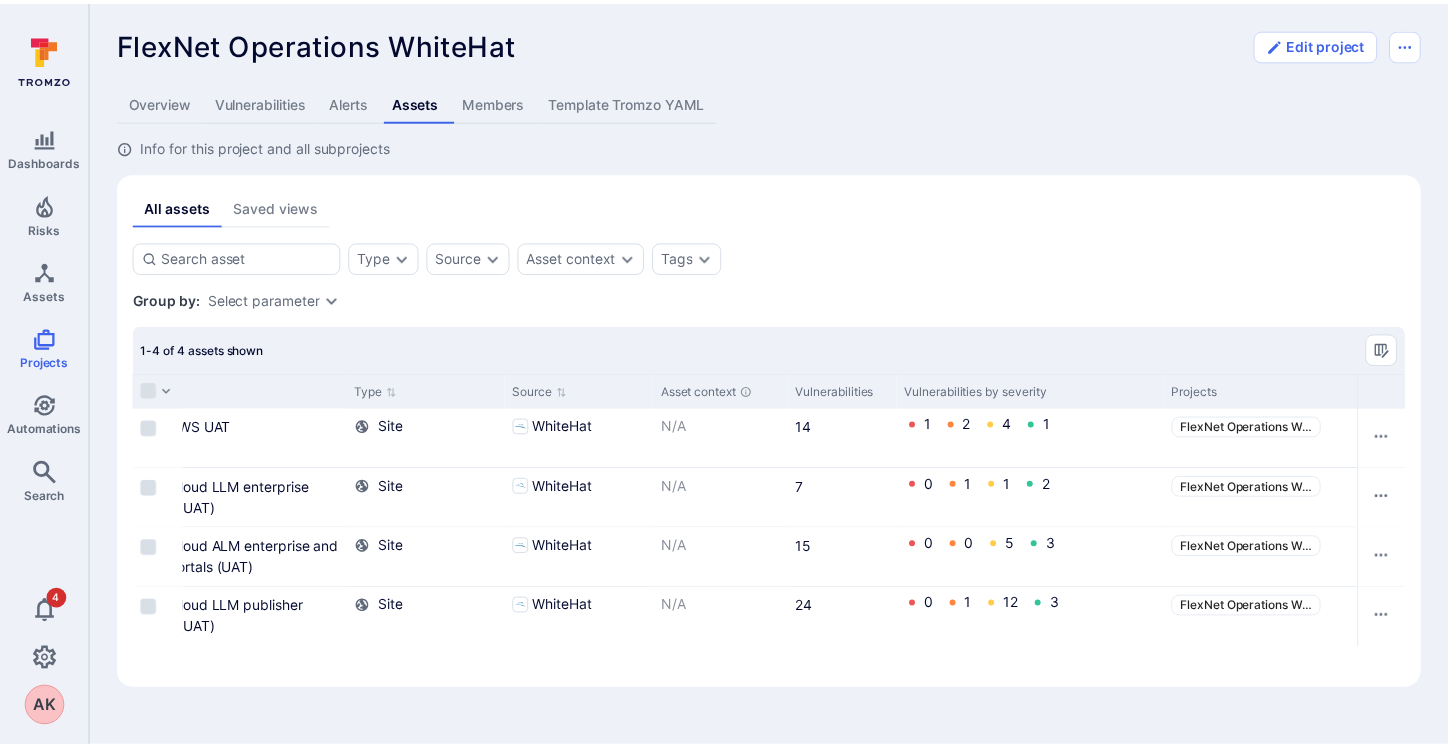 scroll, scrollTop: 0, scrollLeft: 0, axis: both 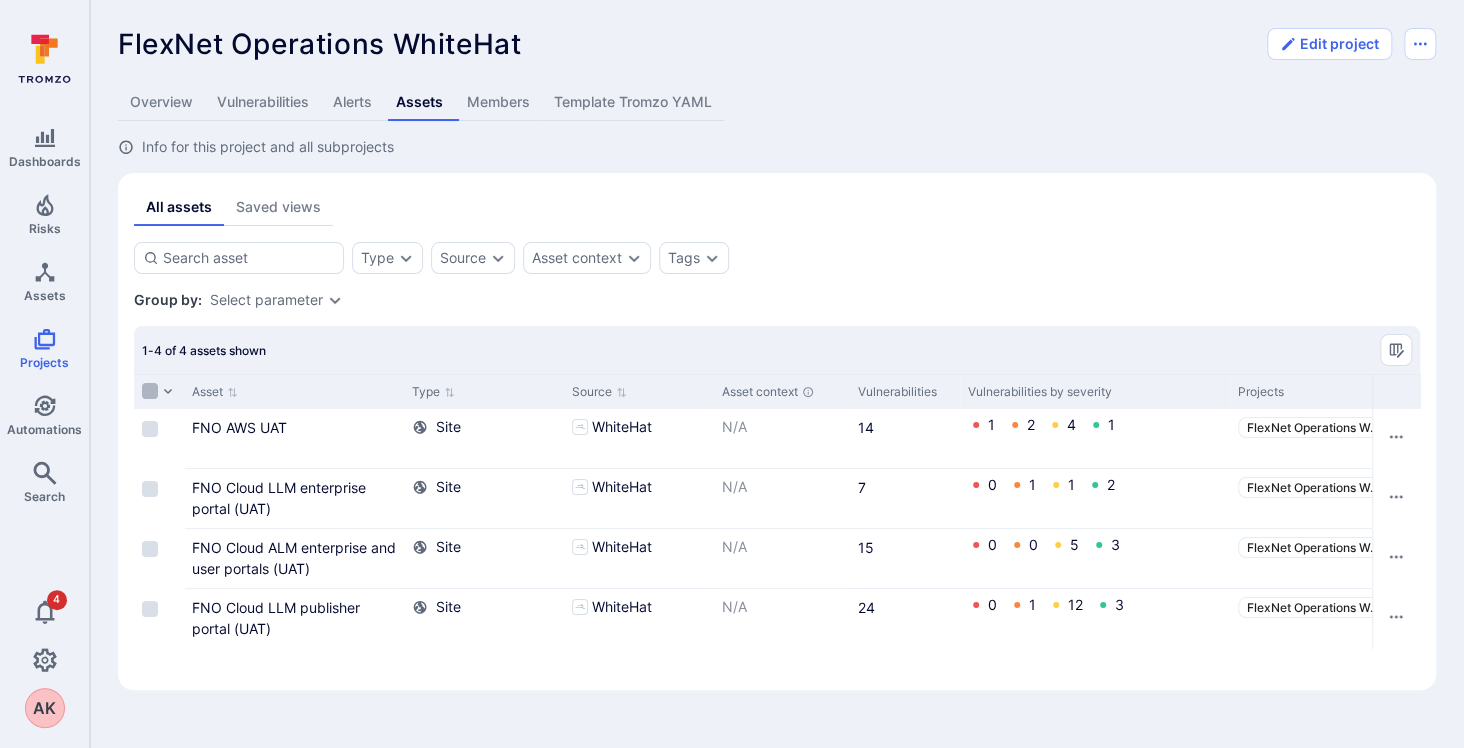 click at bounding box center [150, 391] 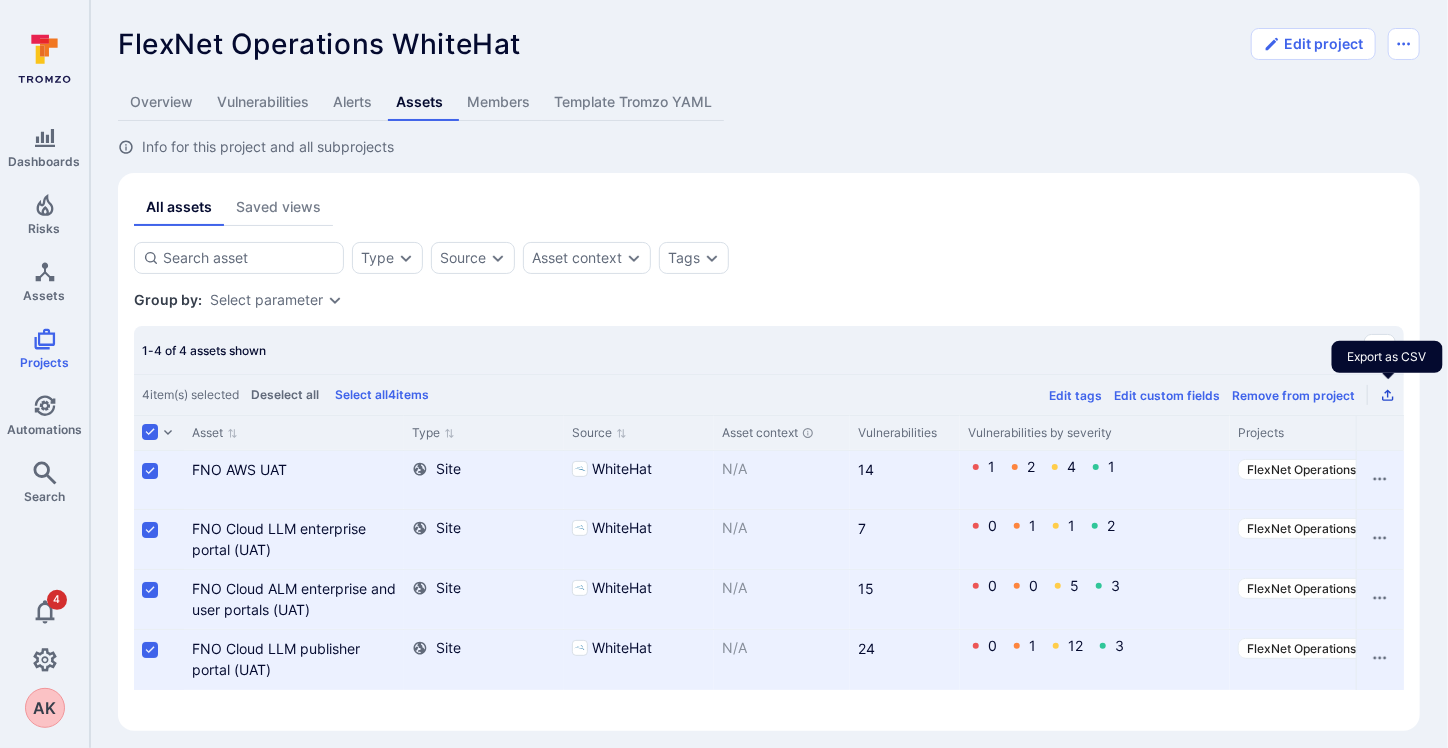 click 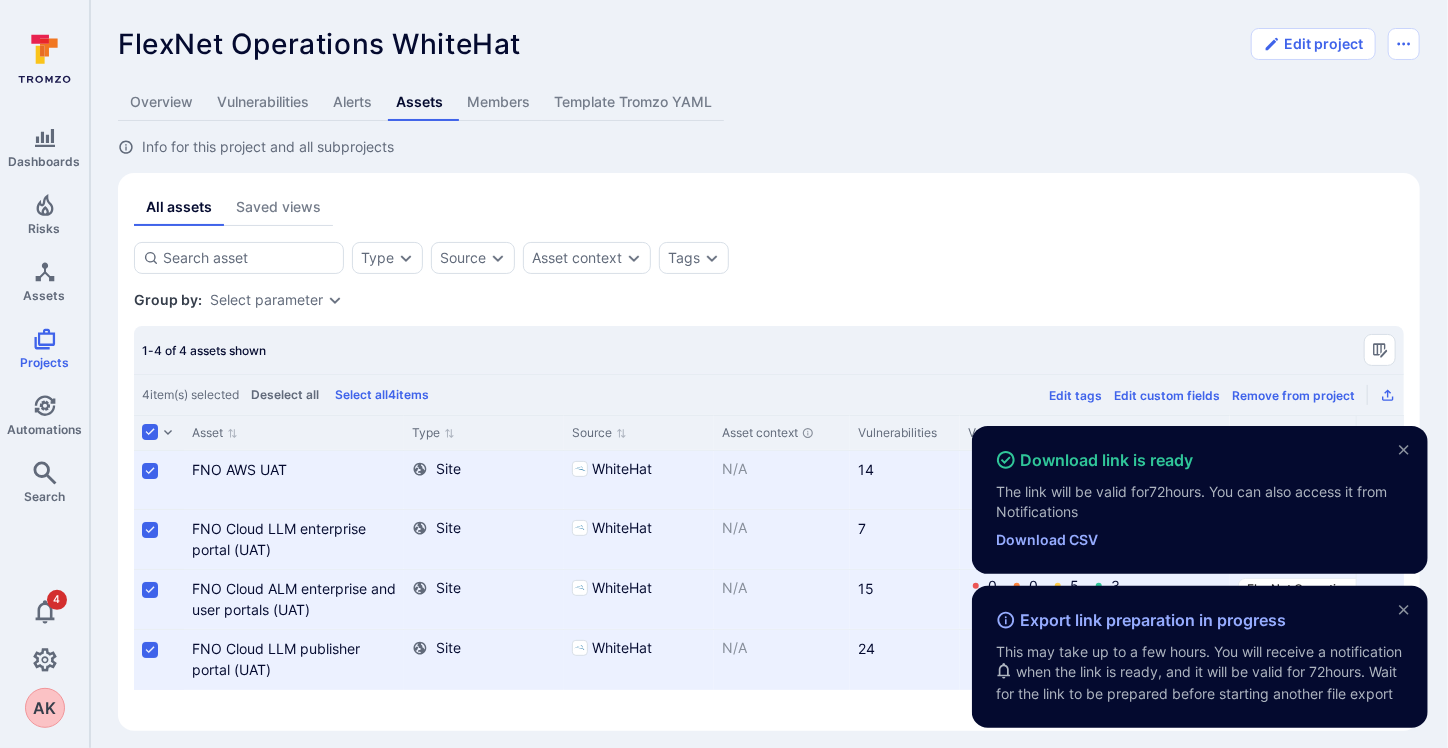 click on "Download CSV" at bounding box center [1200, 540] 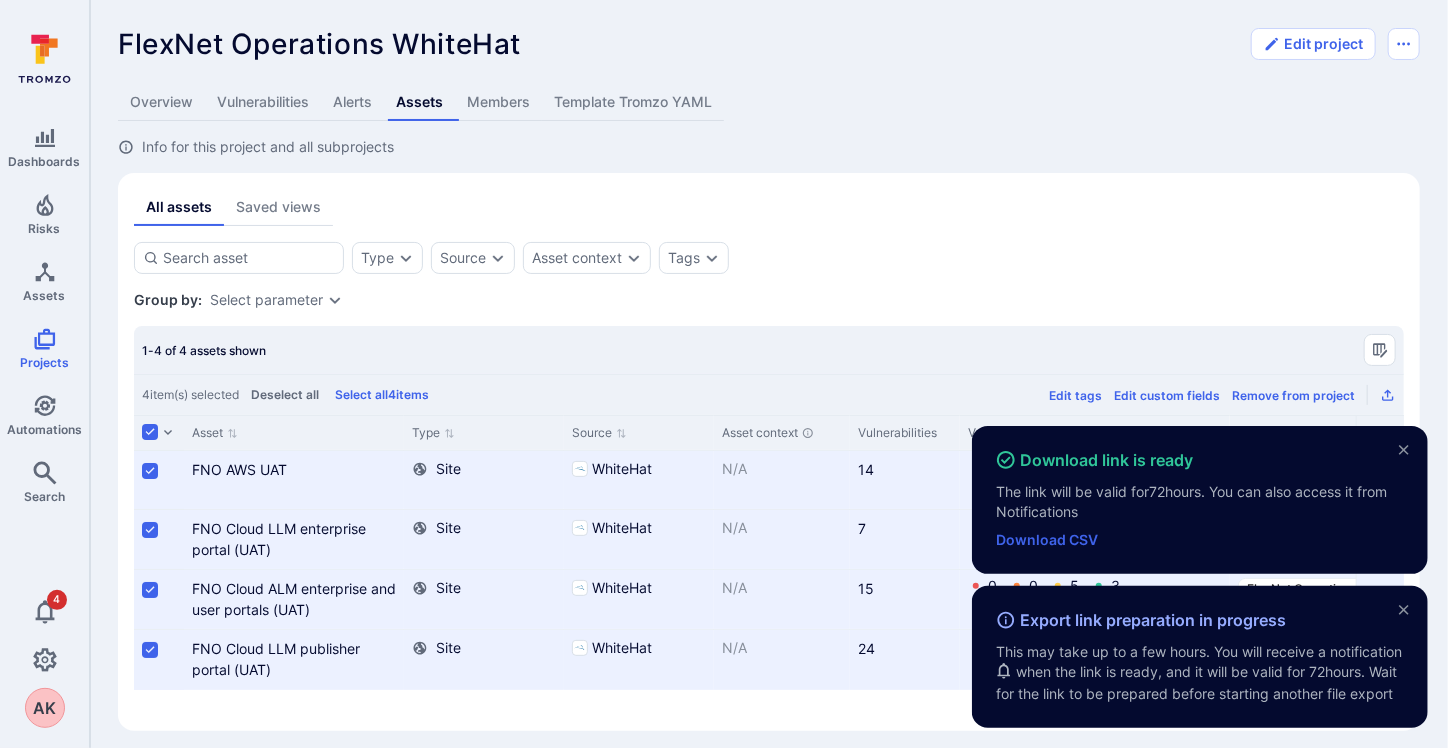 click on "Download CSV" at bounding box center [1047, 539] 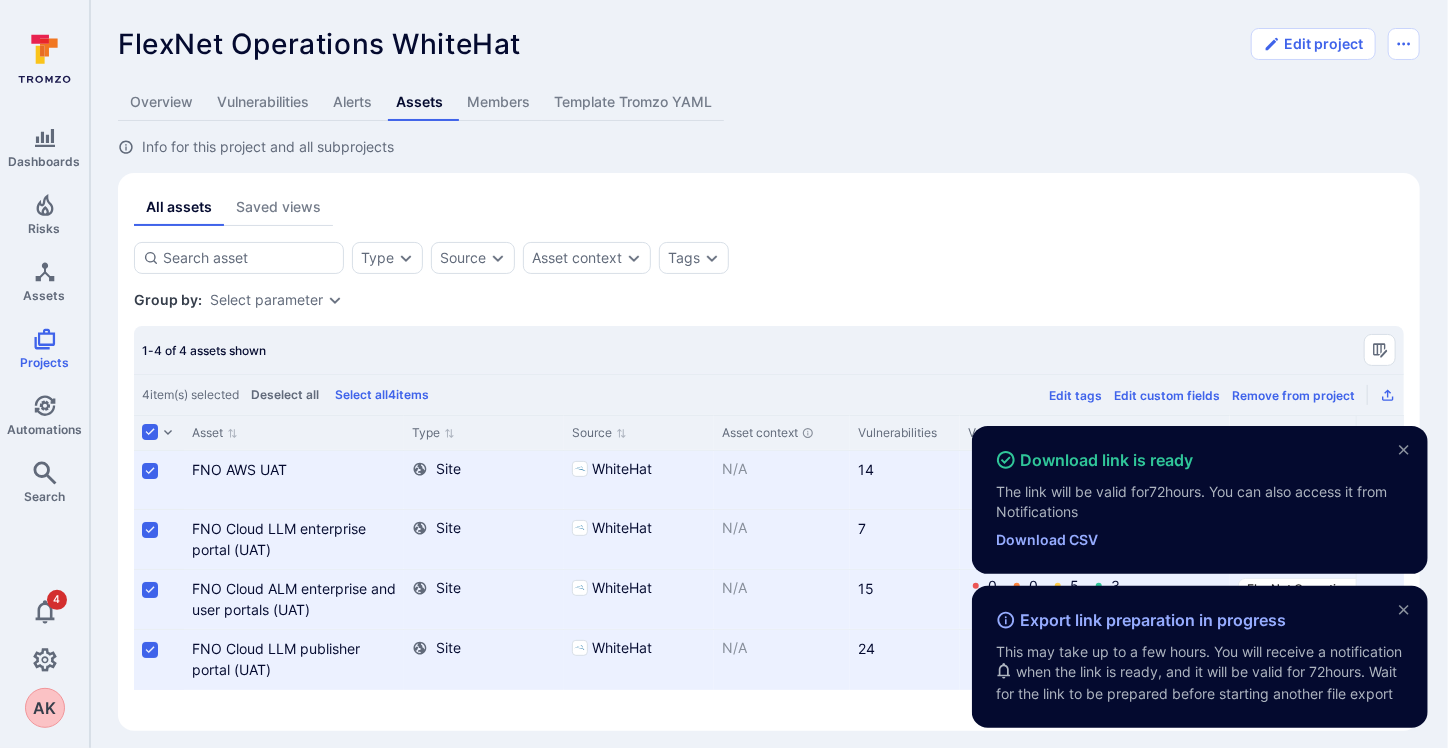 click on "1-4 of 4 assets shown" at bounding box center [769, 350] 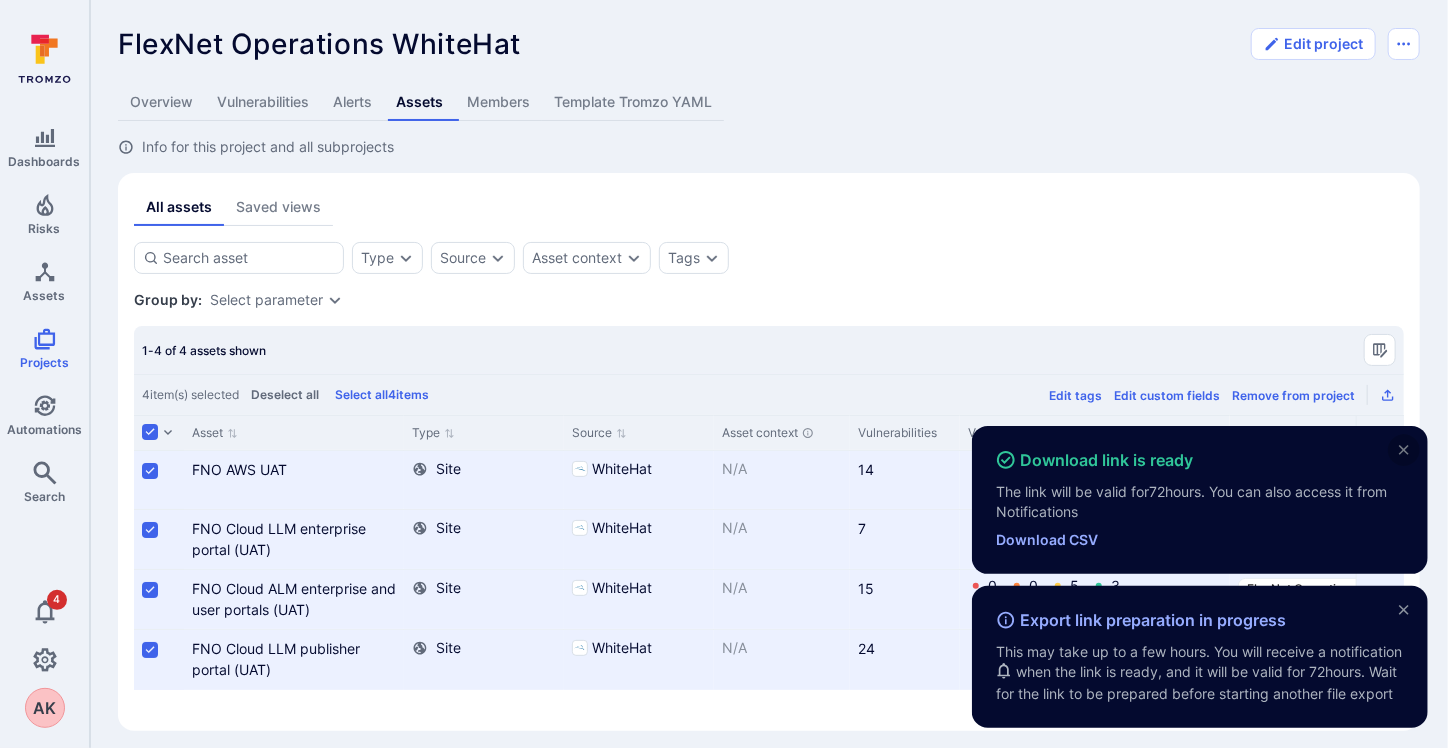 drag, startPoint x: 1407, startPoint y: 430, endPoint x: 1388, endPoint y: 501, distance: 73.4983 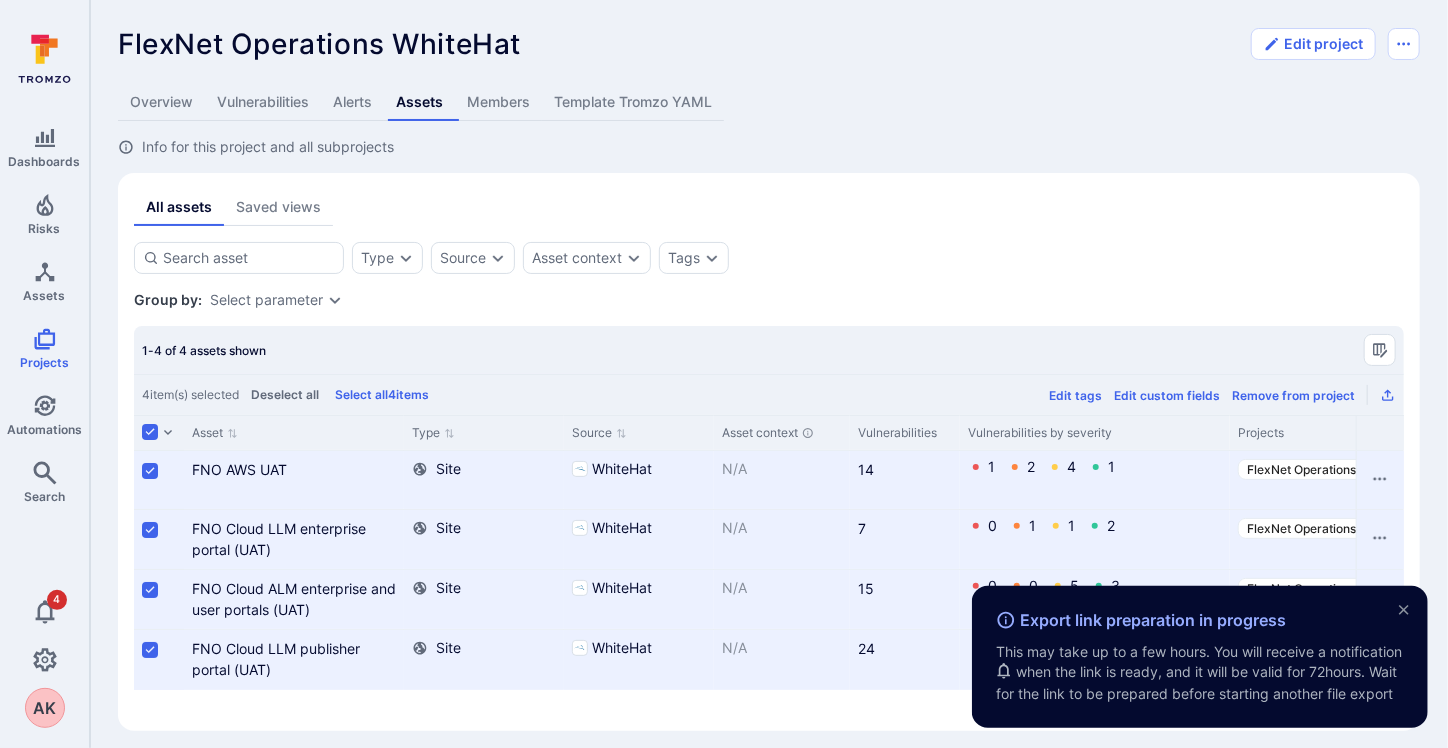 click 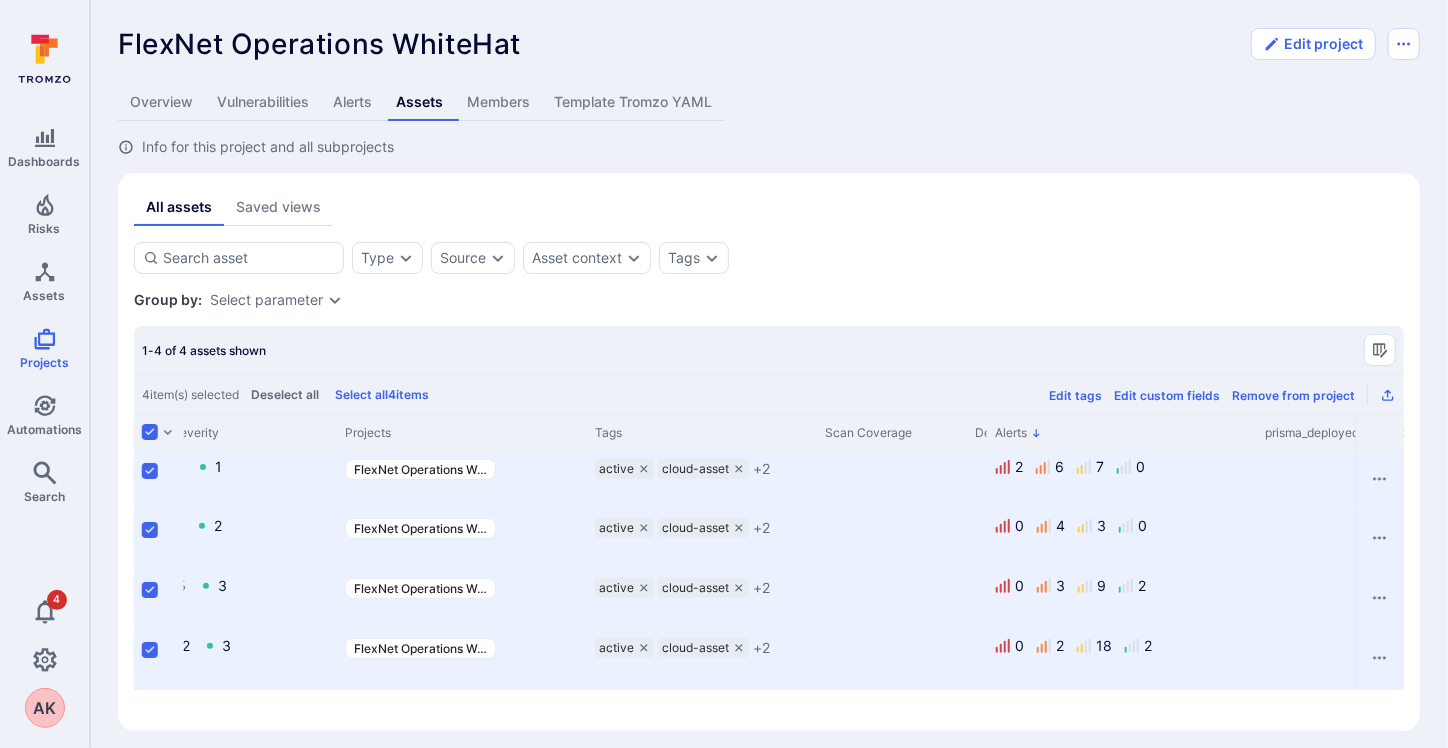 scroll, scrollTop: 0, scrollLeft: 910, axis: horizontal 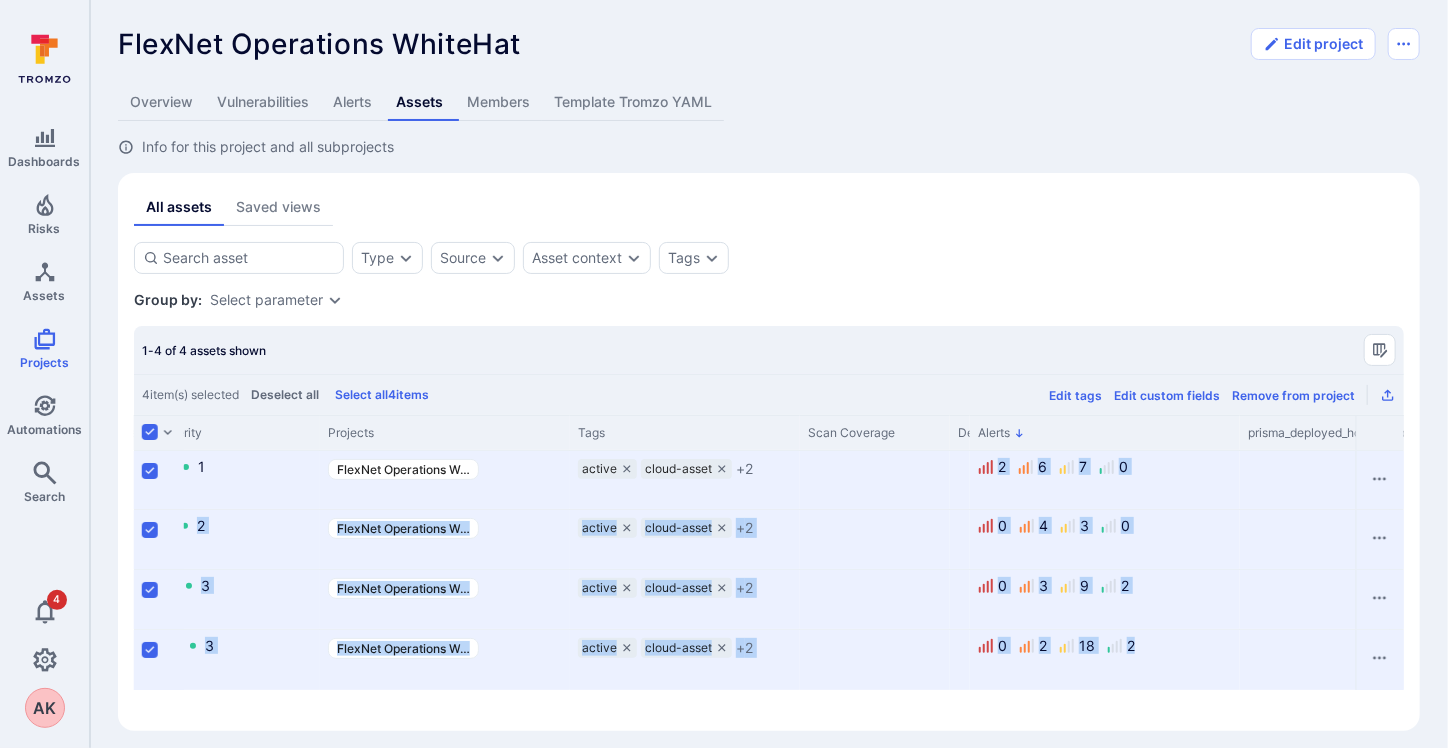 drag, startPoint x: 974, startPoint y: 466, endPoint x: 1142, endPoint y: 646, distance: 246.21942 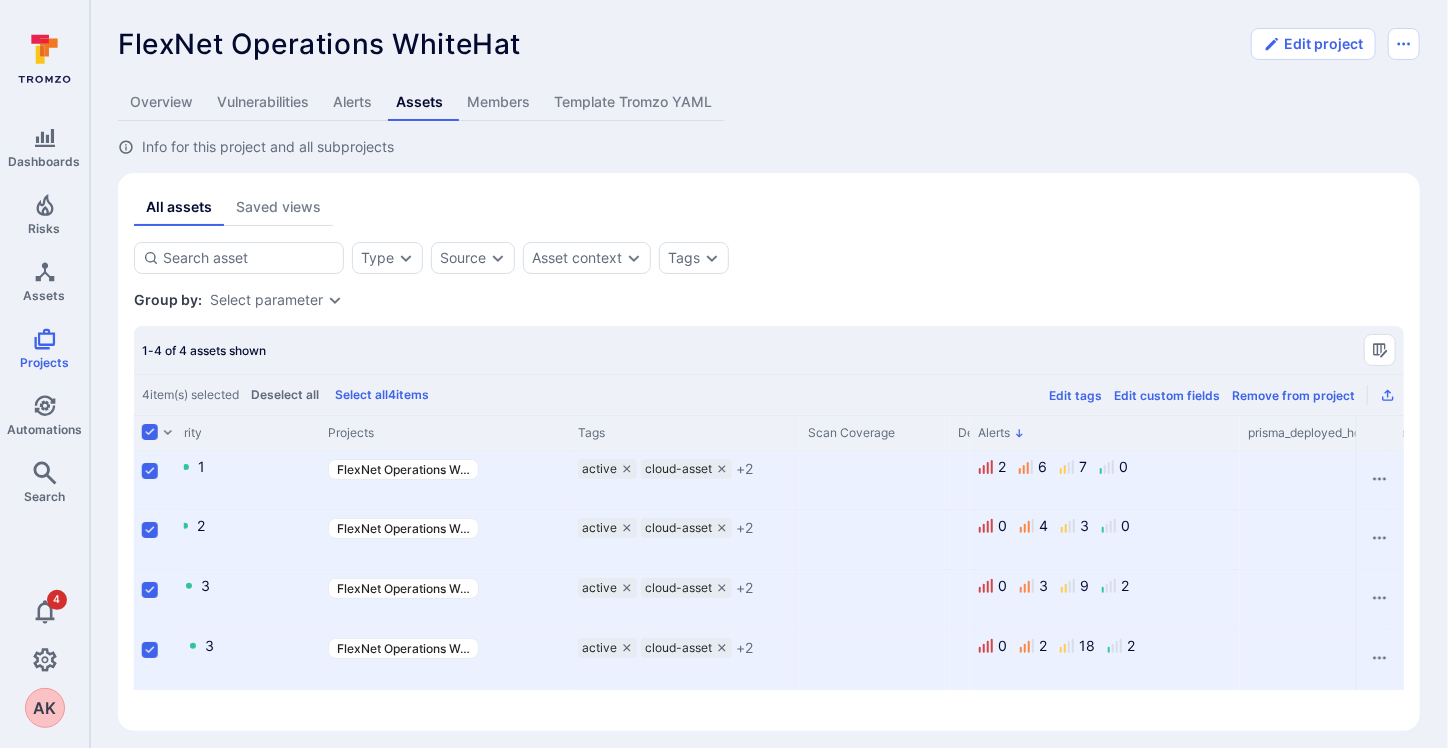 click on "4  item(s) selected Deselect all Select all  4  items Edit tags Edit custom fields Remove from project" at bounding box center [769, 394] 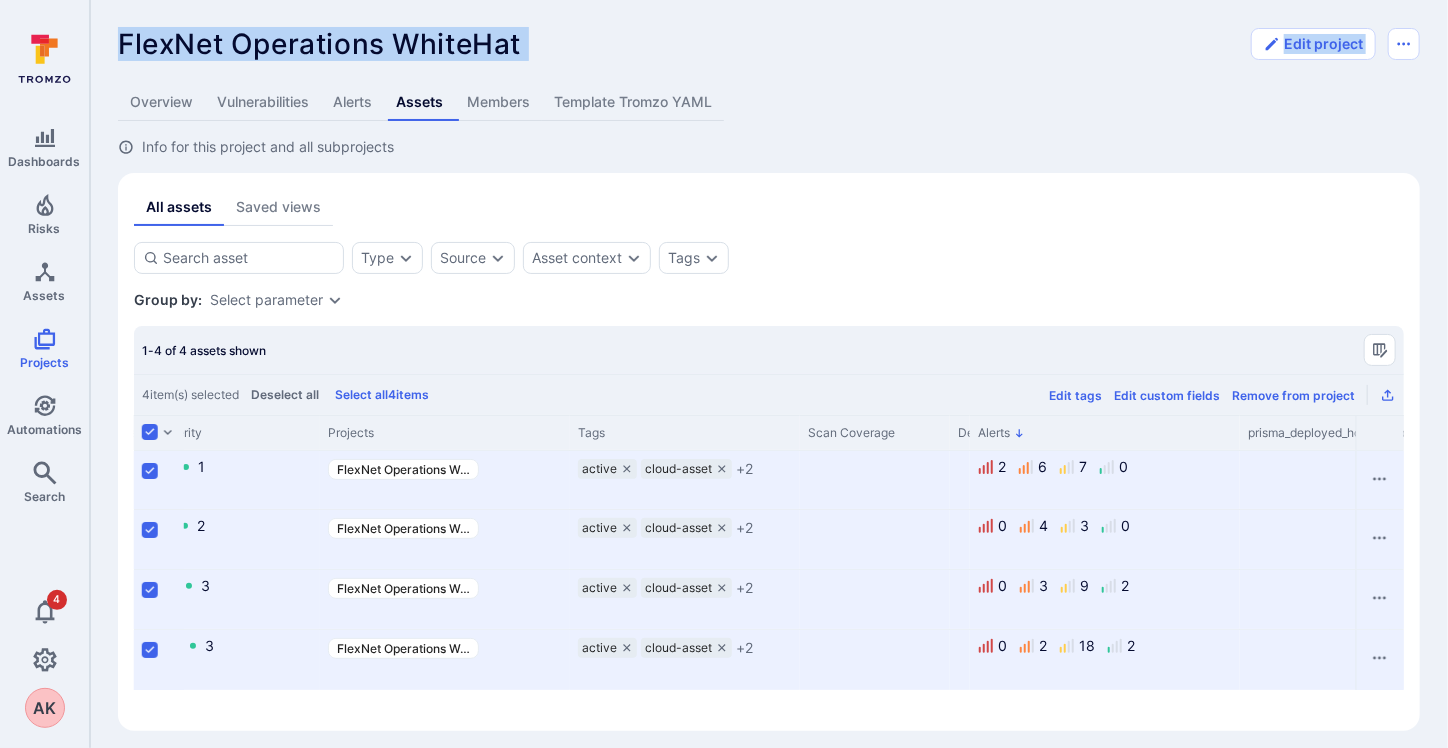 drag, startPoint x: 122, startPoint y: 45, endPoint x: 526, endPoint y: 61, distance: 404.3167 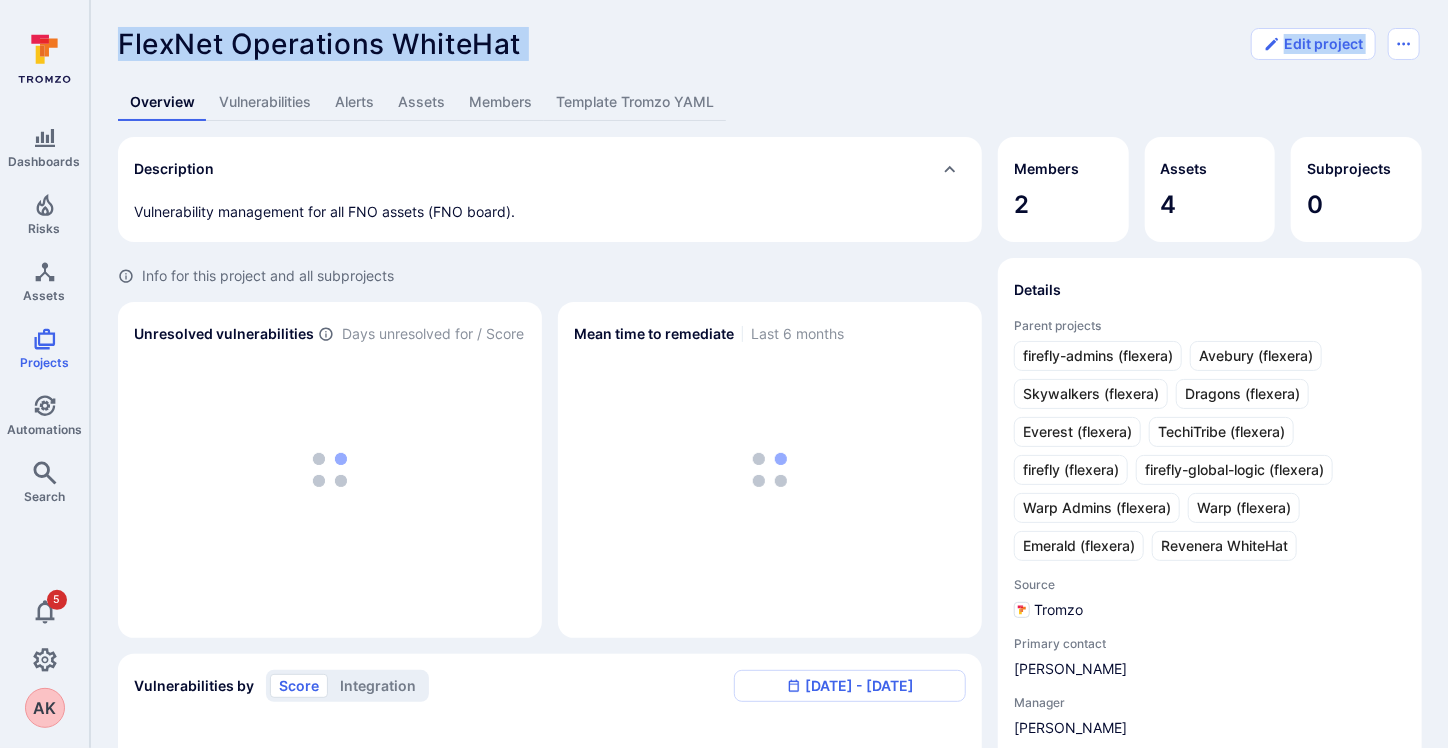 click on "Assets" at bounding box center [421, 102] 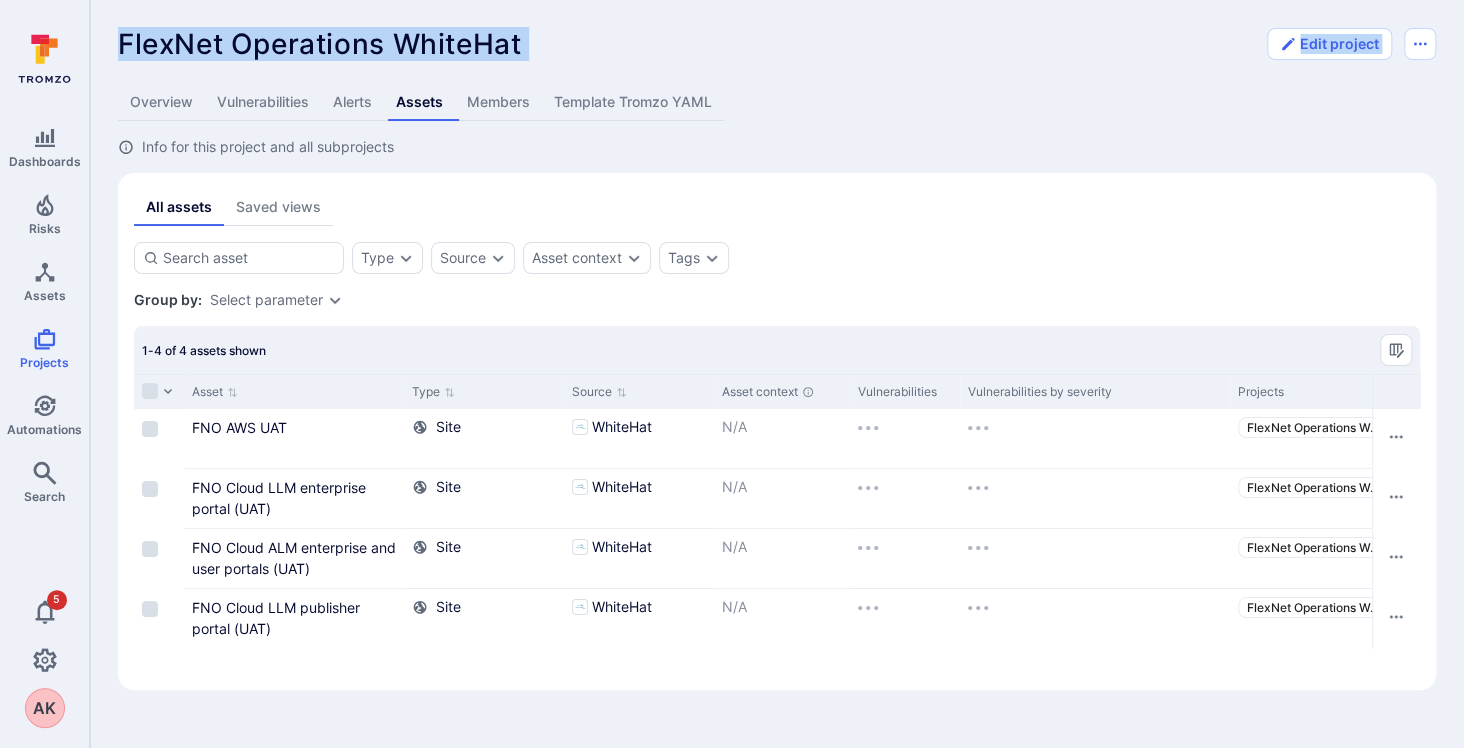 click on "Overview" at bounding box center (161, 102) 